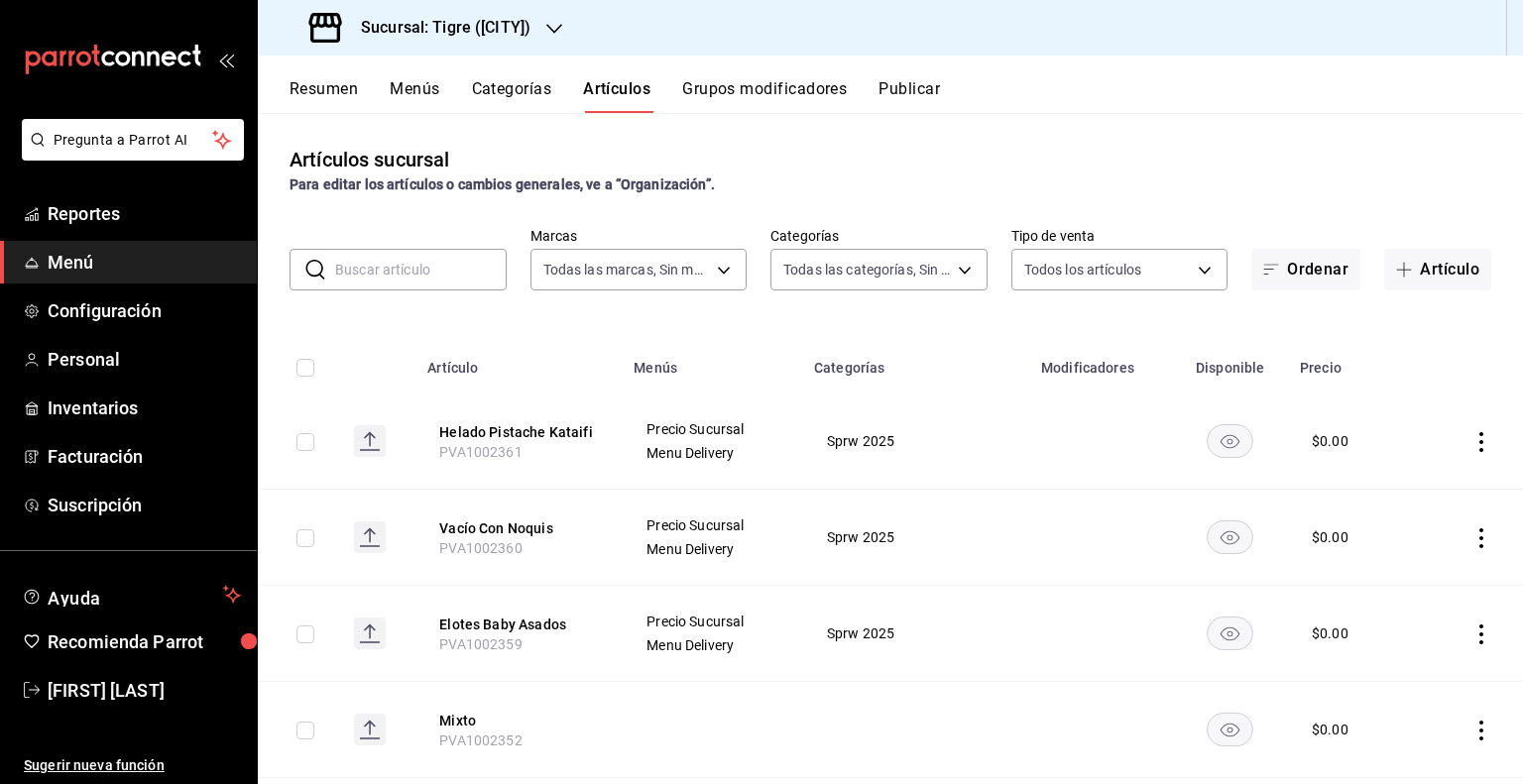 scroll, scrollTop: 0, scrollLeft: 0, axis: both 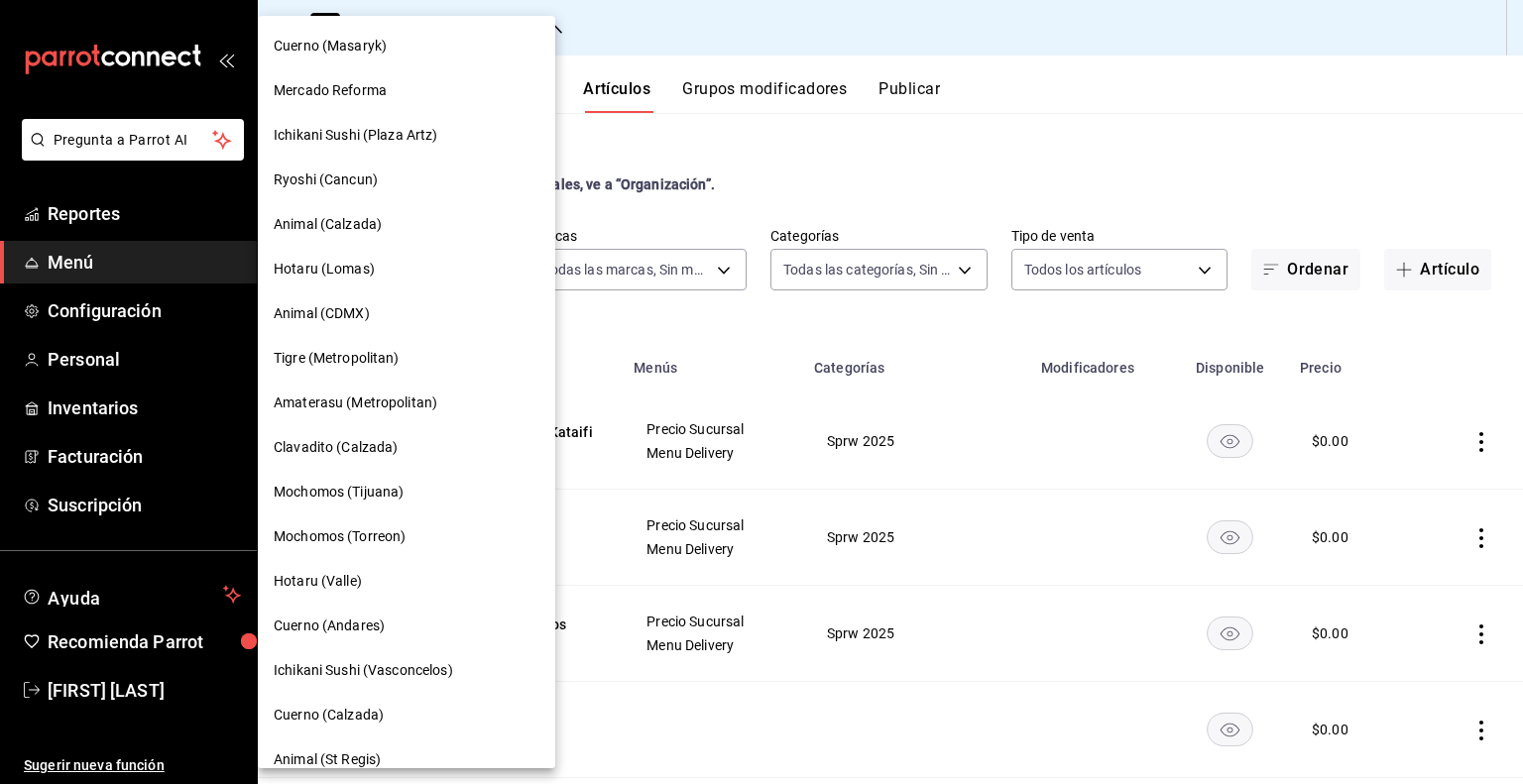 click at bounding box center [762, 392] 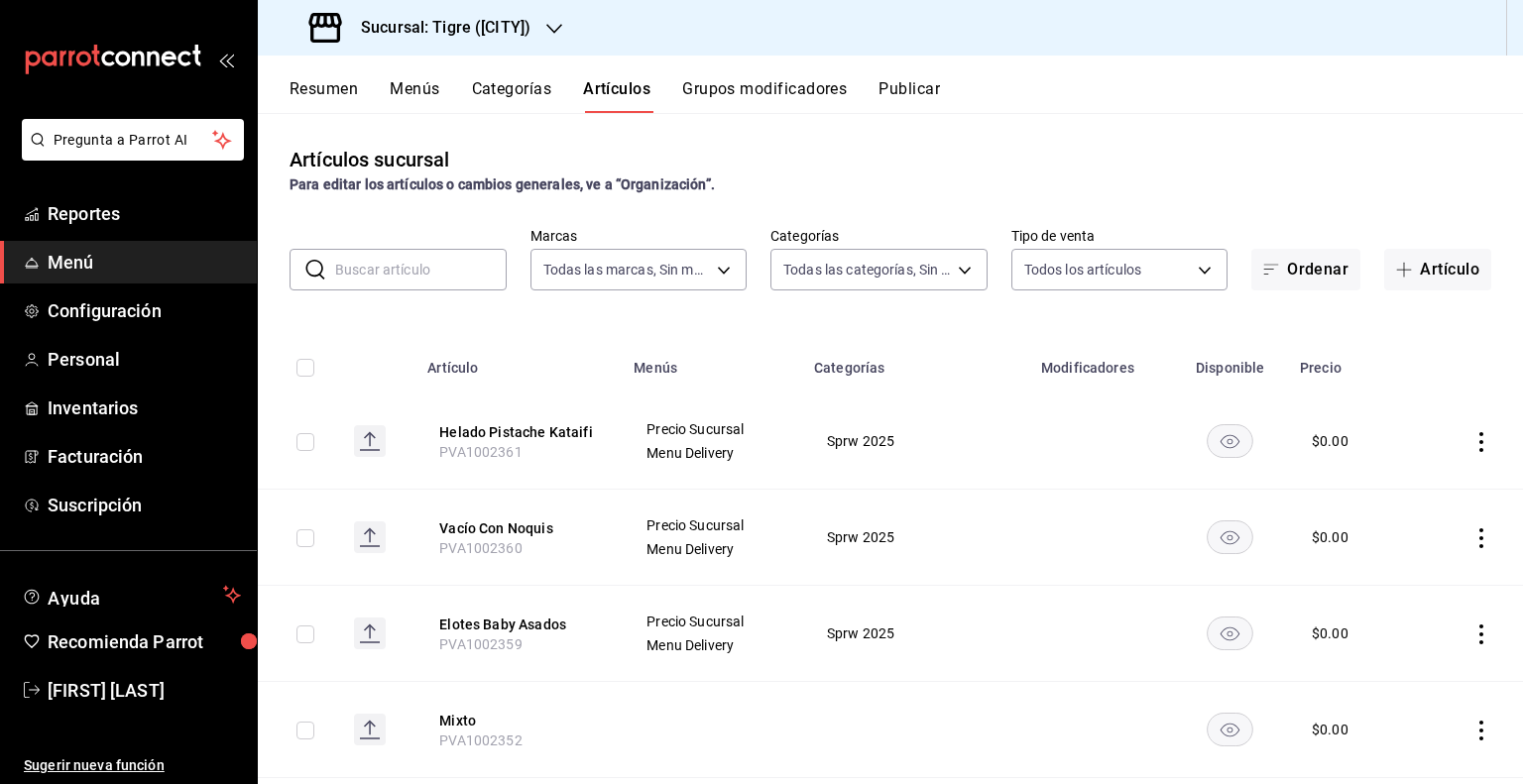 click 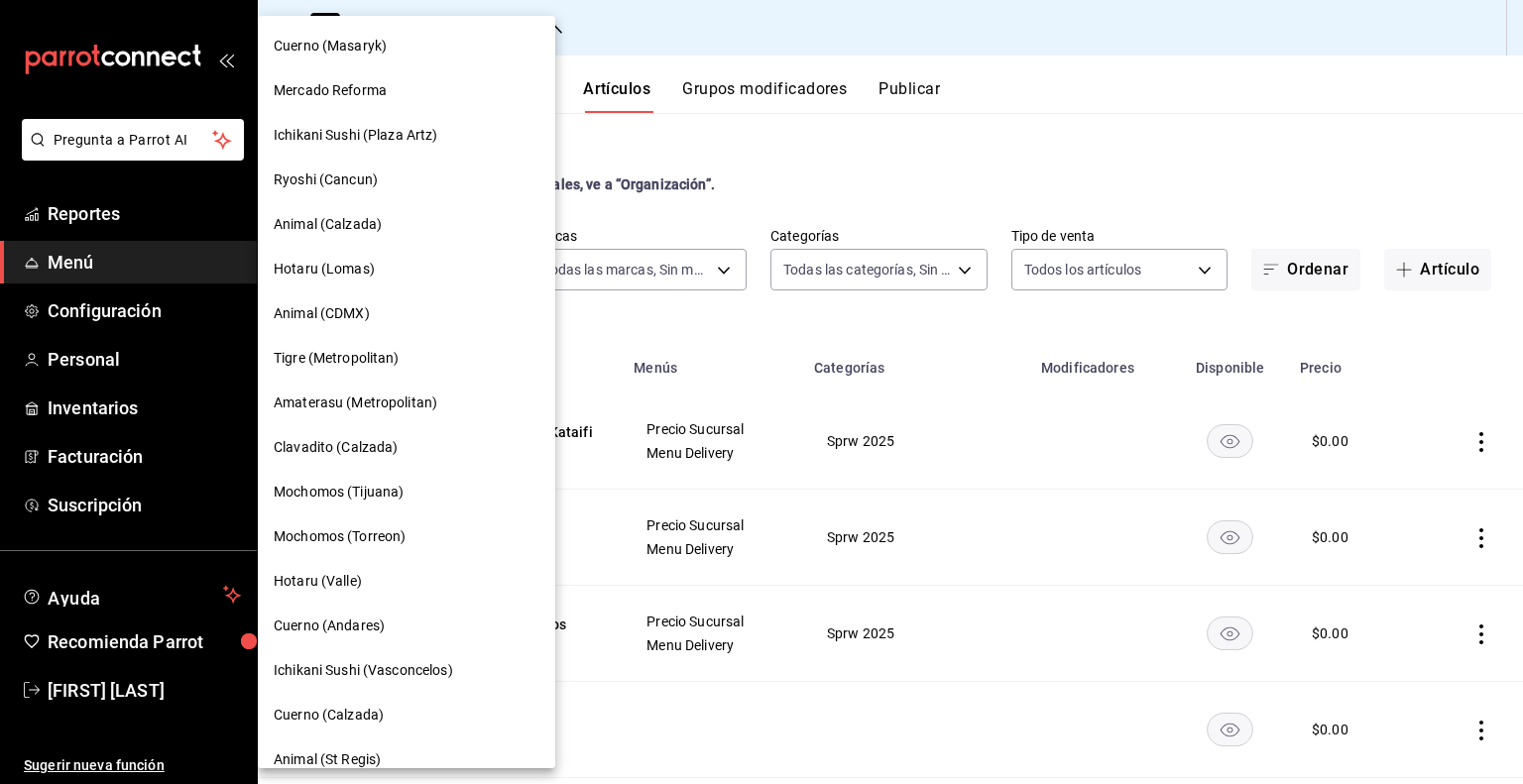 click on "Mochomos (Tijuana)" at bounding box center (407, 492) 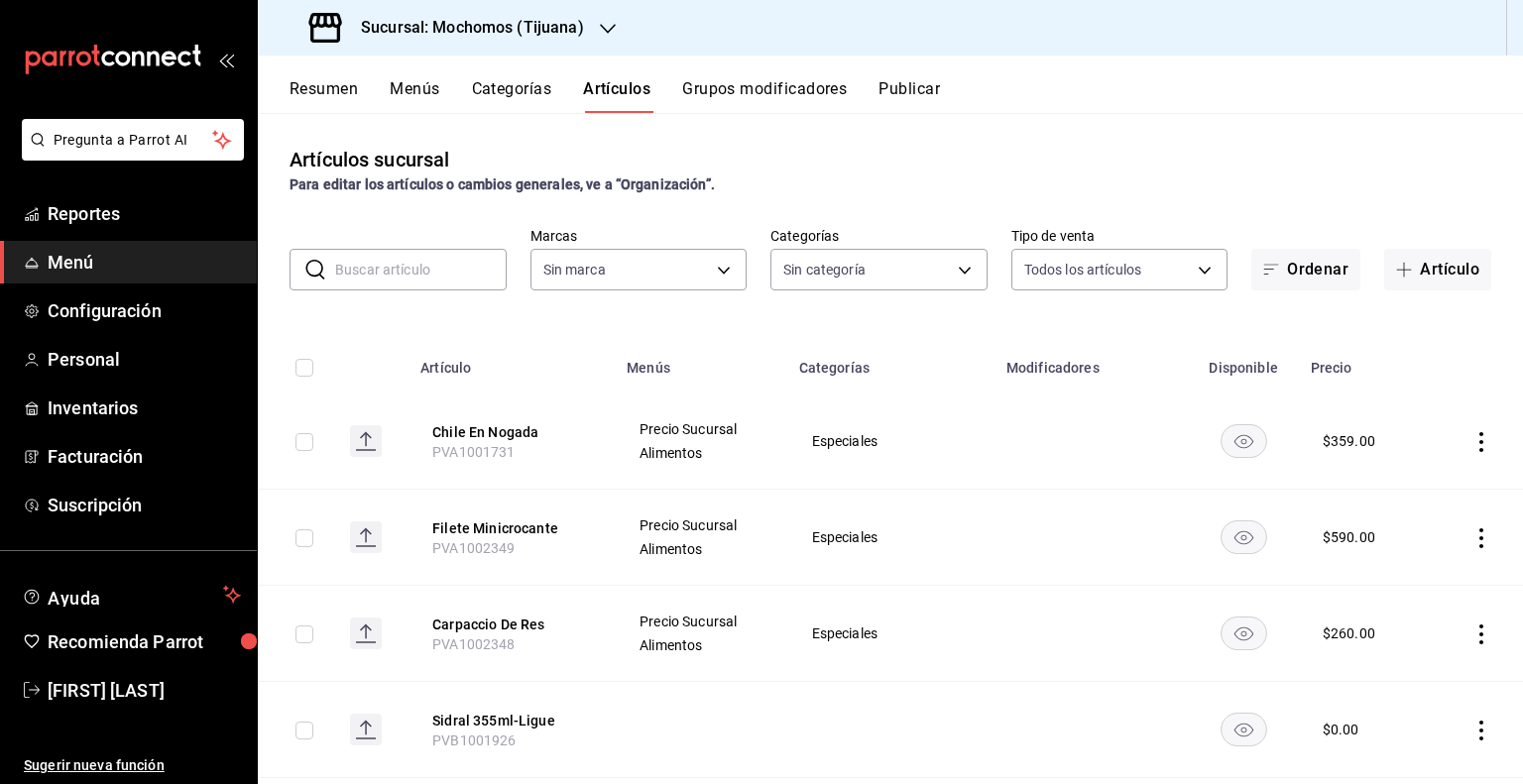 type on "c300ab0f-4e96-434a-ab79-9fec8b673c9f" 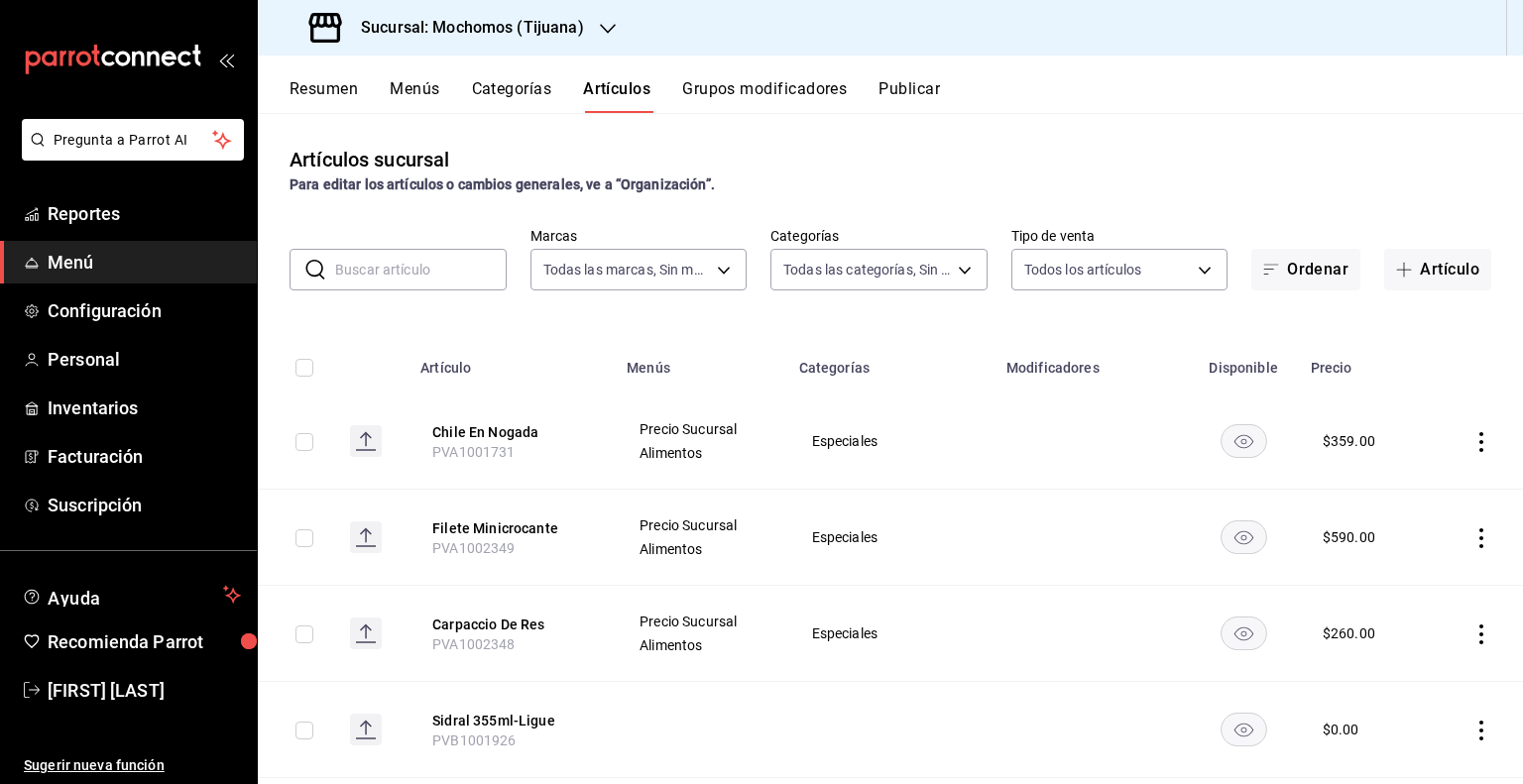 click on "Sucursal: Mochomos (Tijuana)" at bounding box center (464, 28) 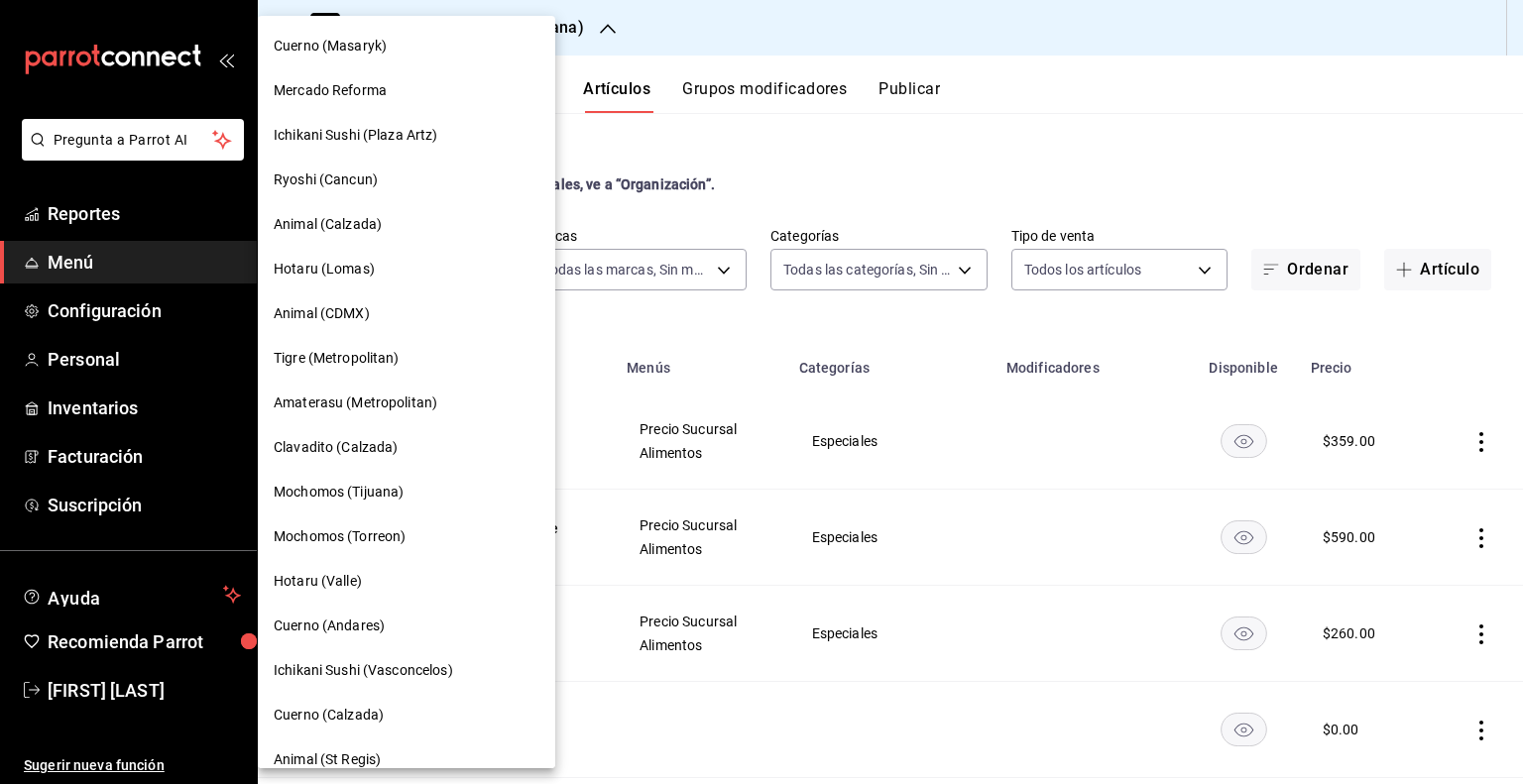 click at bounding box center [762, 392] 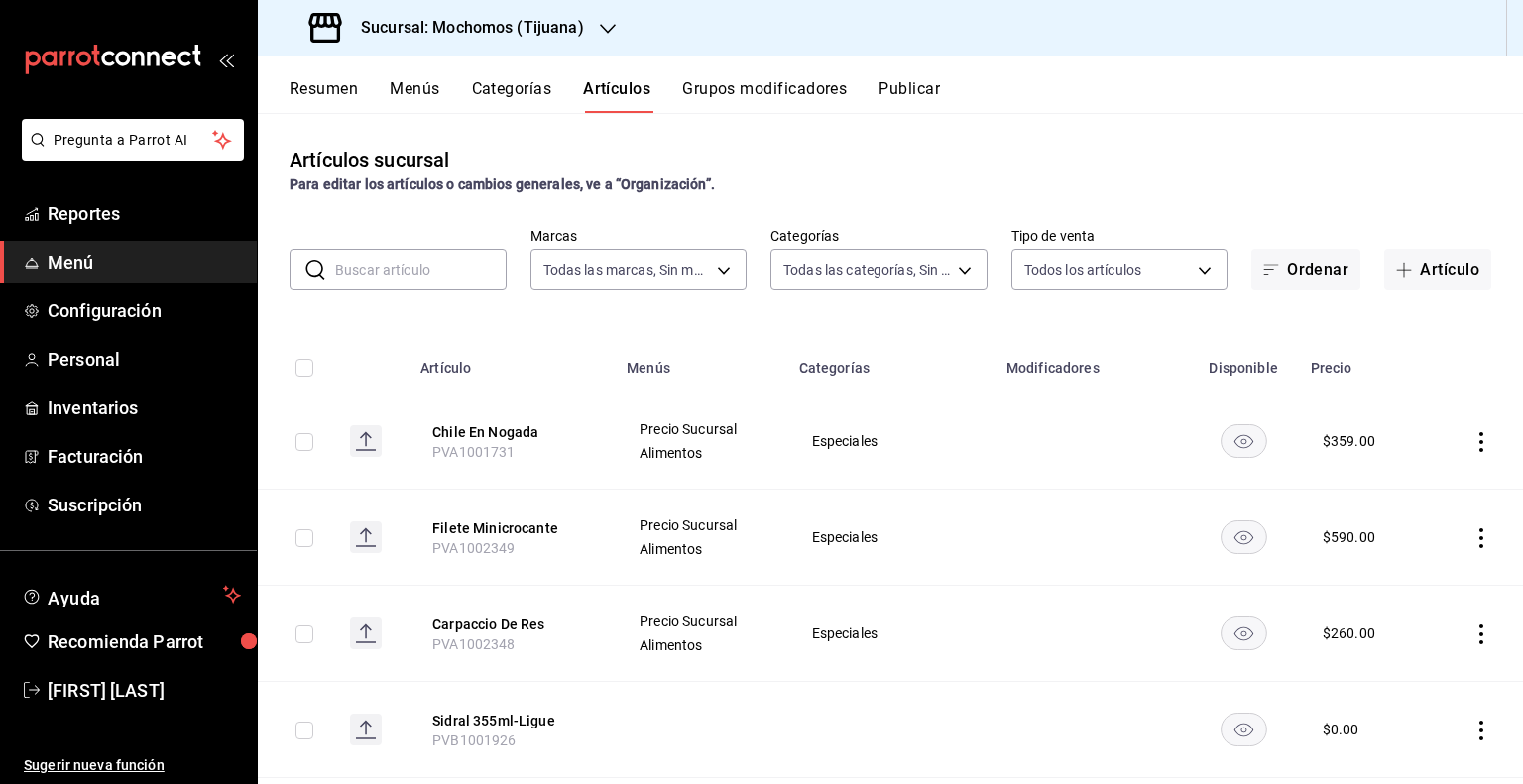 click on "Sucursal: Mochomos (Tijuana)" at bounding box center [464, 28] 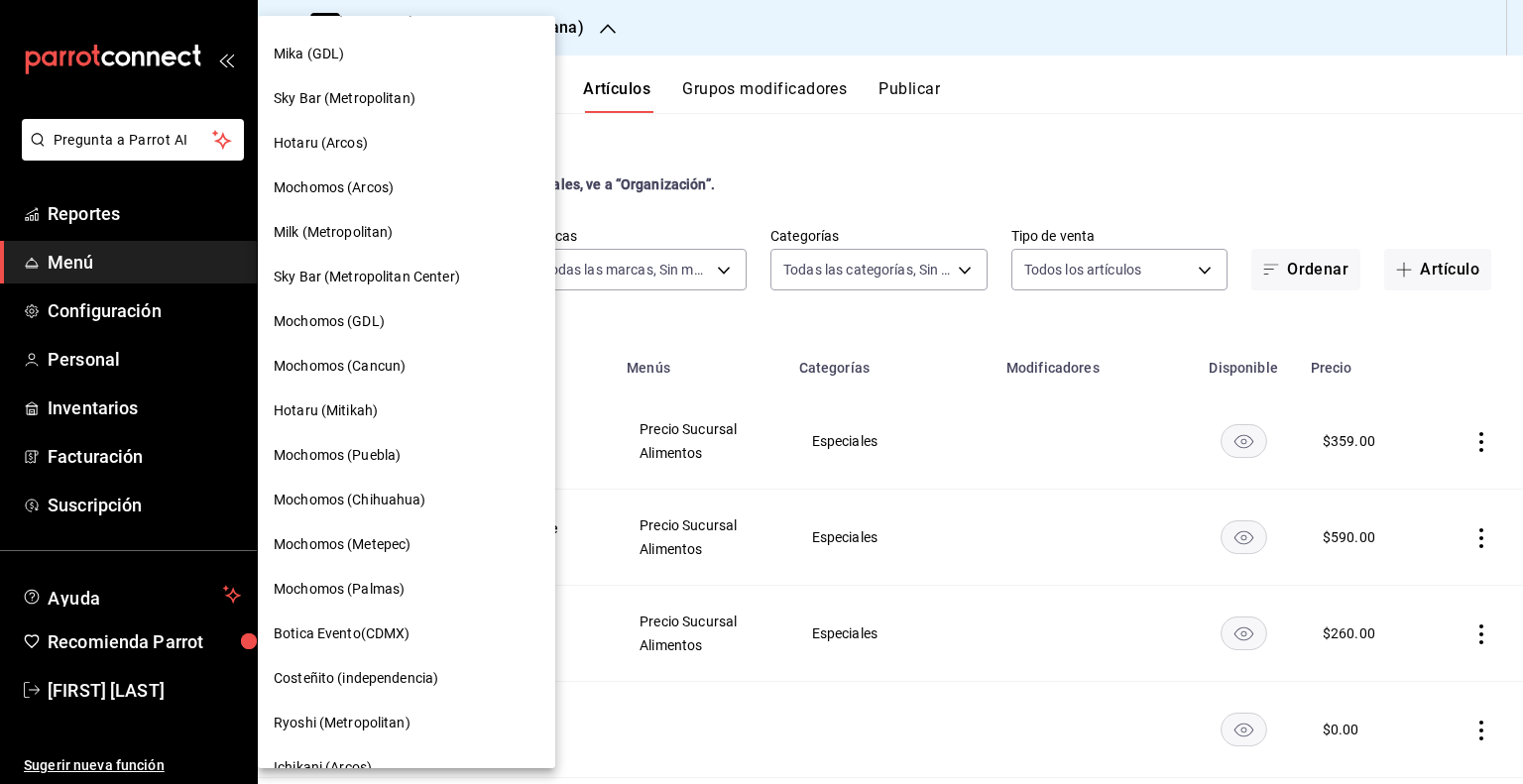 scroll, scrollTop: 1181, scrollLeft: 0, axis: vertical 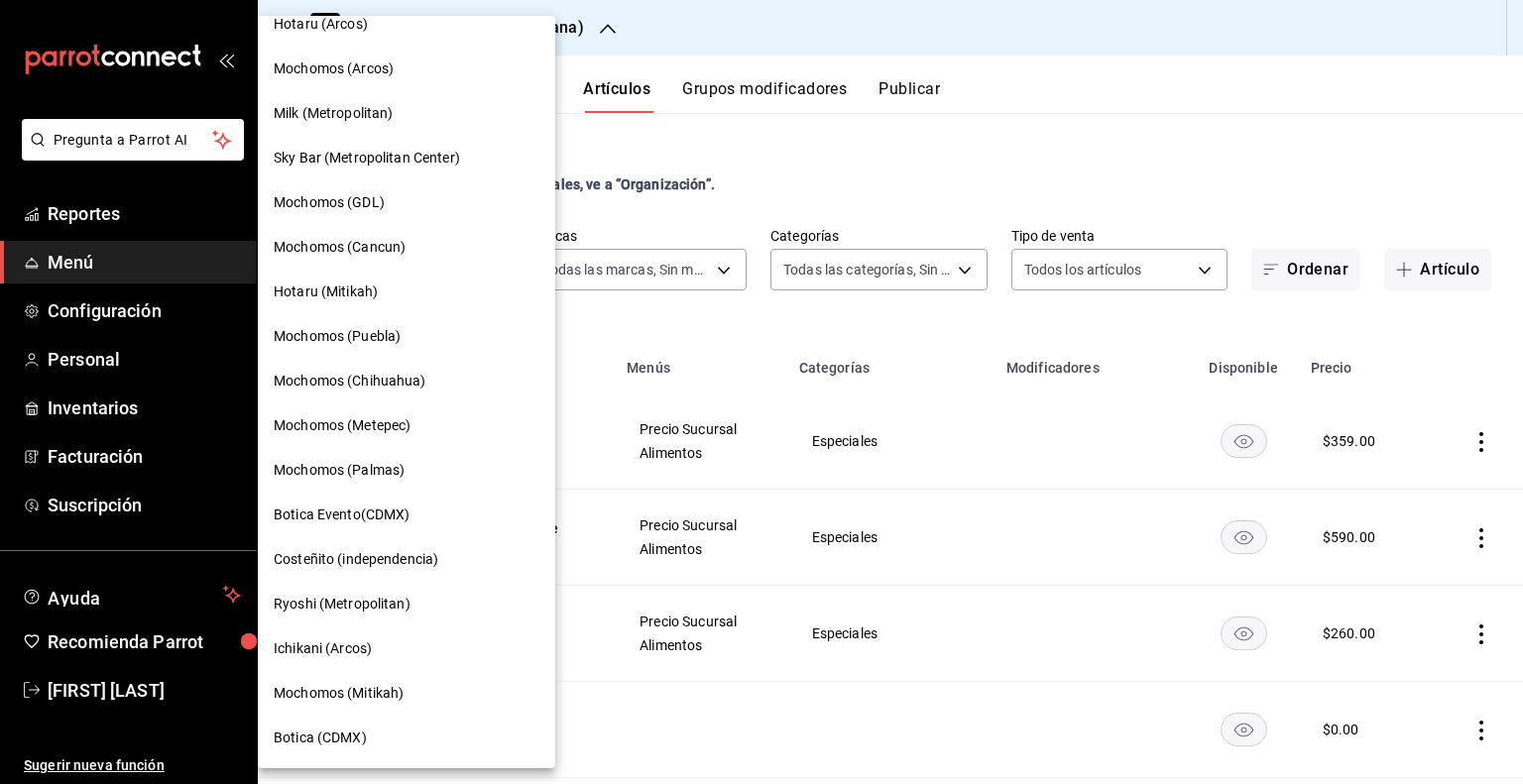 click on "Mochomos (Mitikah)" at bounding box center [407, 693] 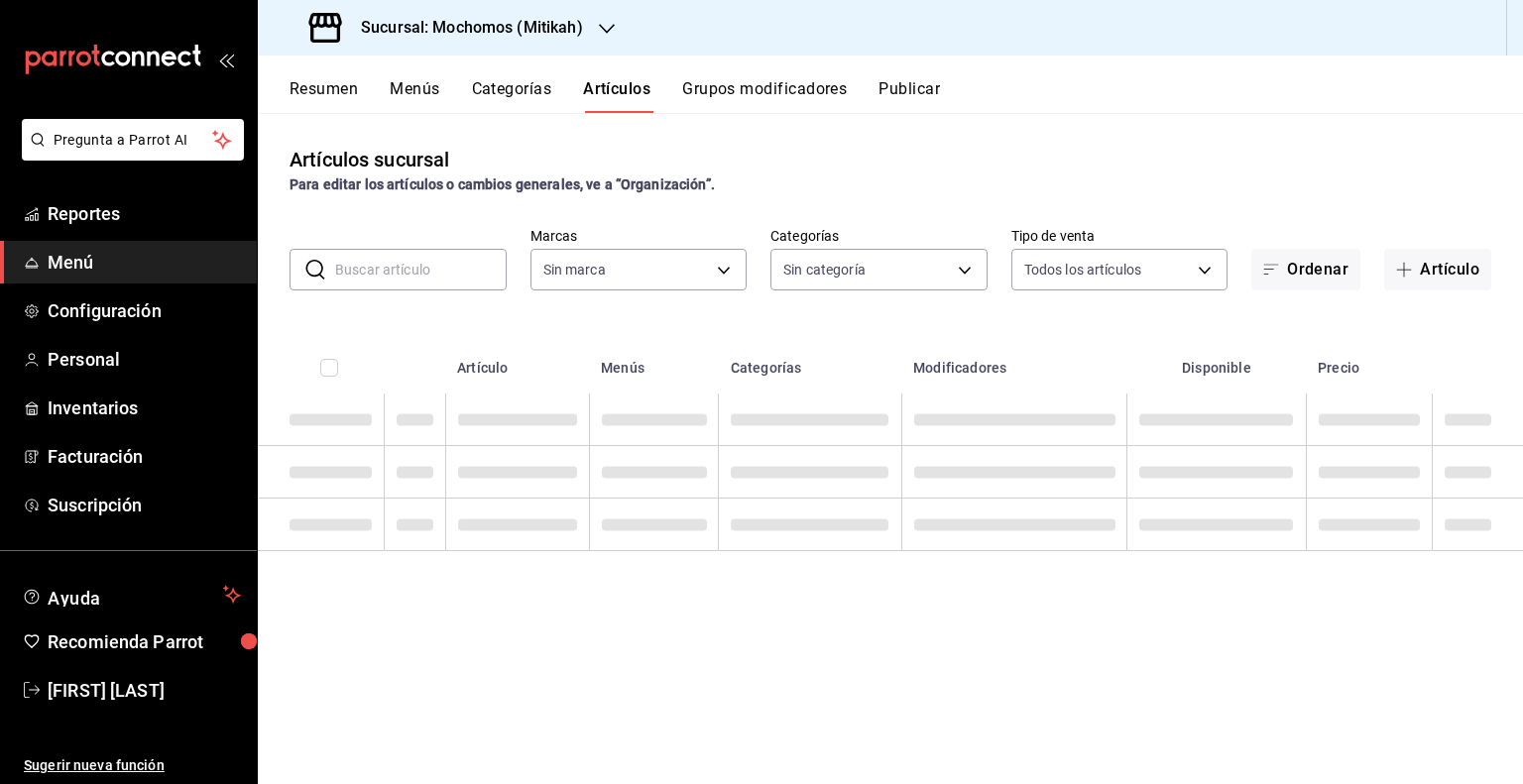 click at bounding box center [420, 270] 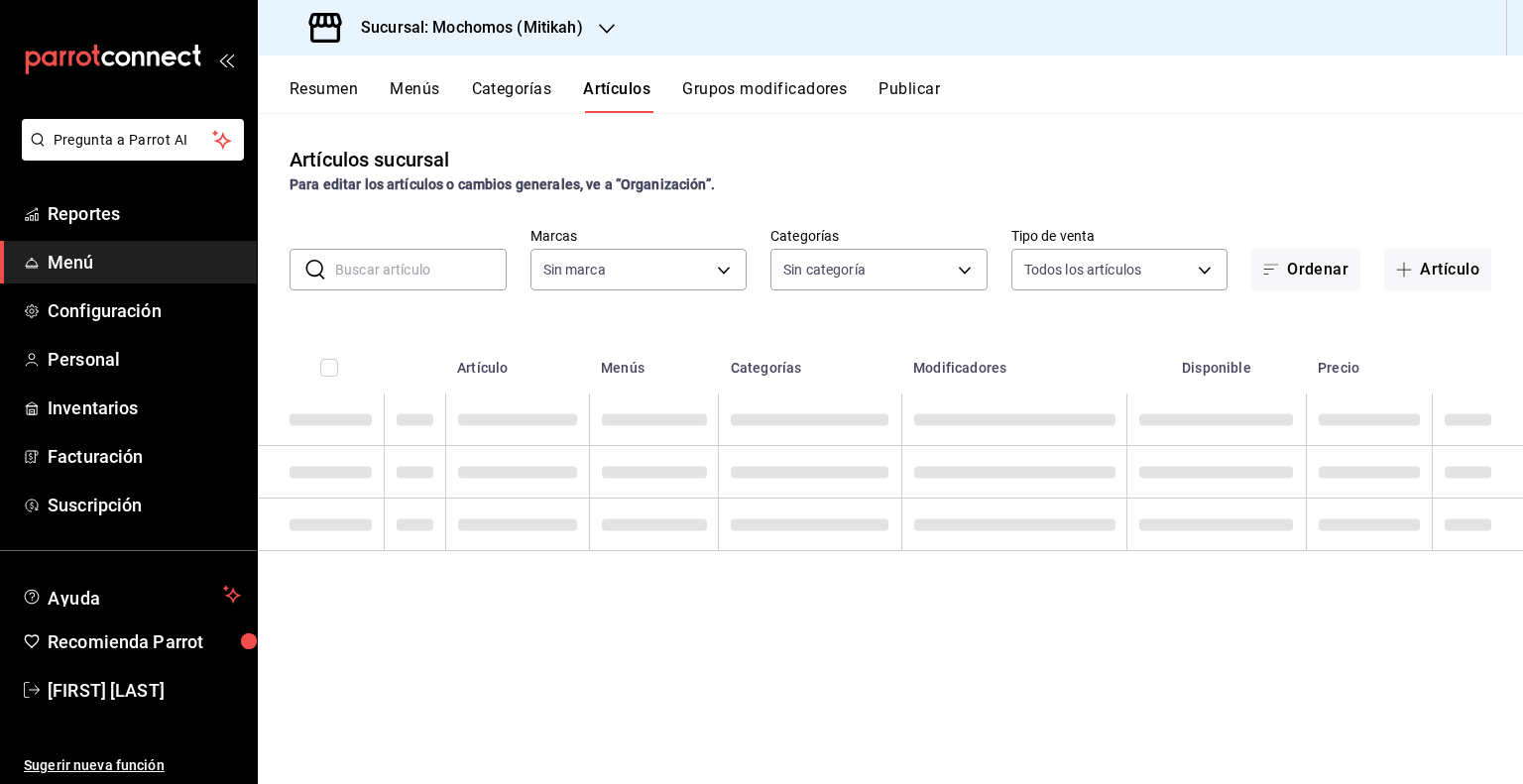 type on "11865" 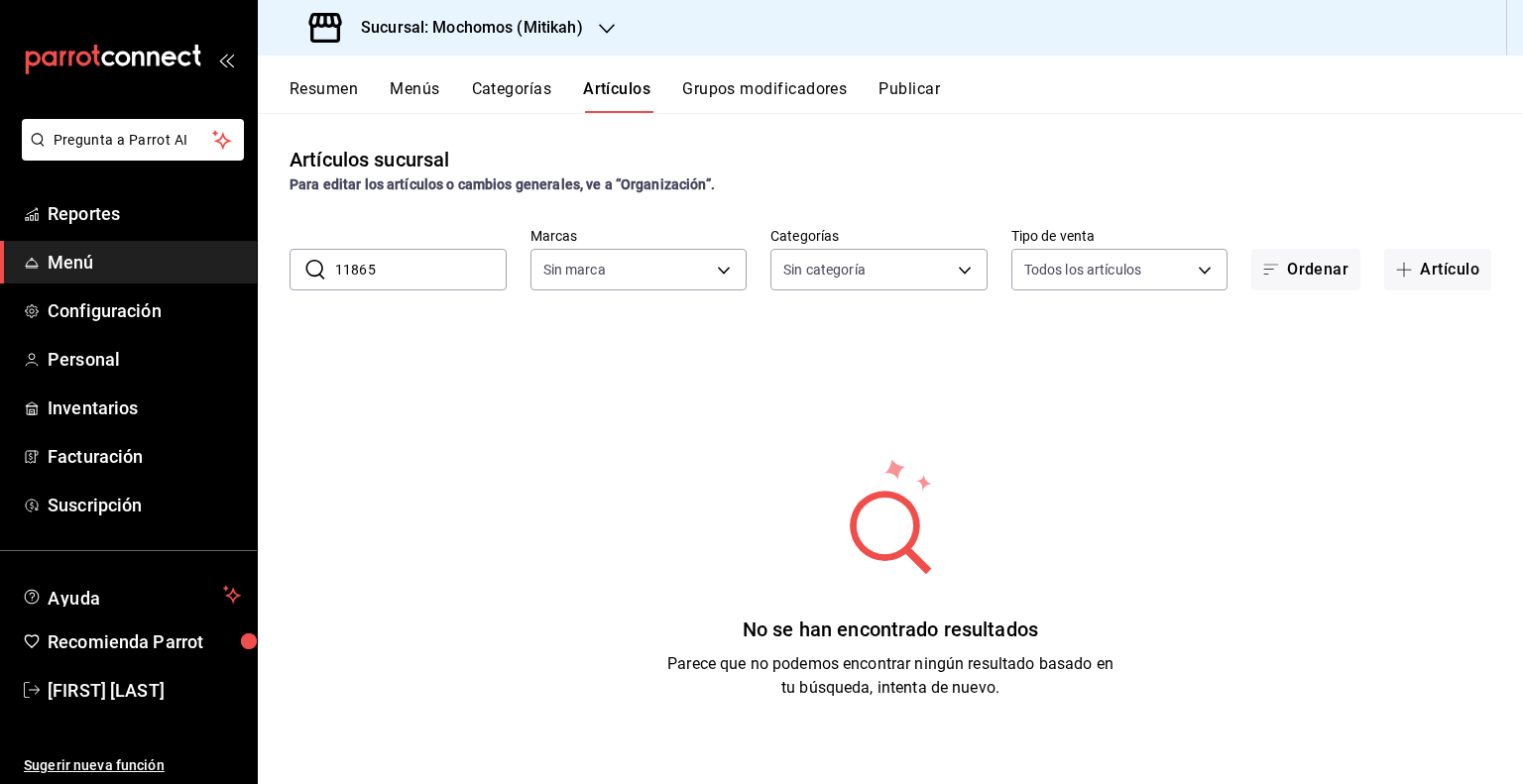 type on "d0e5f648-281b-433d-bf08-9501e0541b8c" 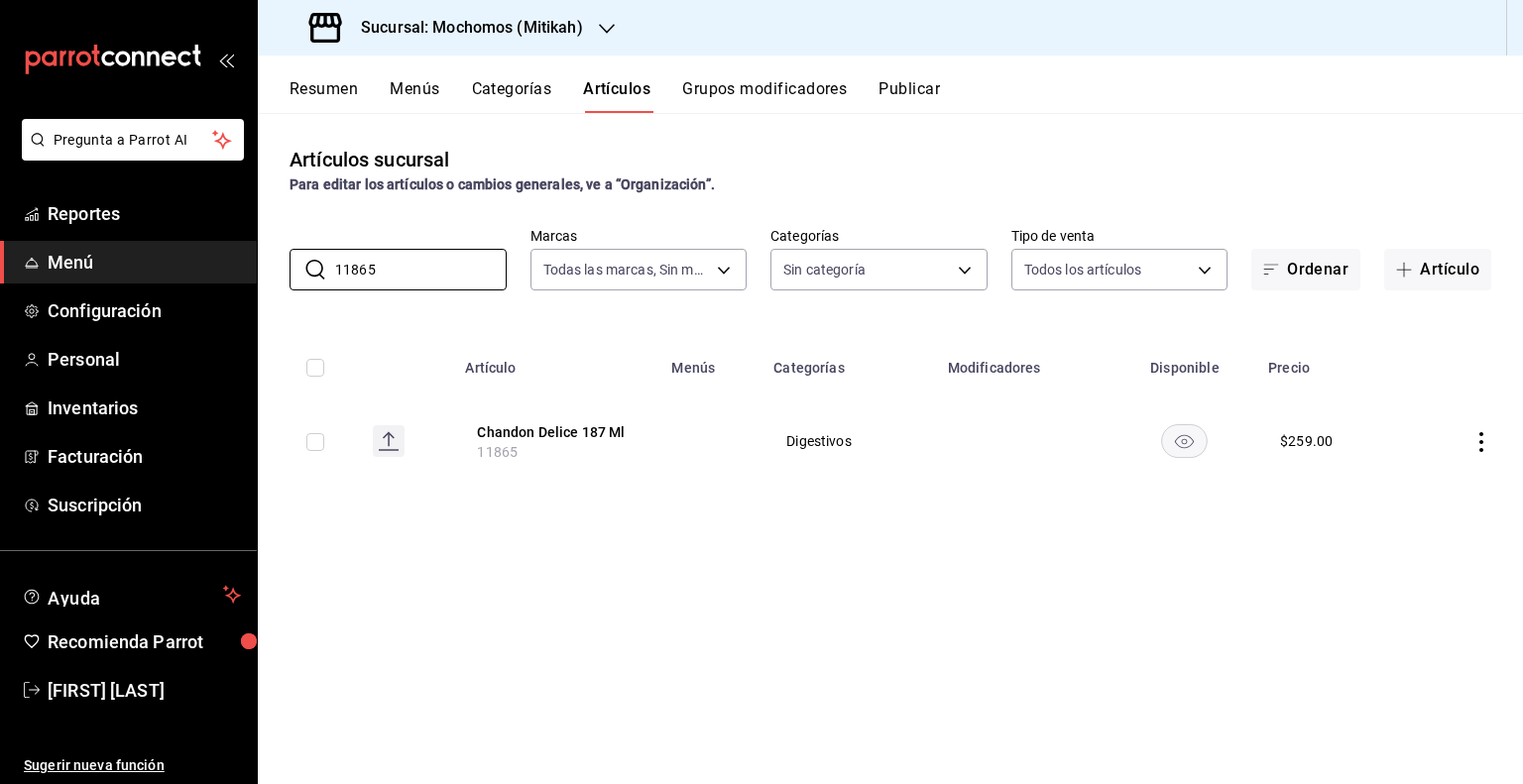 click on "Artículos sucursal Para editar los artículos o cambios generales, ve a “Organización”. ​ [NUMBER] ​ Marcas Todas las marcas, Sin marca [UUID] Categorías Sin categoría Tipo de venta Todos los artículos ALL Ordenar Artículo Artículo Menús Categorías Modificadores Disponible Precio Chandon Delice 187 Ml [NUMBER] Digestivos $ 259.00" at bounding box center [890, 448] 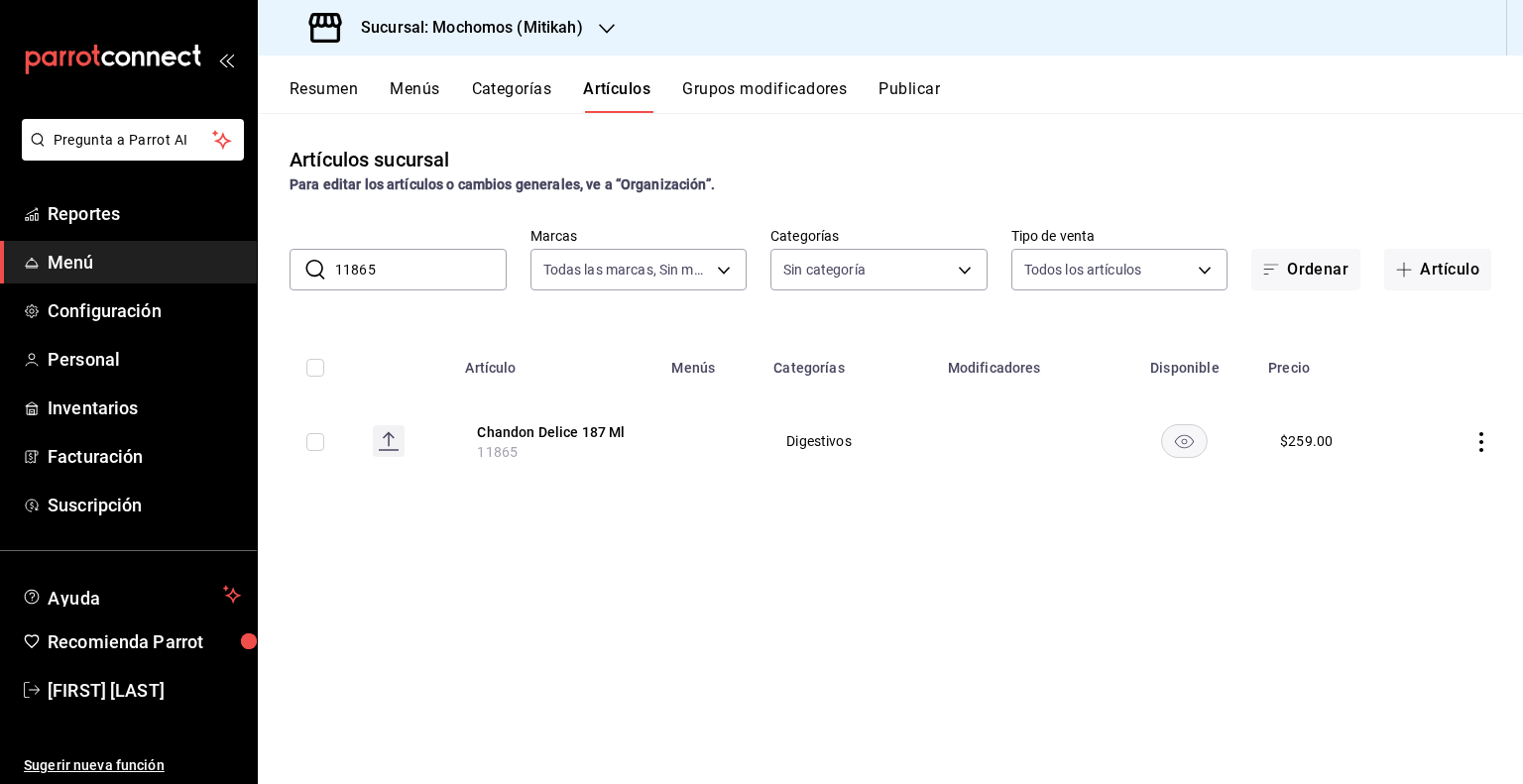 click on "11865" at bounding box center [420, 270] 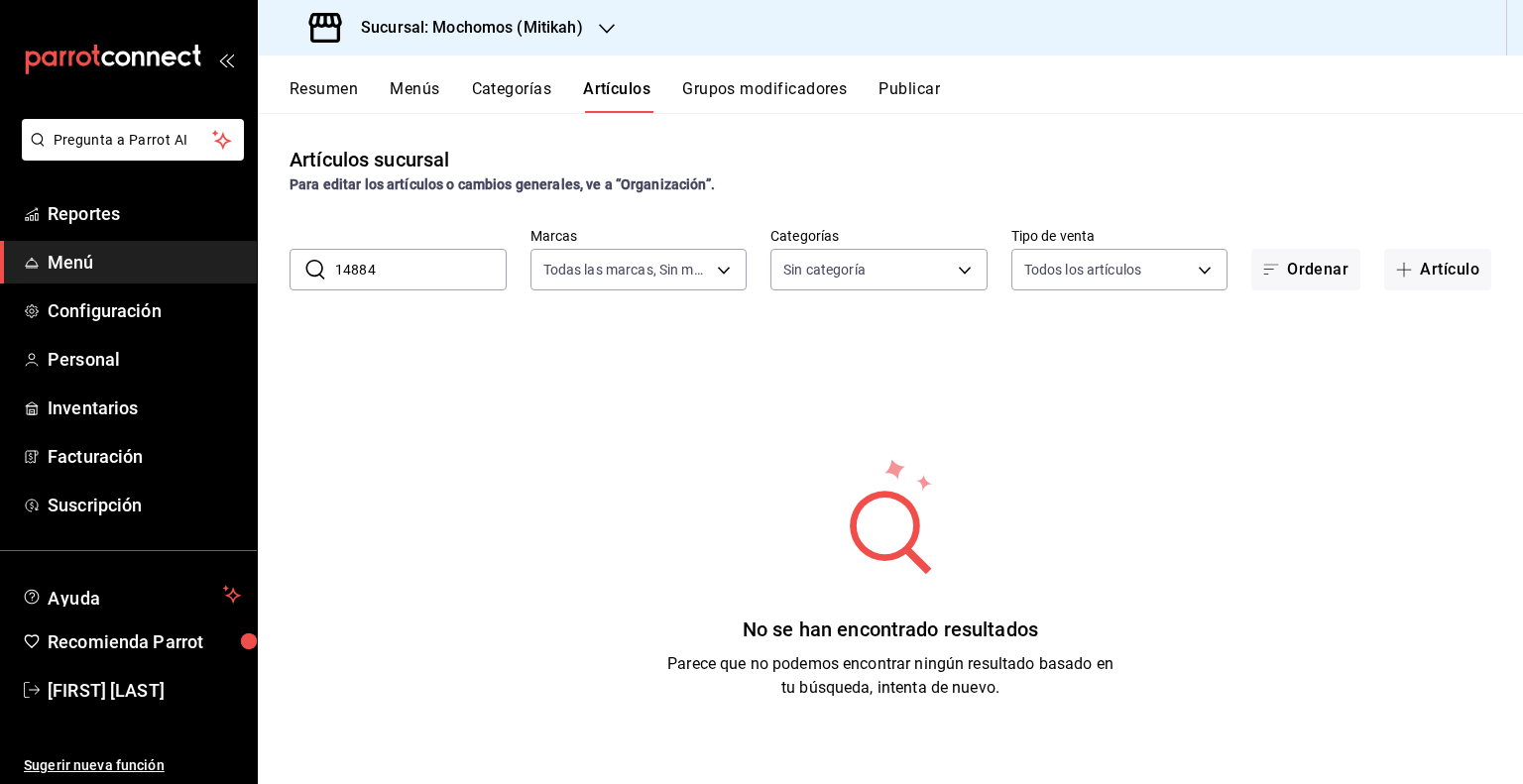 click on "14884" at bounding box center (420, 270) 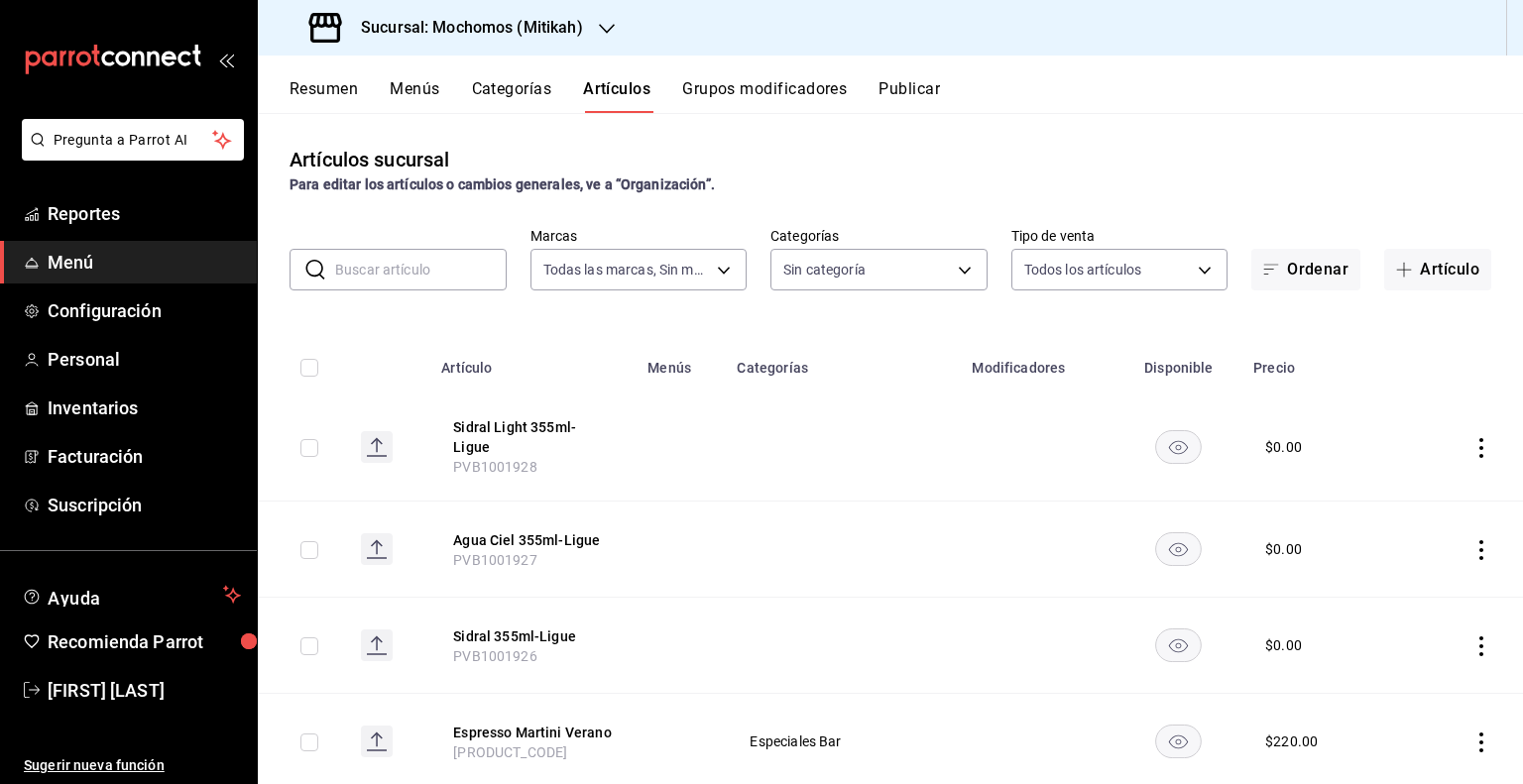 click at bounding box center (420, 270) 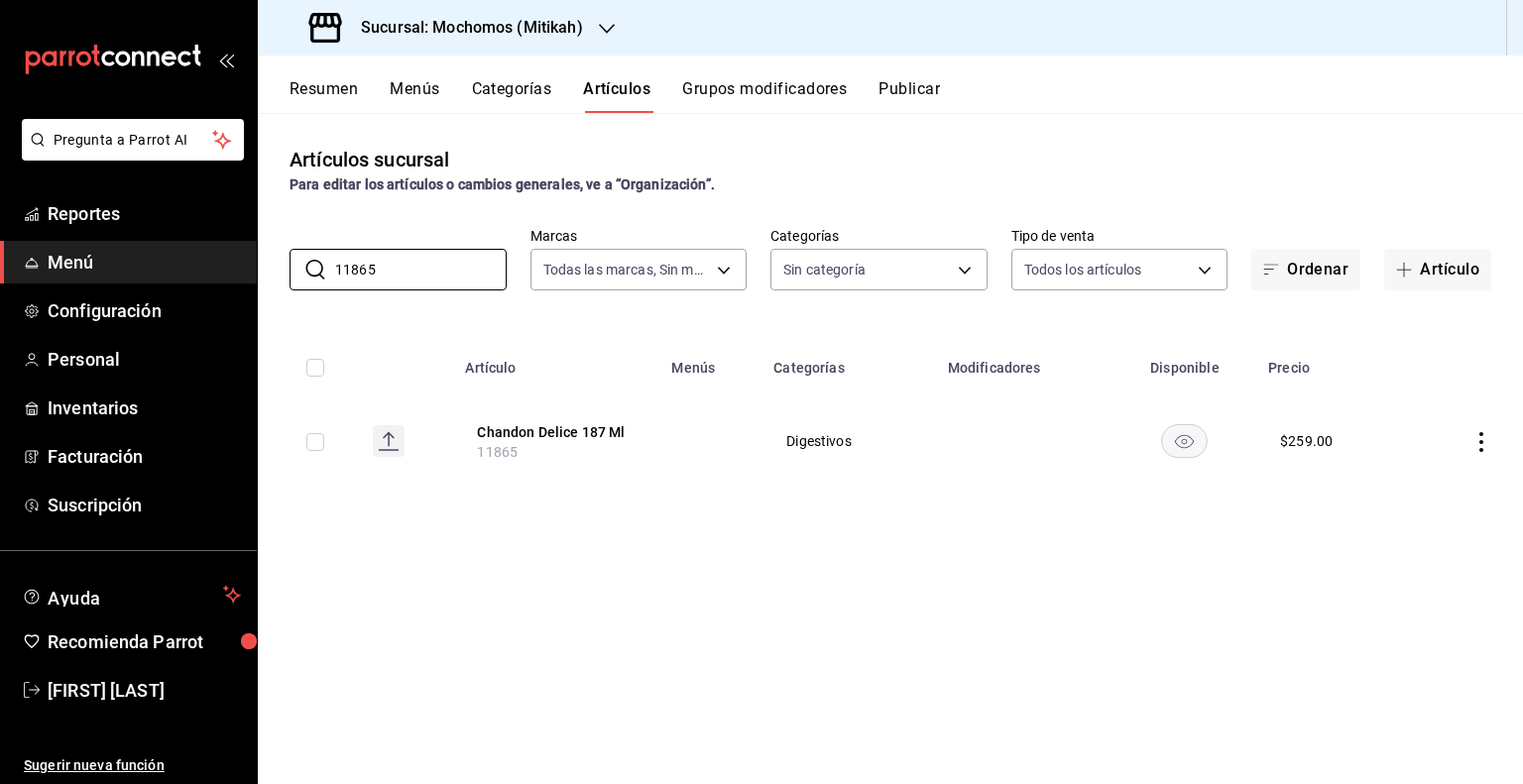 type on "11865" 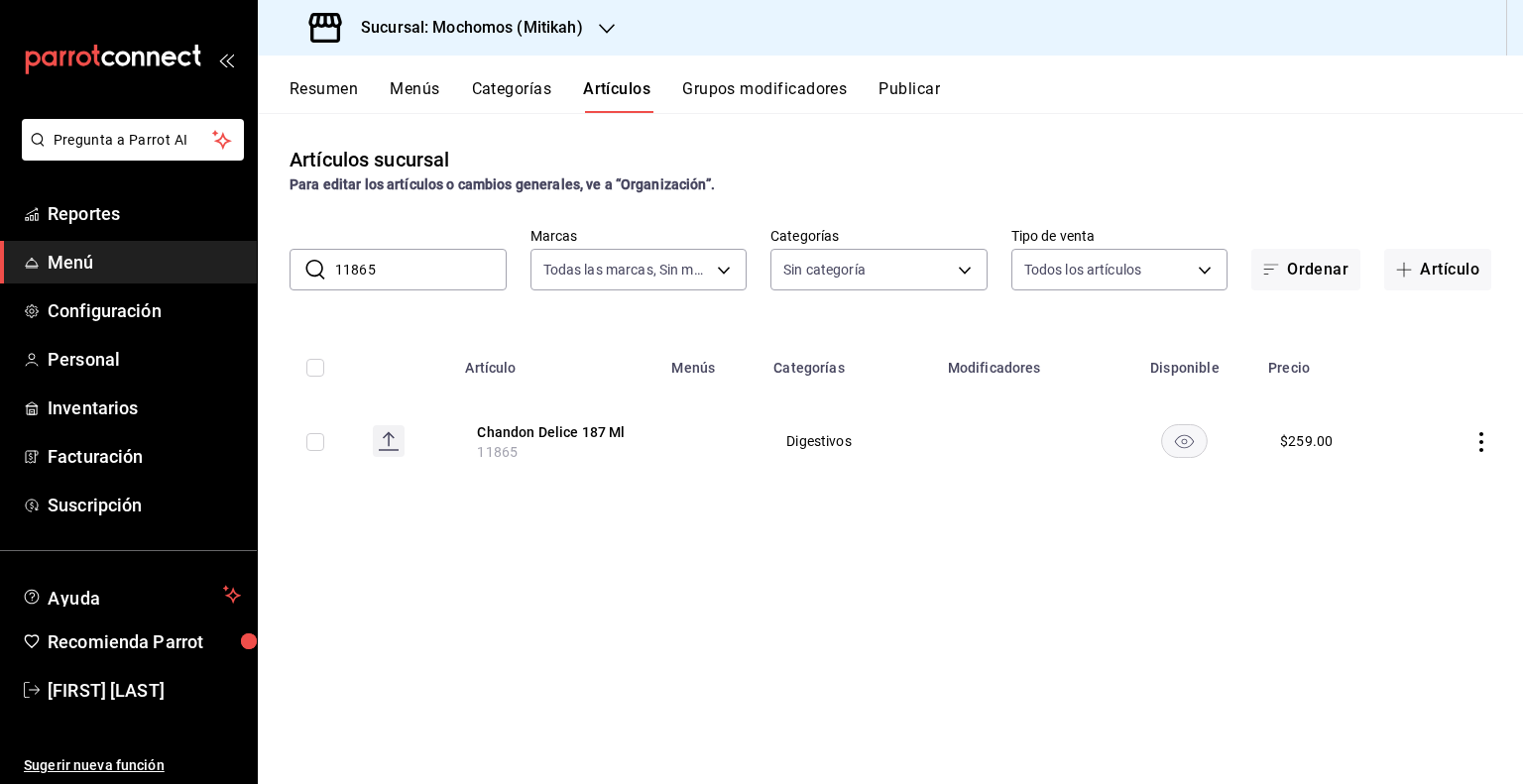 click on "Chandon Delice 187 Ml [NUMBER]" at bounding box center (556, 441) 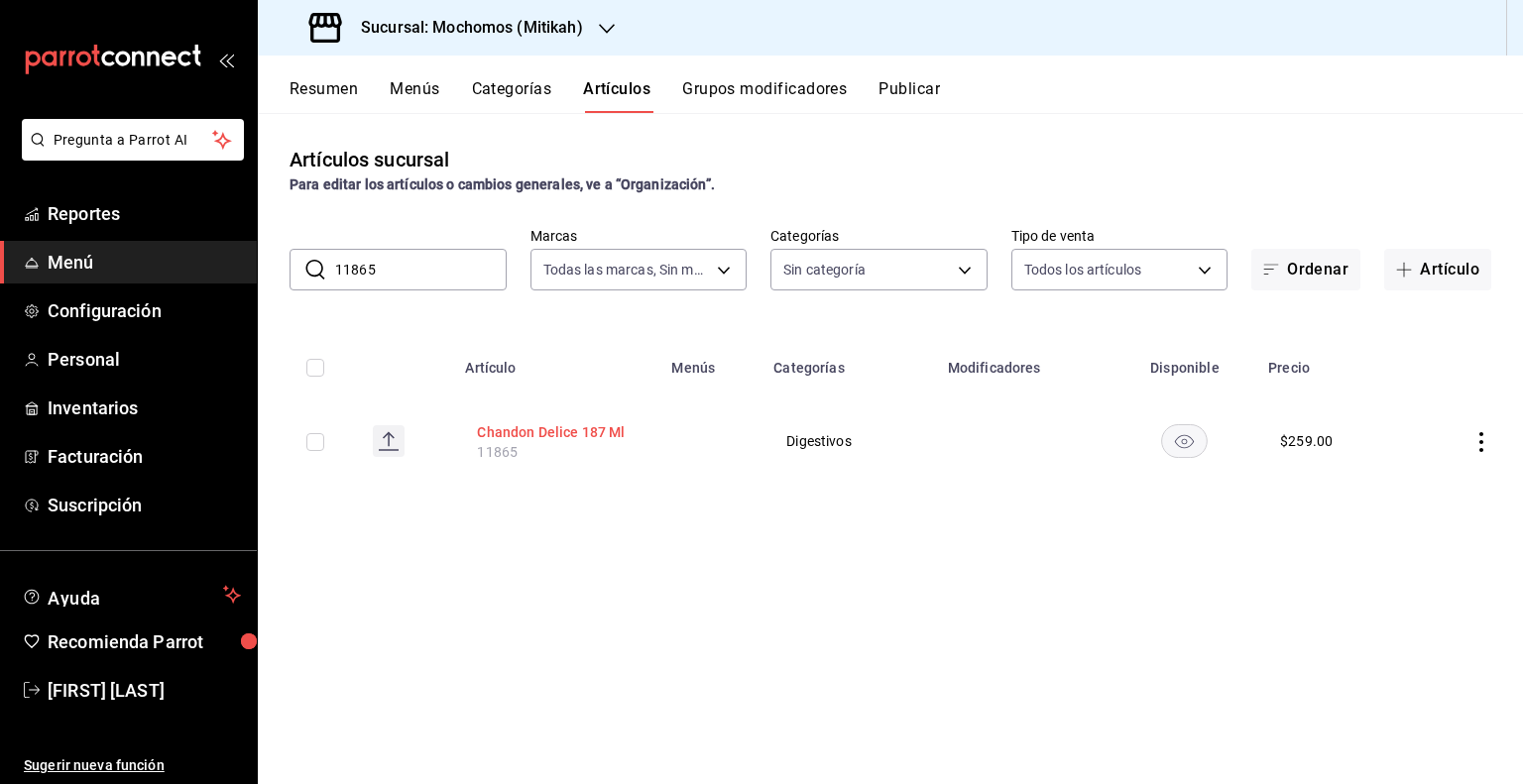 click on "Chandon Delice 187 Ml" at bounding box center (556, 432) 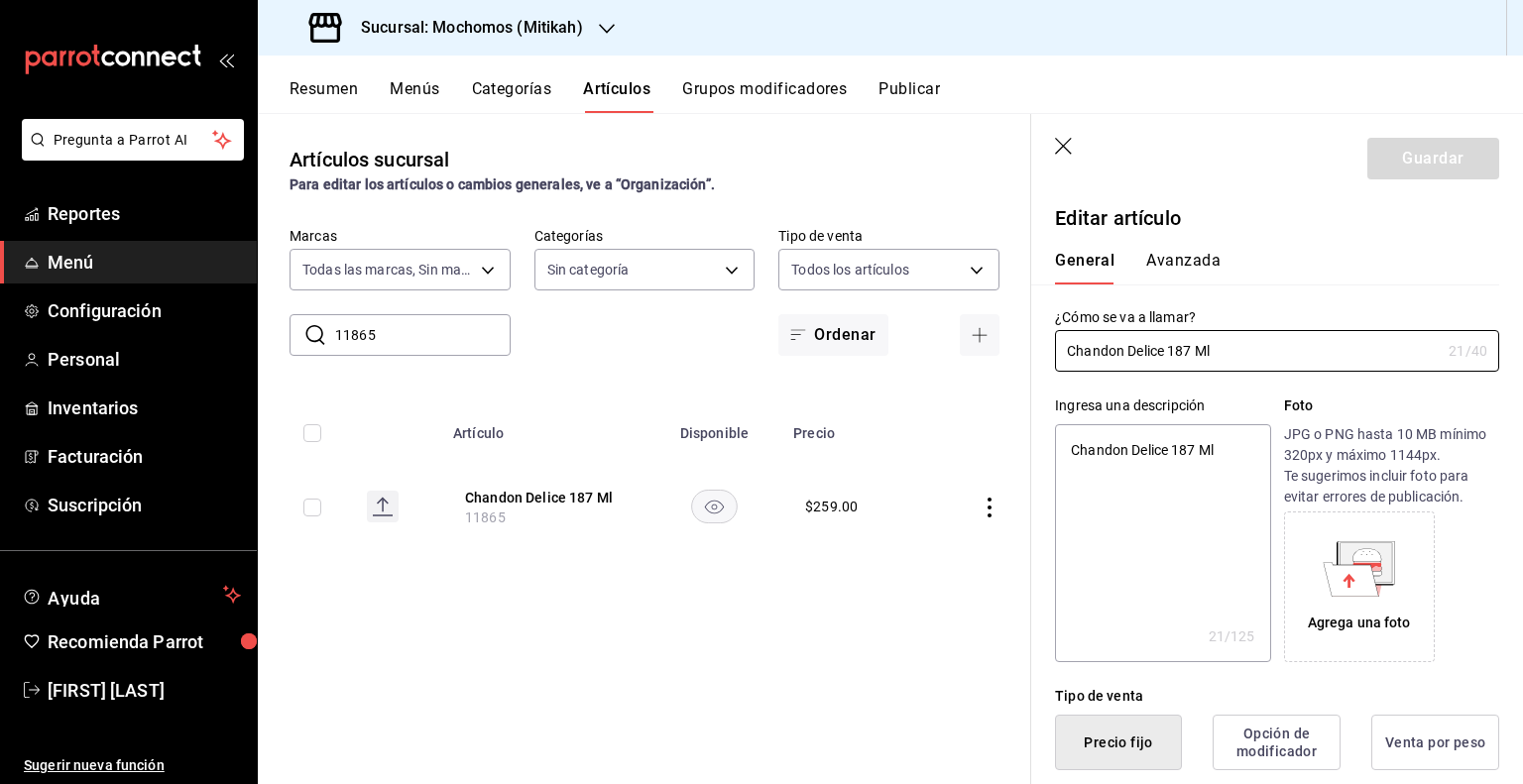 type on "x" 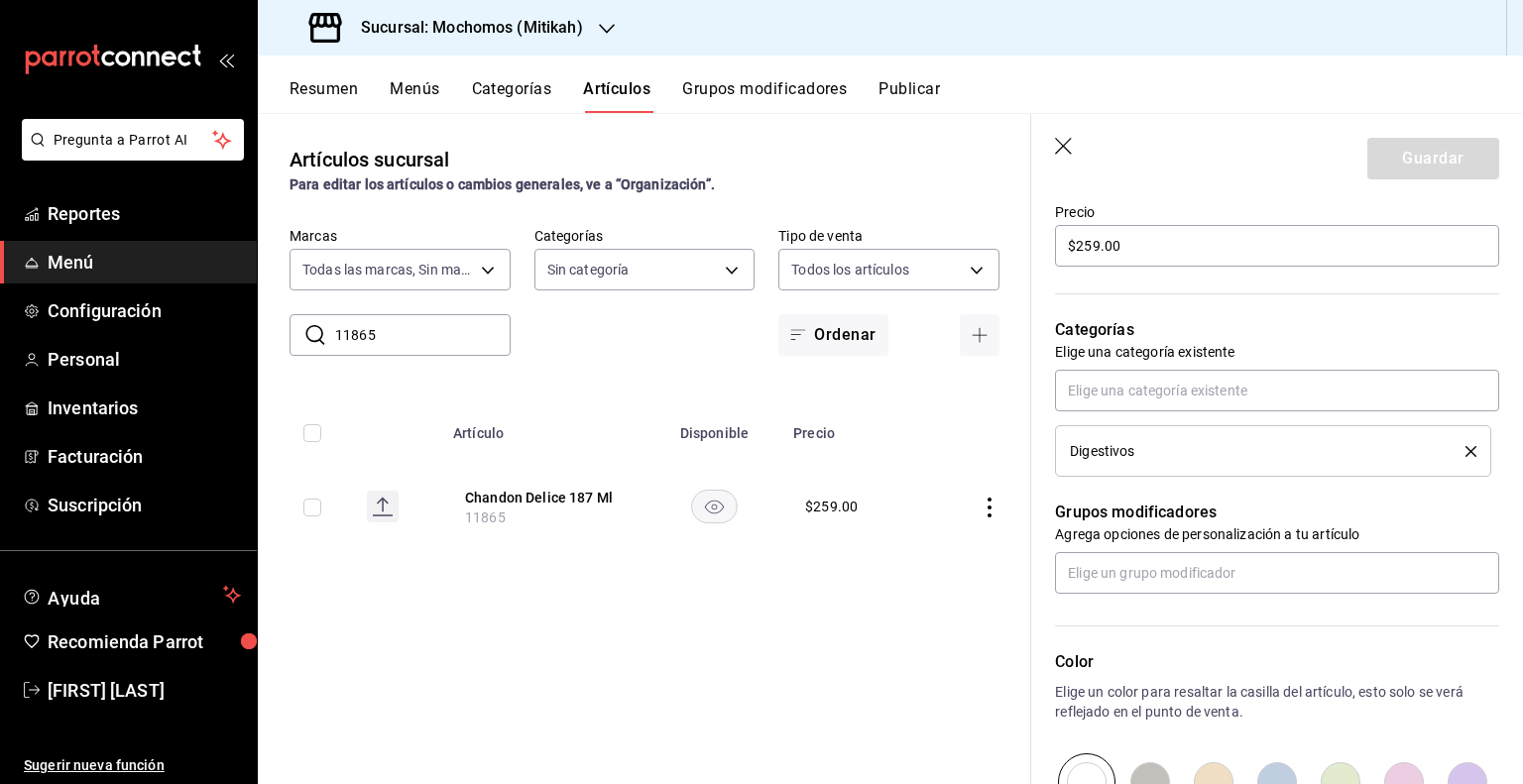 scroll, scrollTop: 595, scrollLeft: 0, axis: vertical 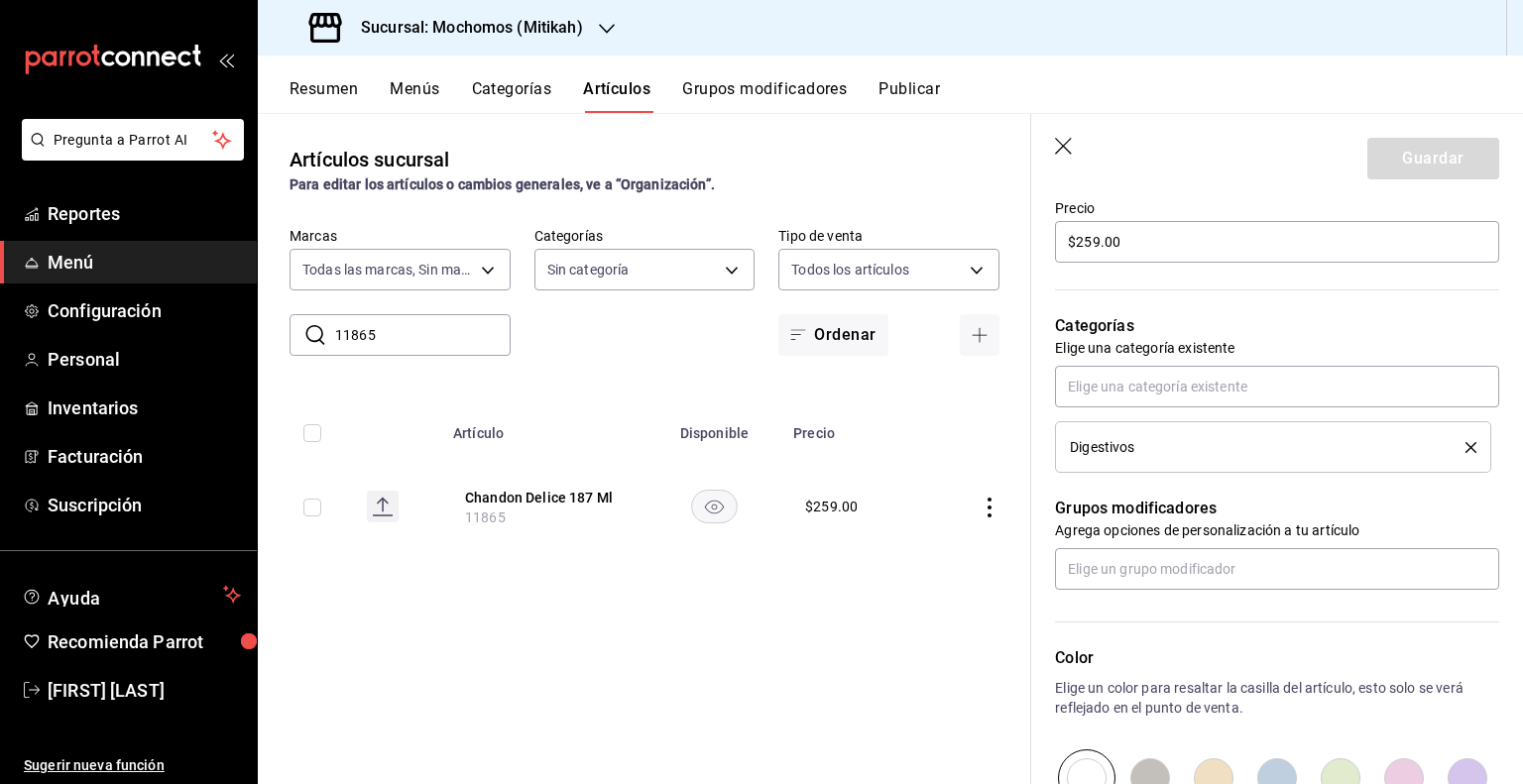 click on "Digestivos" at bounding box center [1273, 447] 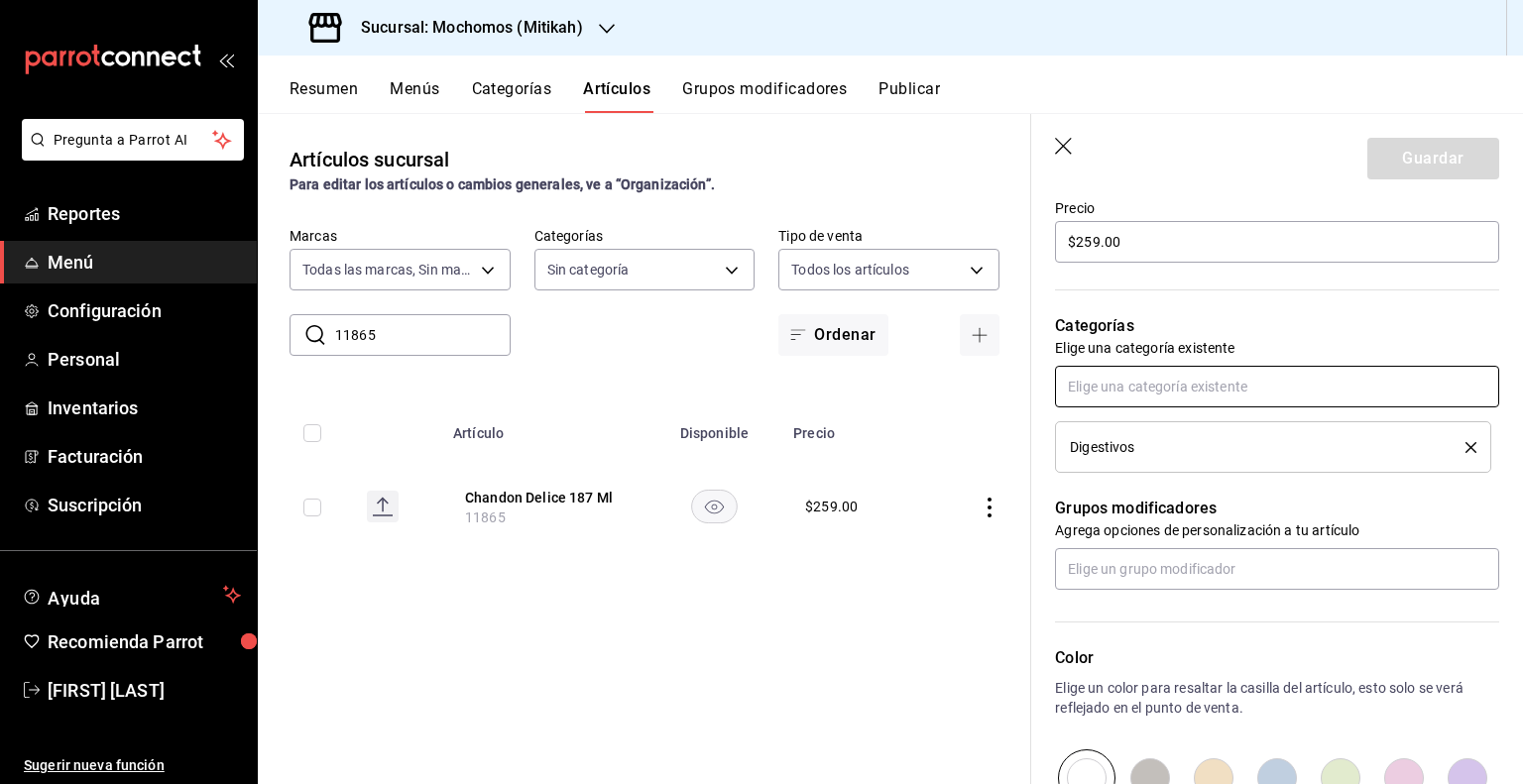 click at bounding box center (1277, 387) 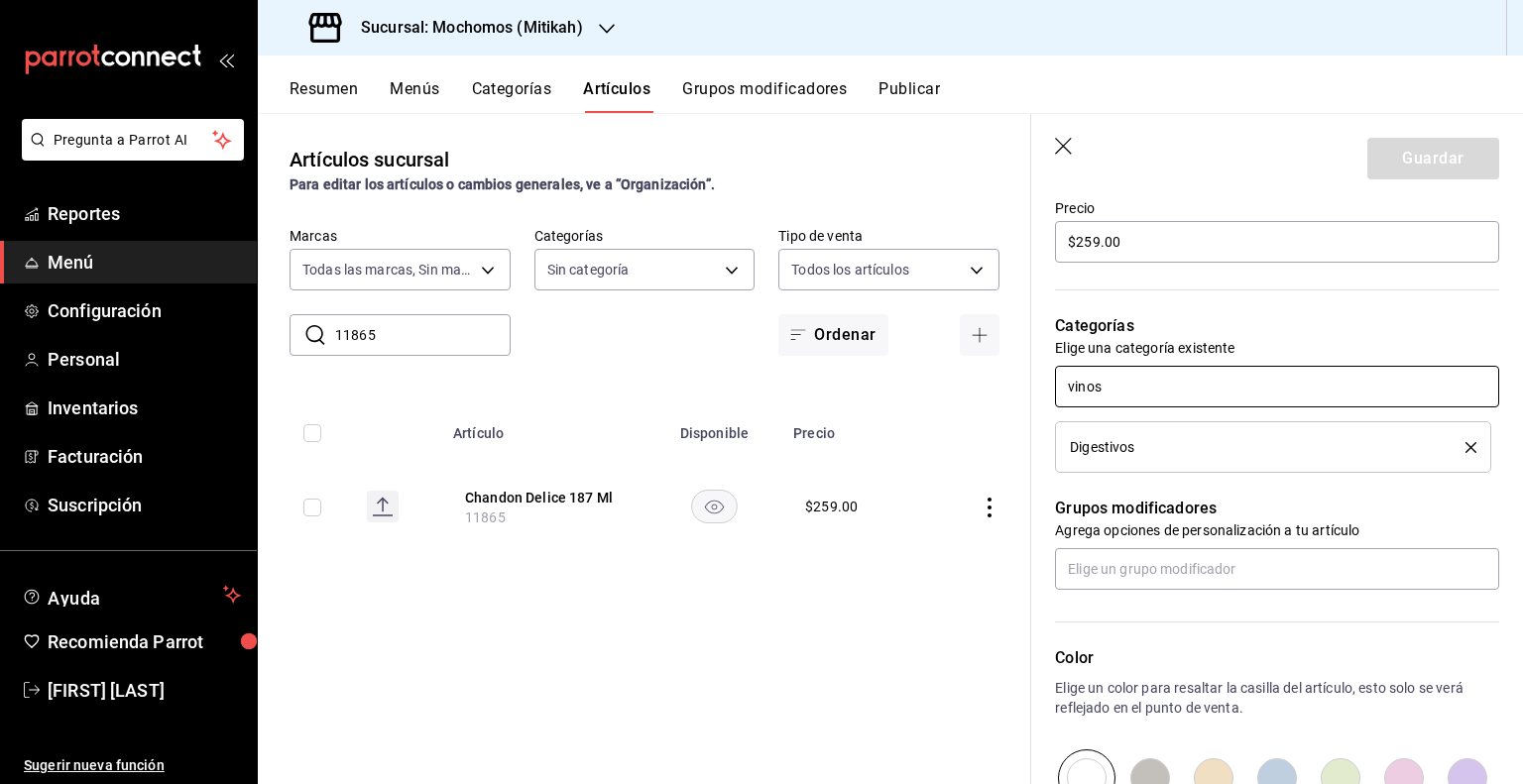 type on "vinos" 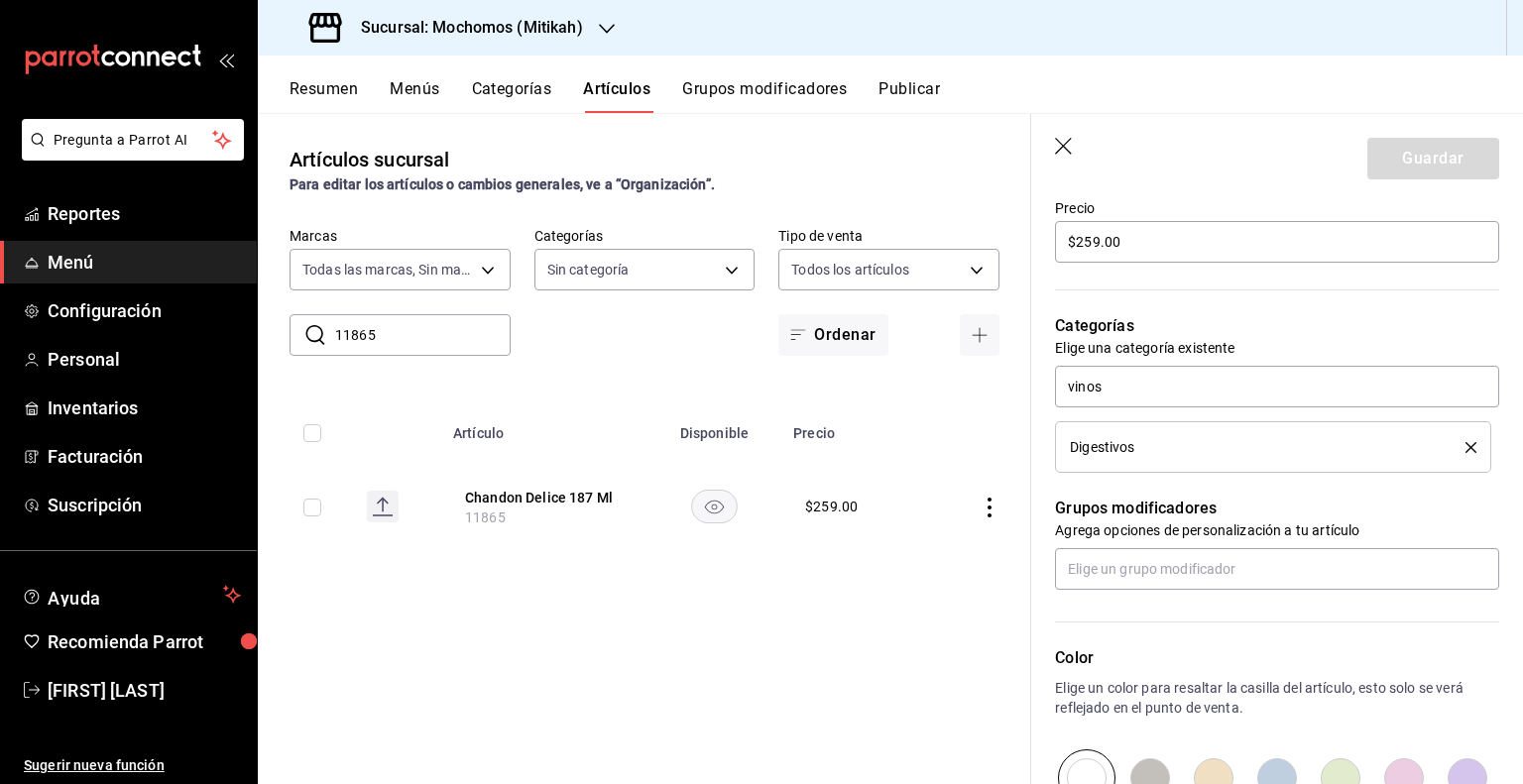 type 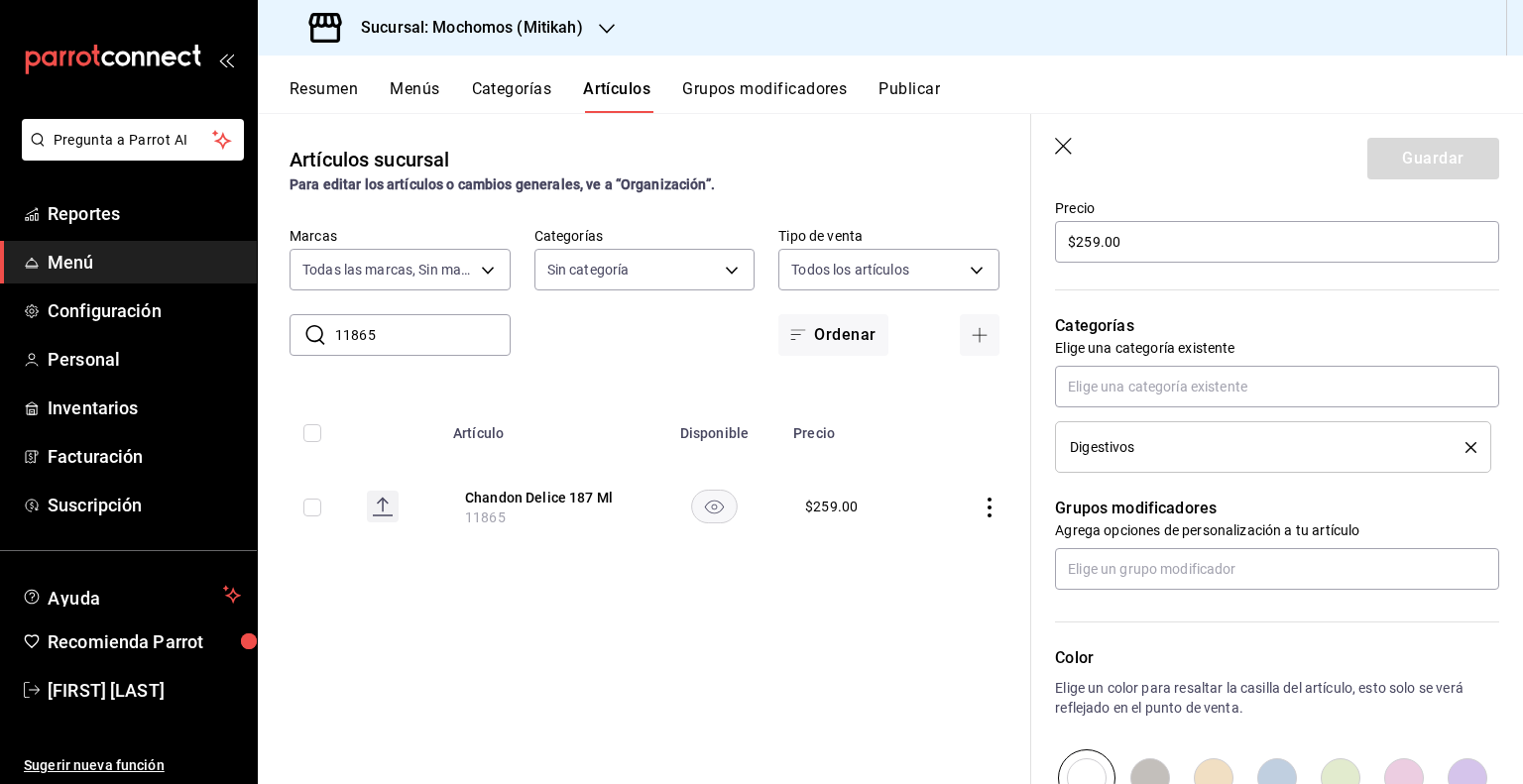 click on "Artículos sucursal Para editar los artículos o cambios generales, ve a “Organización”. ​ [NUMBER] ​ Marcas Todas las marcas, Sin marca [UUID] Categorías Sin categoría Tipo de venta Todos los artículos ALL Ordenar Artículo Disponible Precio Chandon Delice 187 Ml [NUMBER] $ [PRICE]" at bounding box center (644, 448) 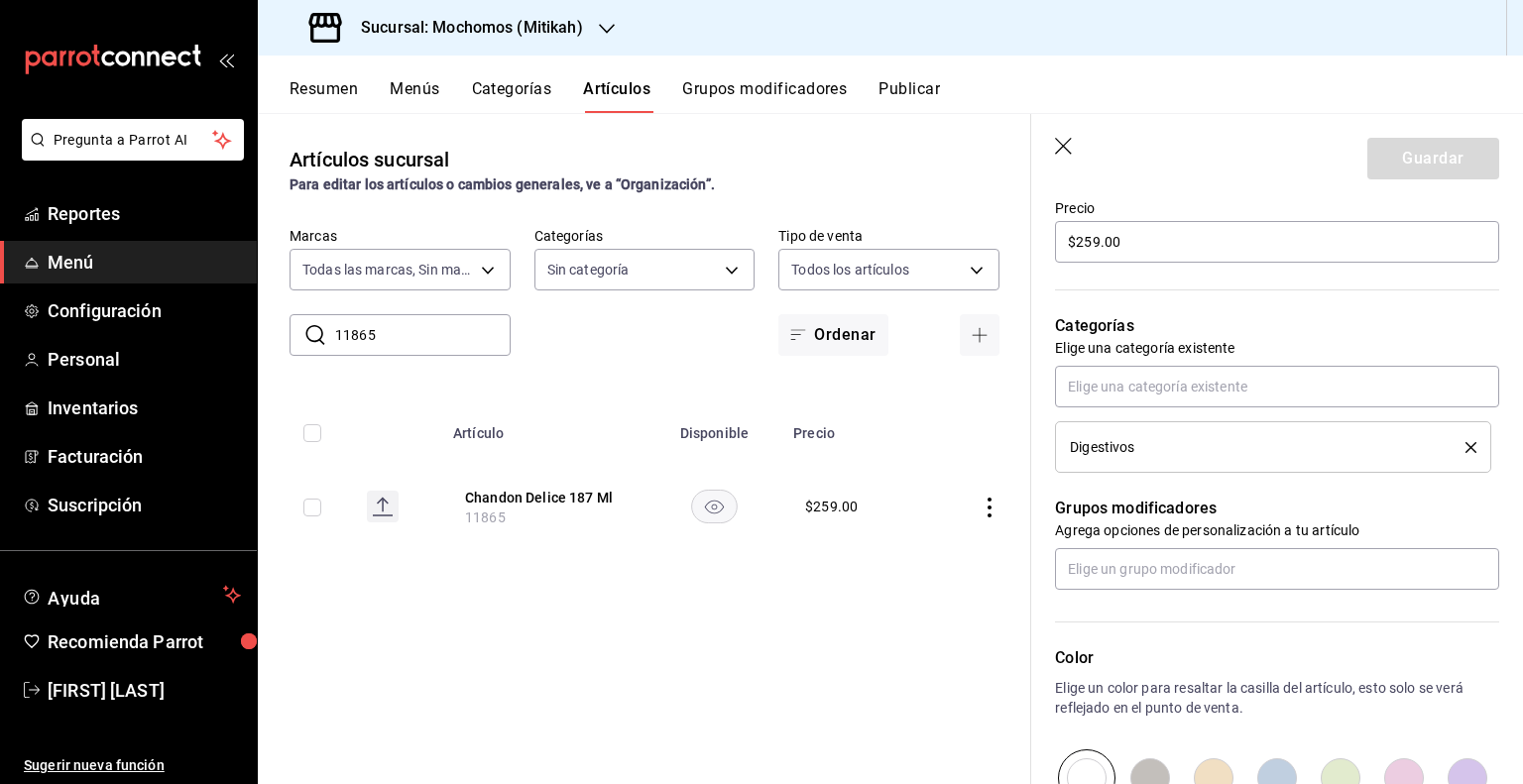 click on "11865" at bounding box center [422, 335] 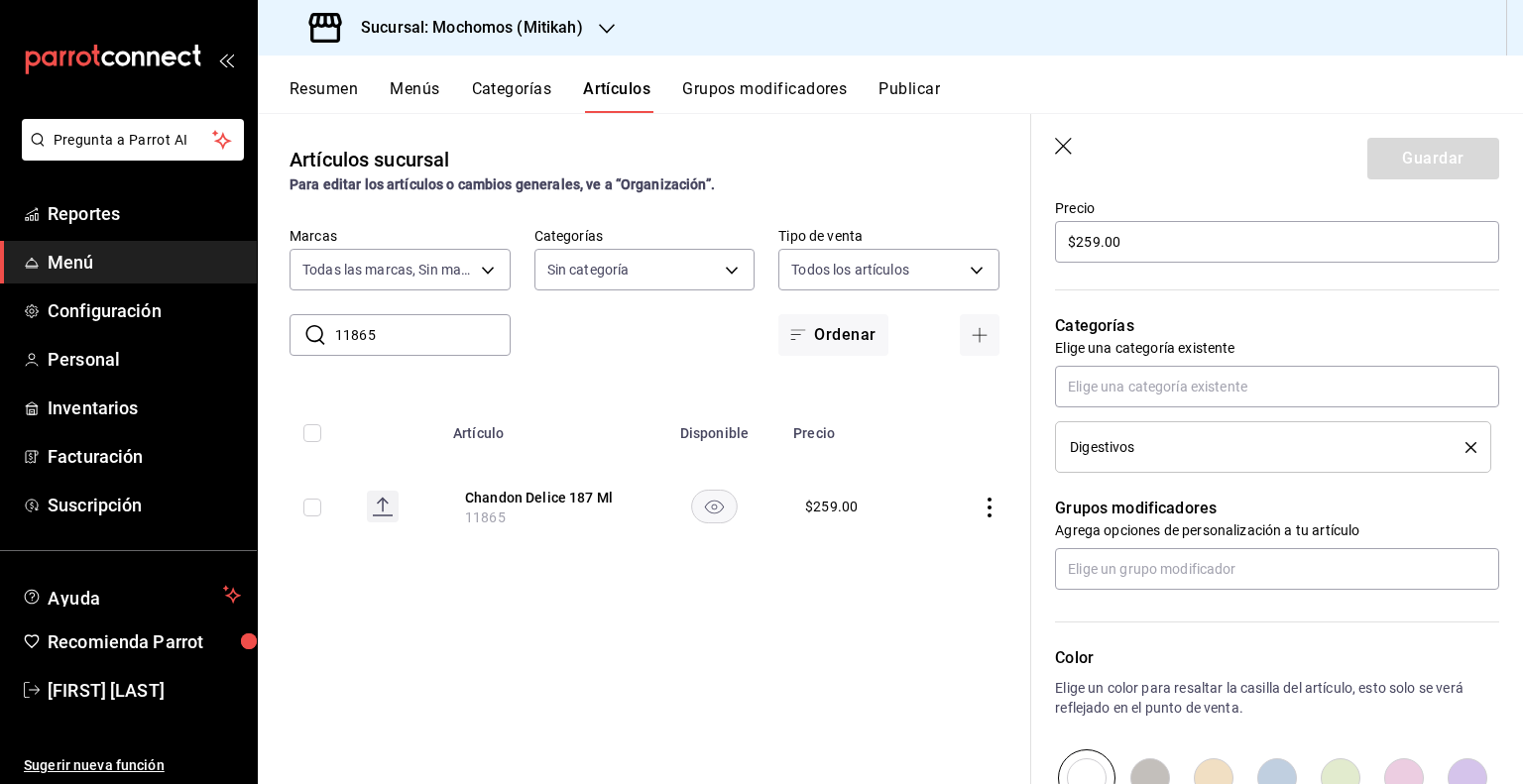 click on "11865" at bounding box center [422, 335] 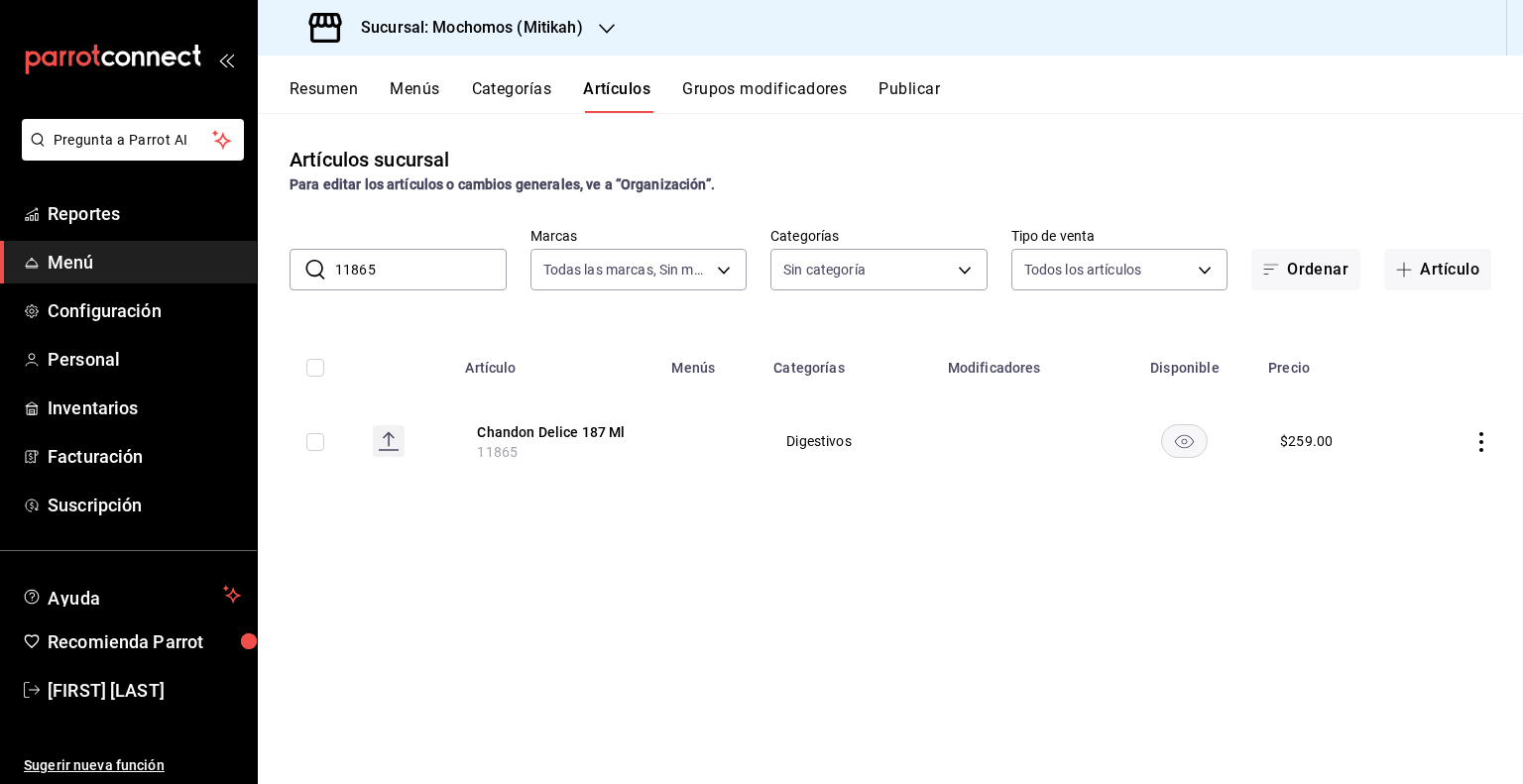 scroll, scrollTop: 0, scrollLeft: 0, axis: both 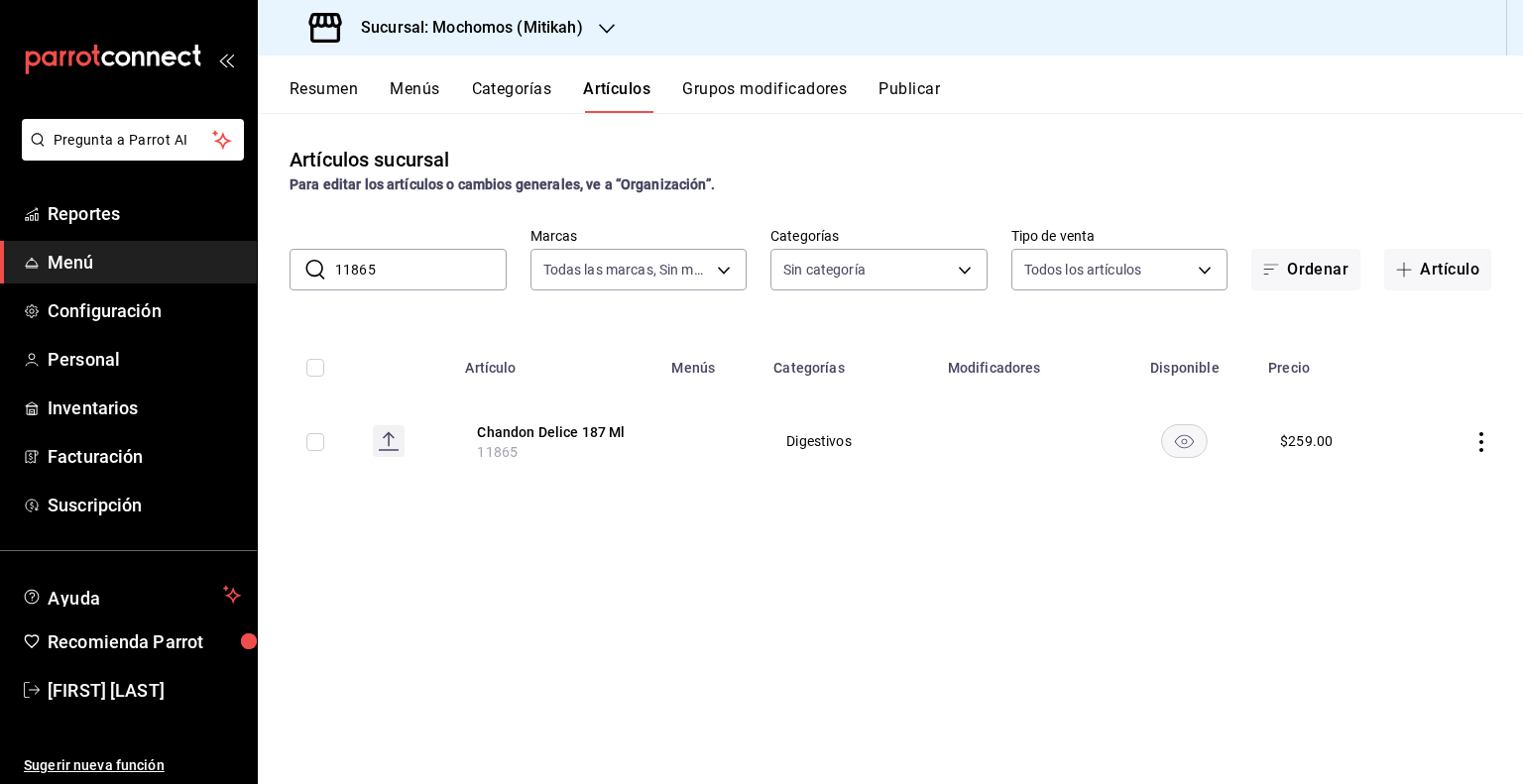 click on "11865" at bounding box center (420, 270) 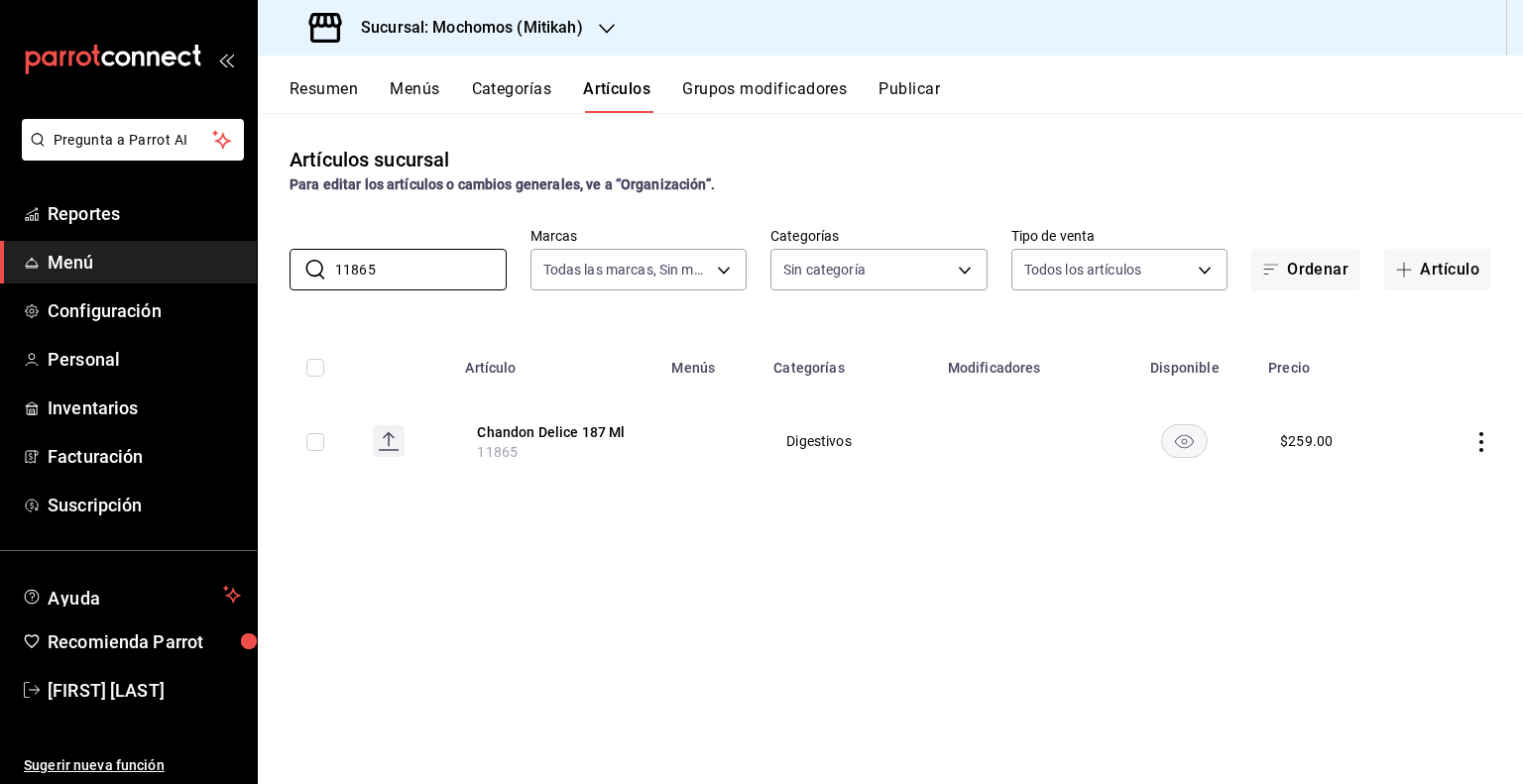 click on "Sucursal: Mochomos (Mitikah)" at bounding box center [464, 28] 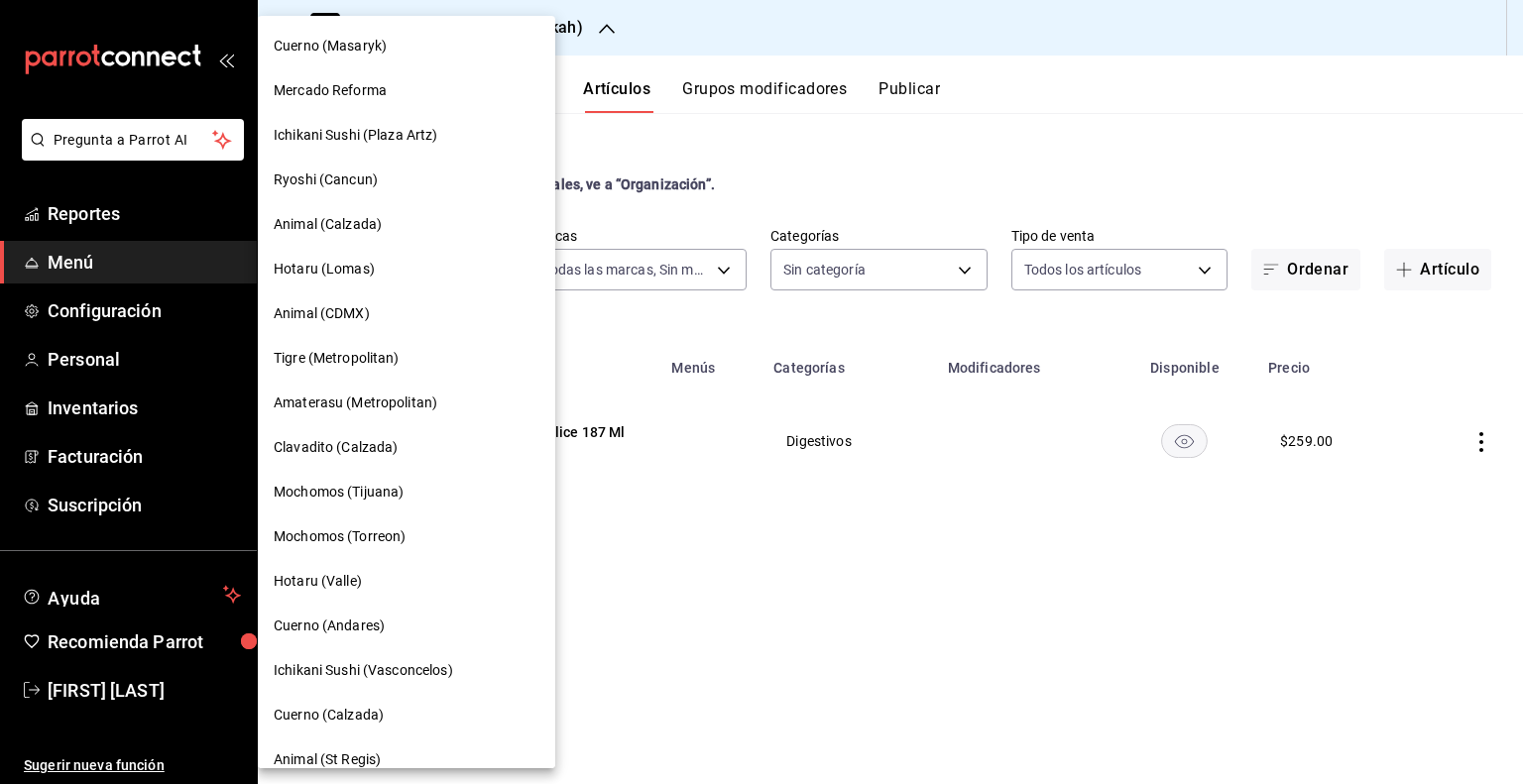 click on "Mochomos (Torreon)" at bounding box center (339, 536) 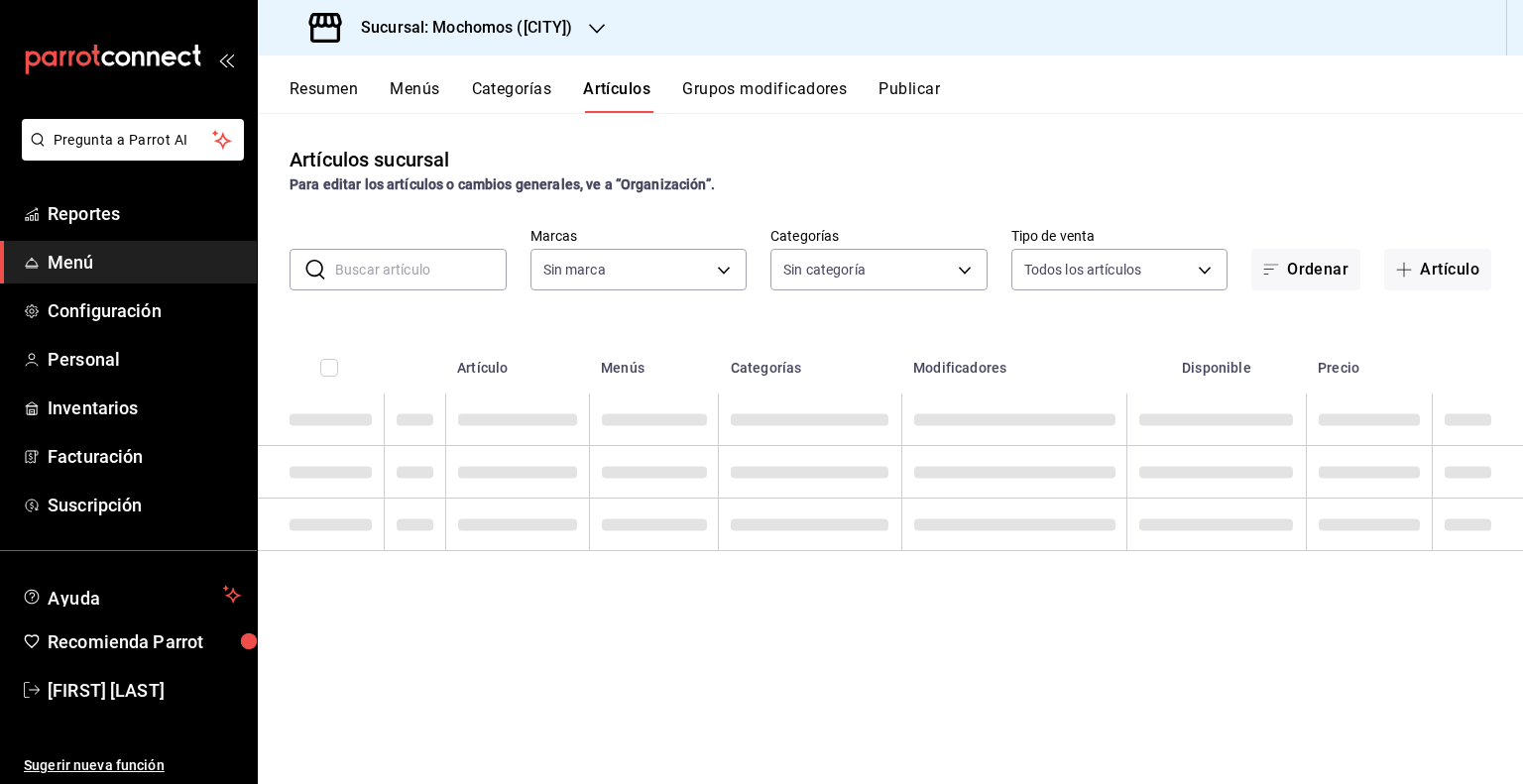 click at bounding box center [420, 270] 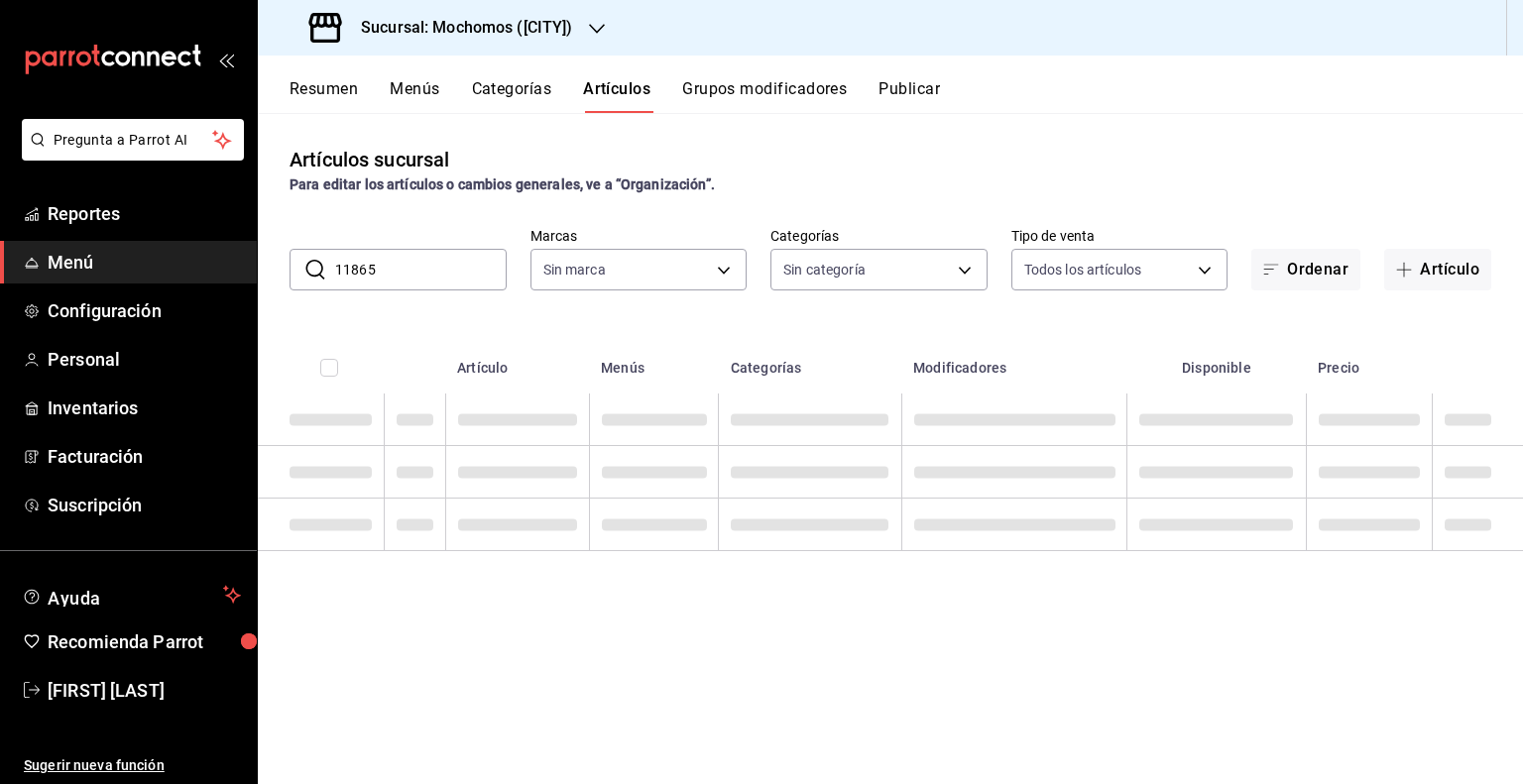 type on "c8544d00-0077-49dd-9e07-f6fffff65e49" 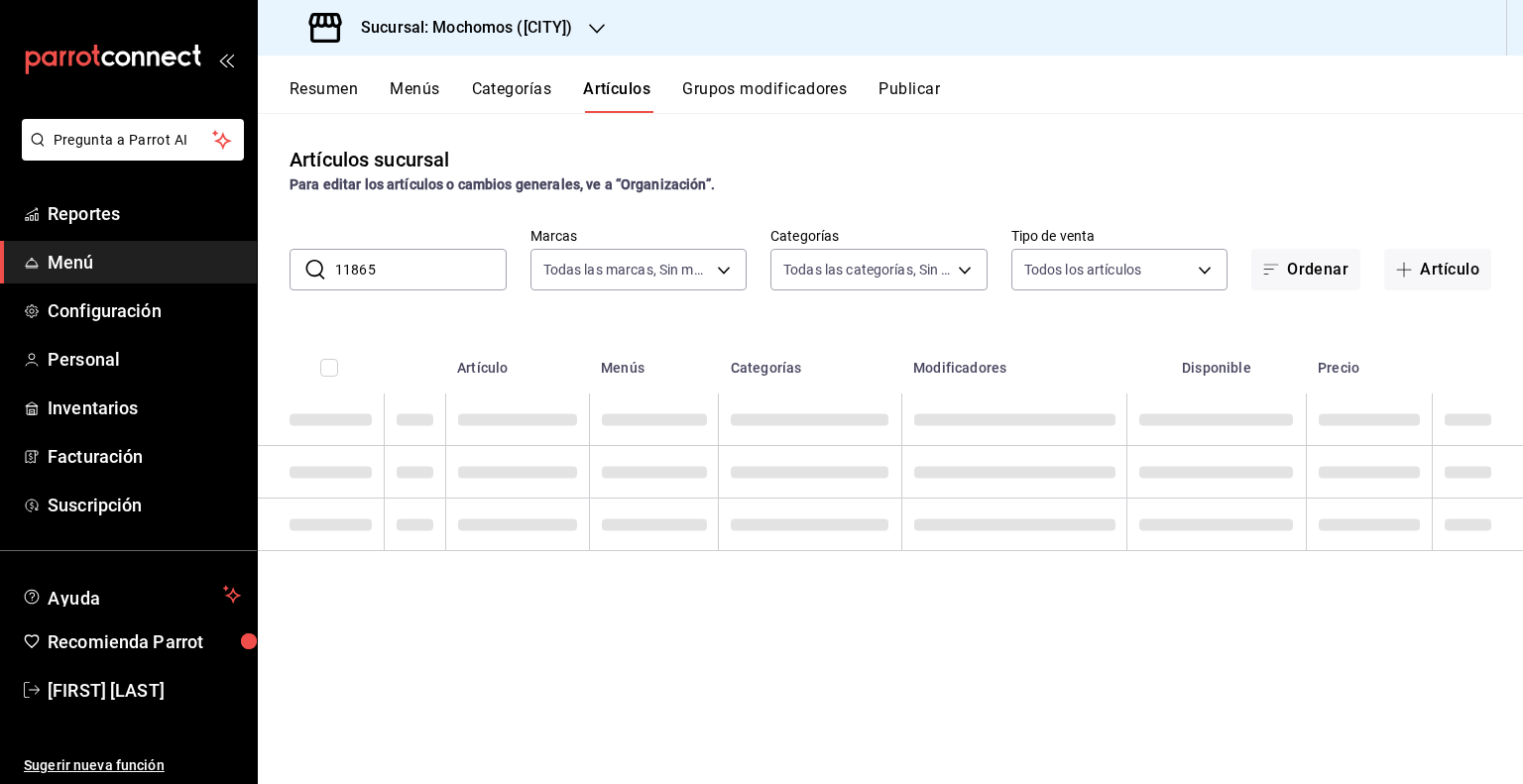 click on "Menús" at bounding box center (653, 362) 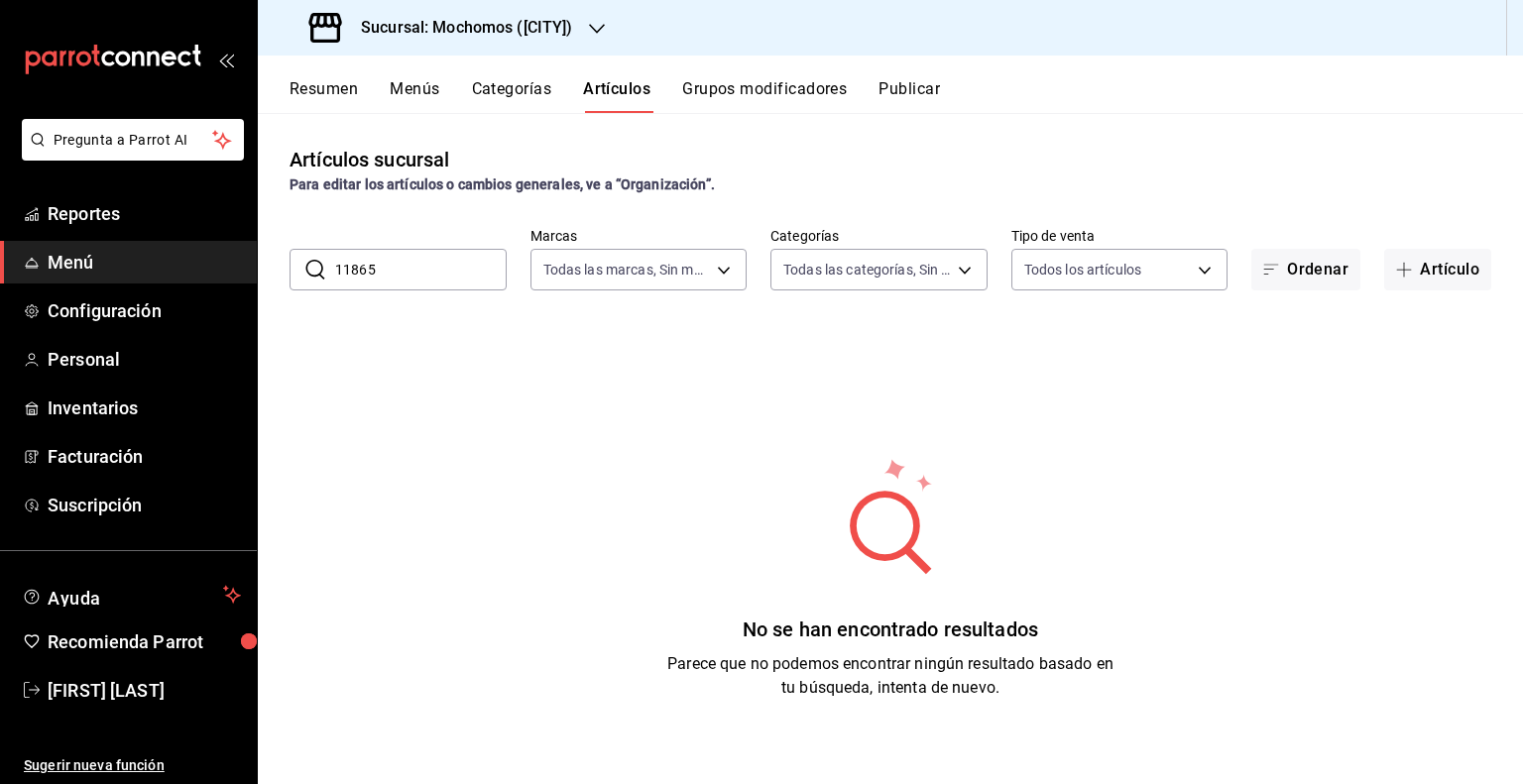 click on "Sucursal: Mochomos ([CITY])" at bounding box center [459, 28] 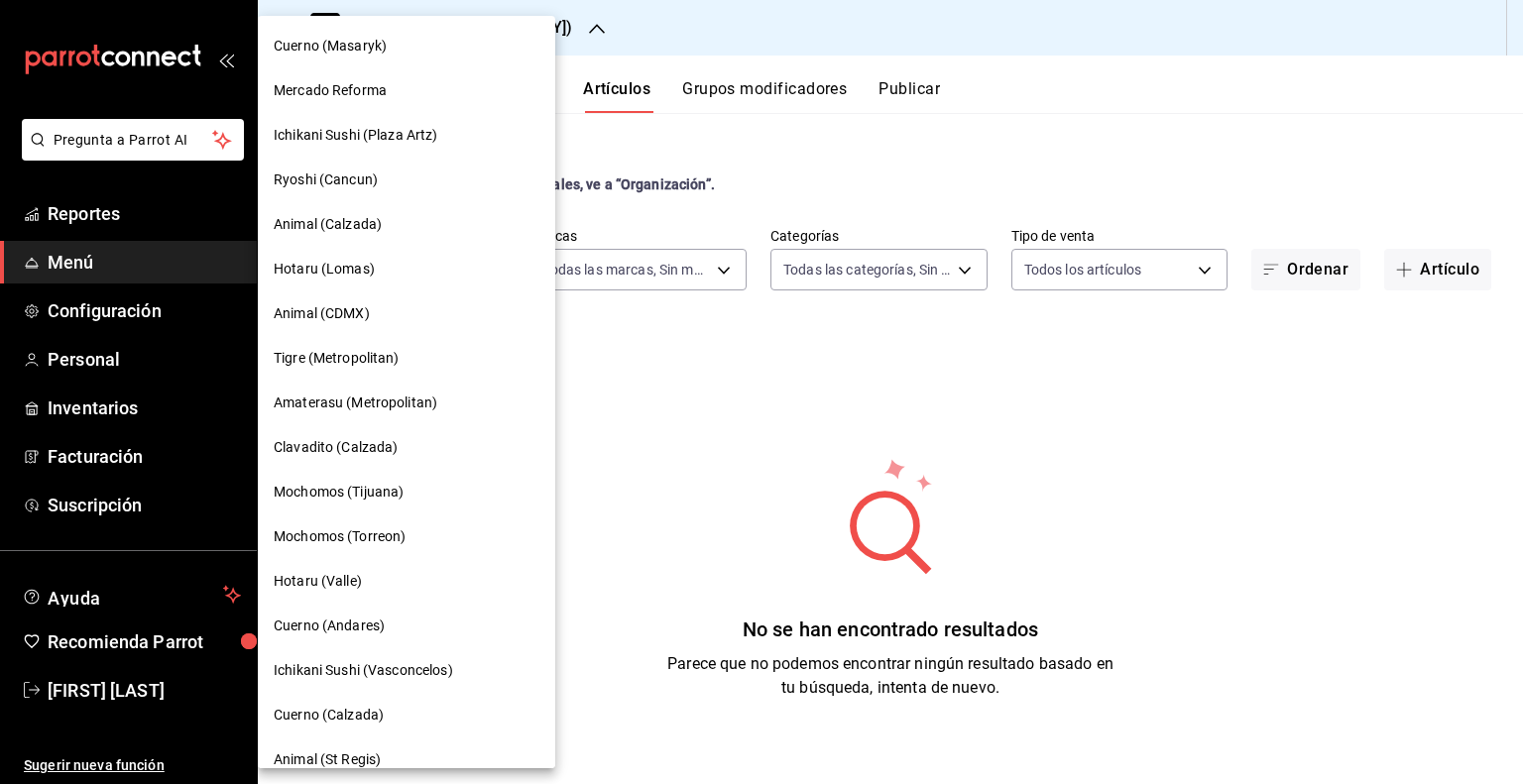 click at bounding box center (762, 392) 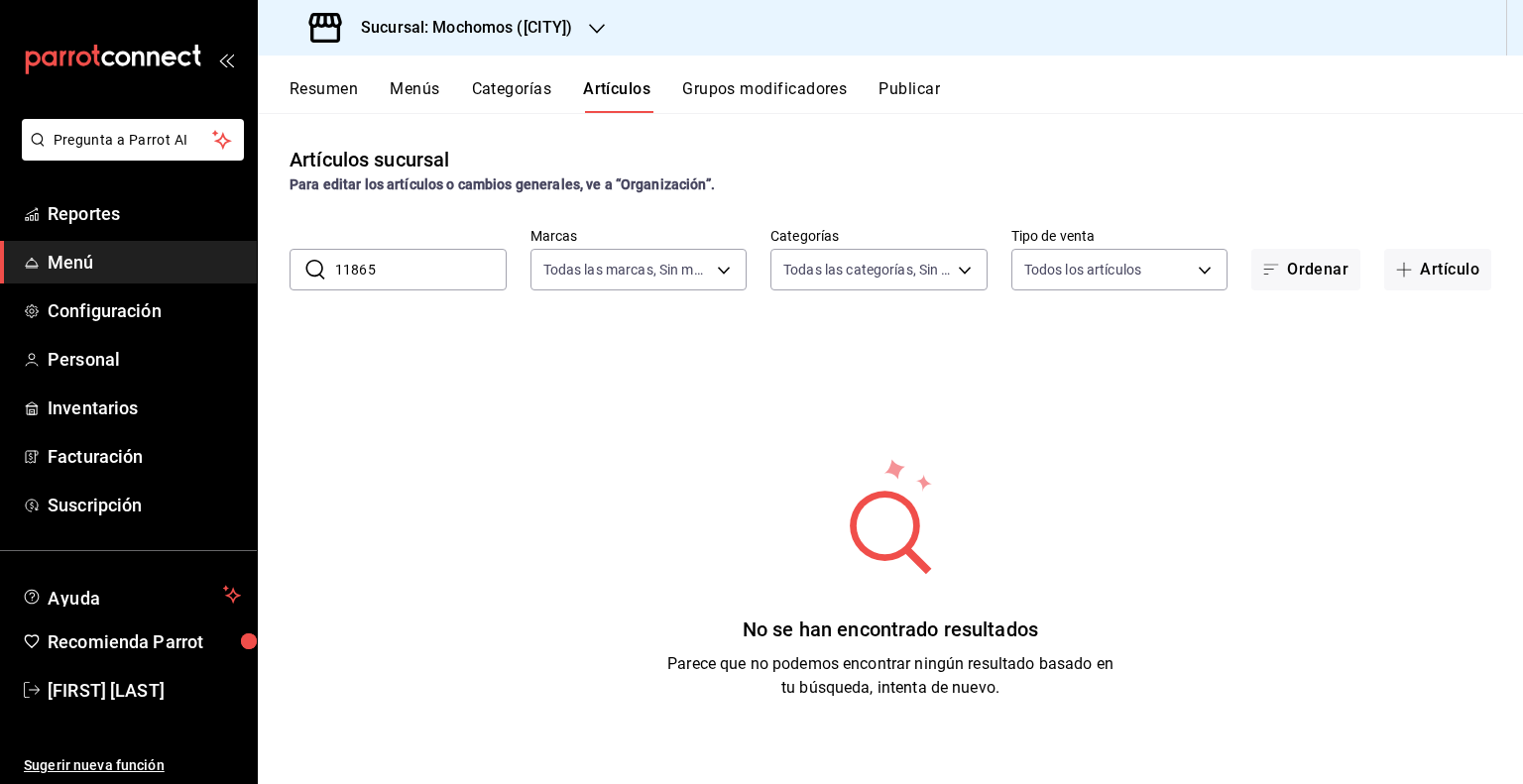 click on "​ [NUMBER] ​ Marcas Todas las marcas, Sin marca [UUID] Categorías Todas las categorías, Sin categoría Tipo de venta Todos los artículos ALL Ordenar Artículo" at bounding box center [890, 259] 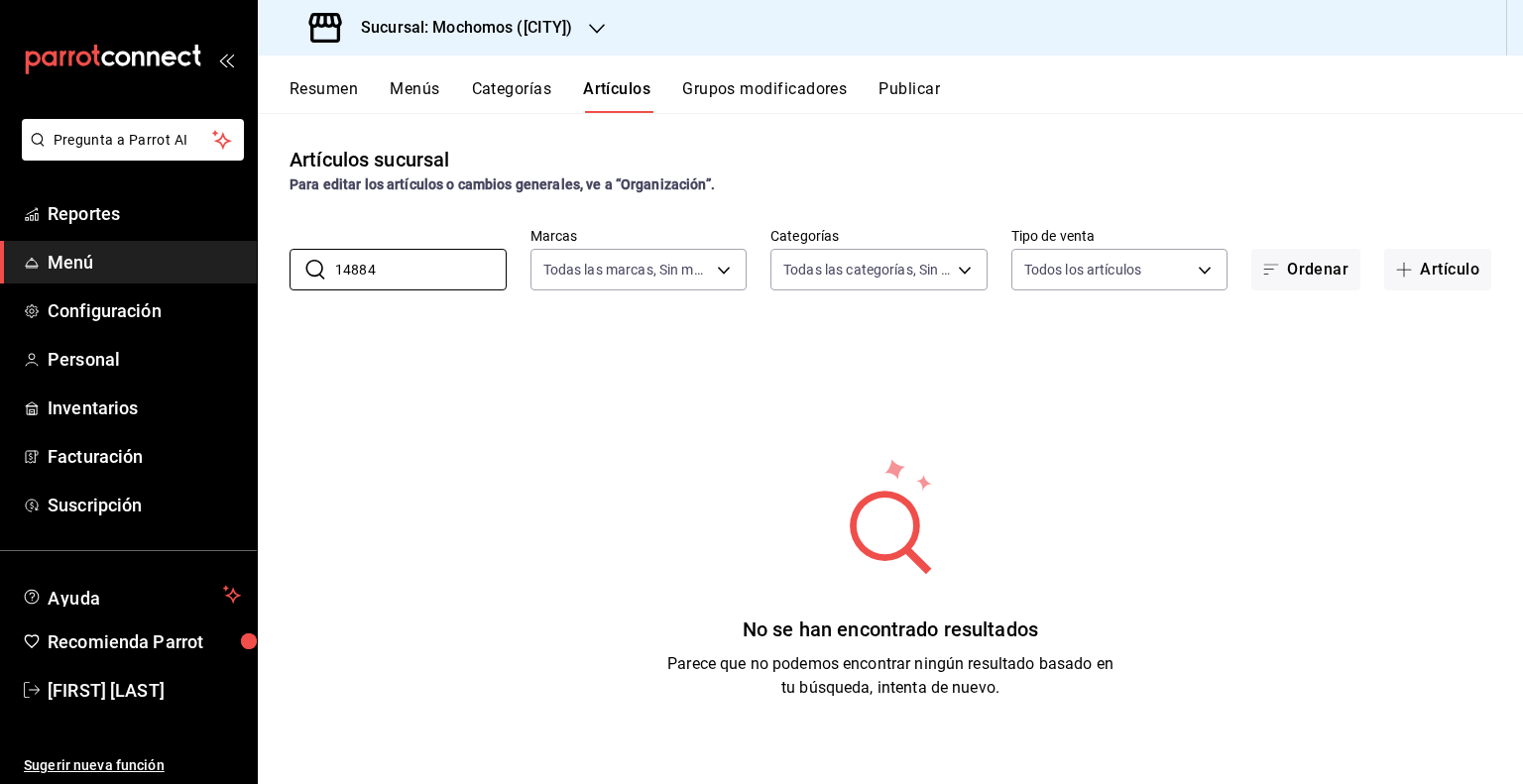 type on "14884" 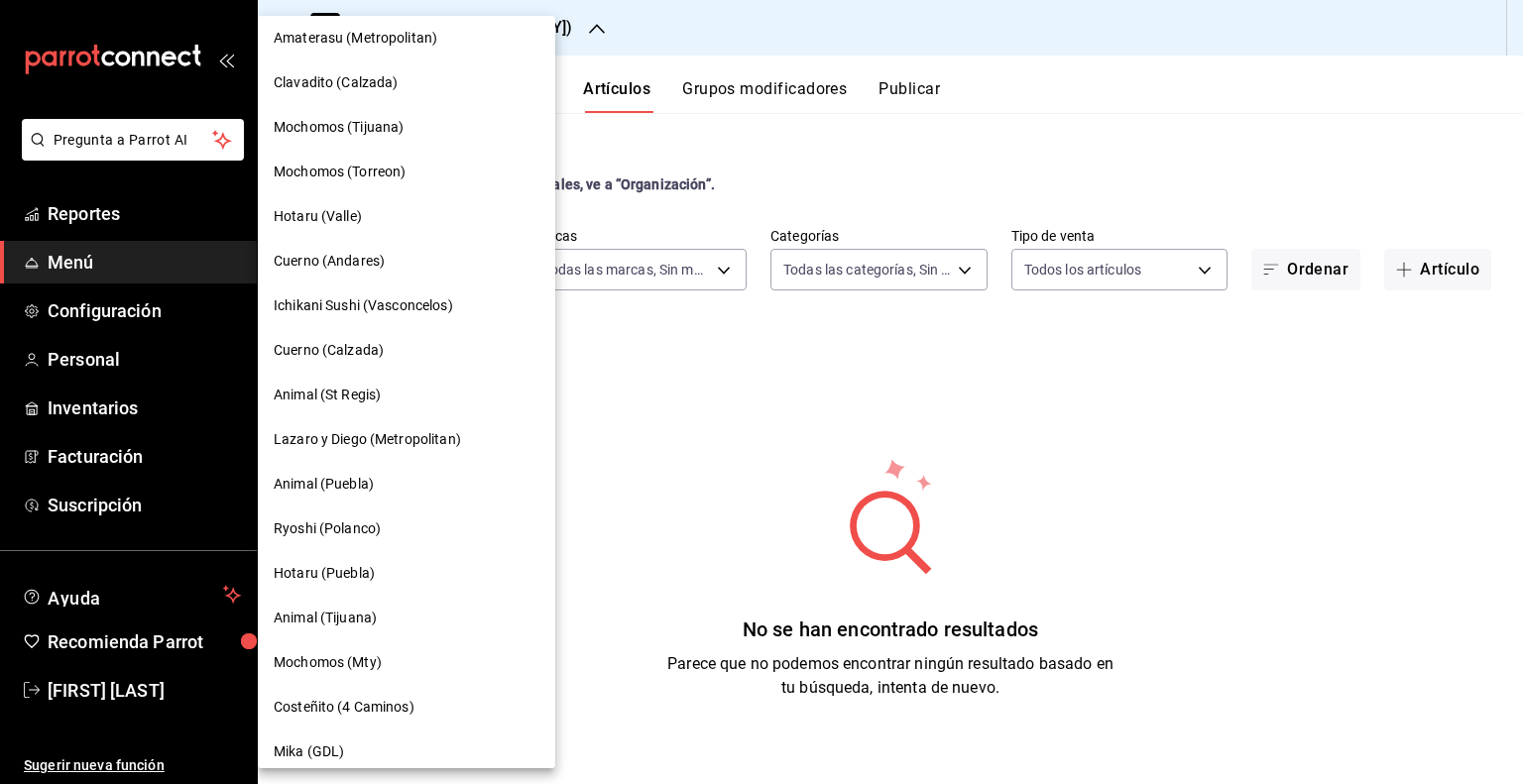 scroll, scrollTop: 396, scrollLeft: 0, axis: vertical 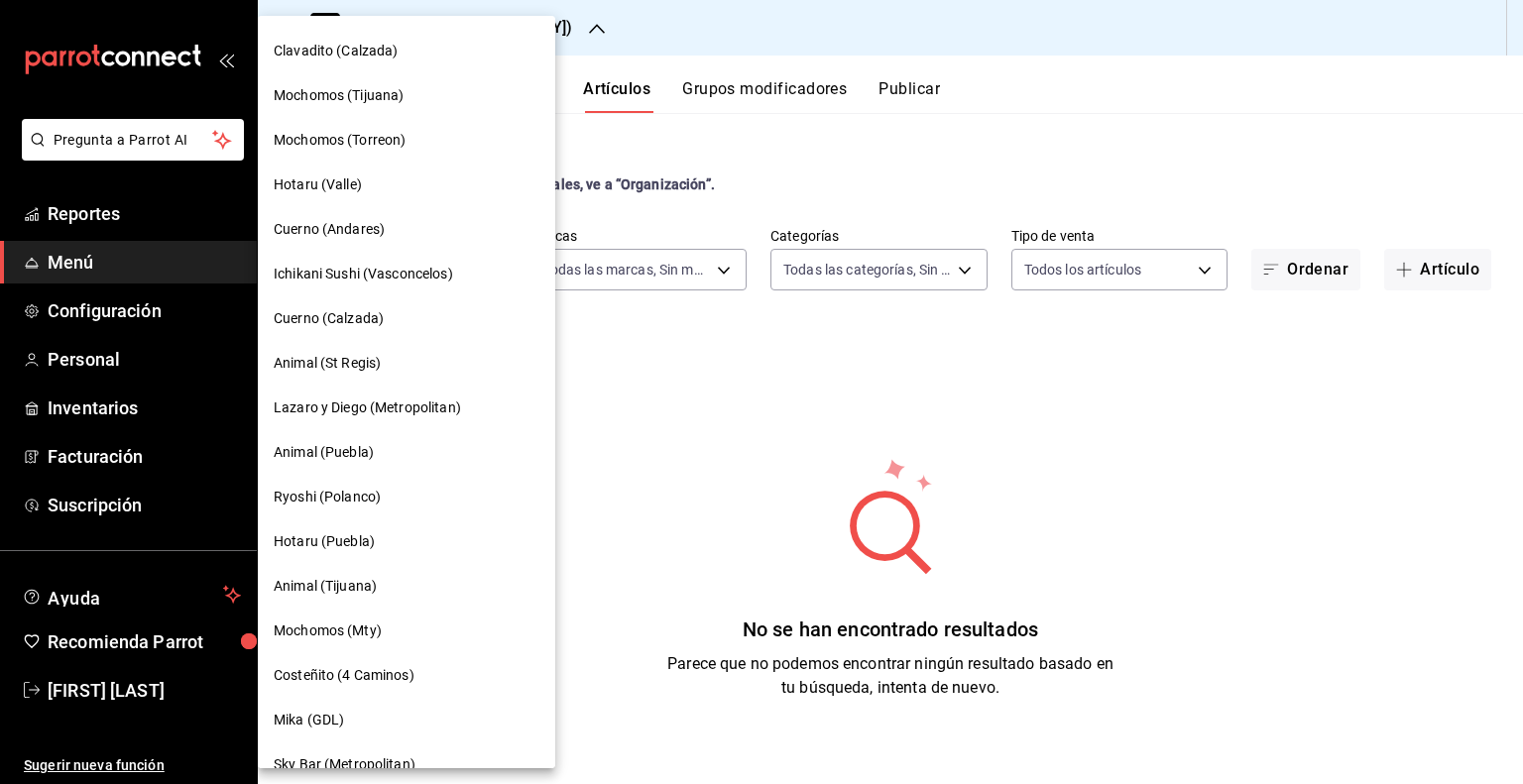 click on "Mochomos (Mty)" at bounding box center (327, 630) 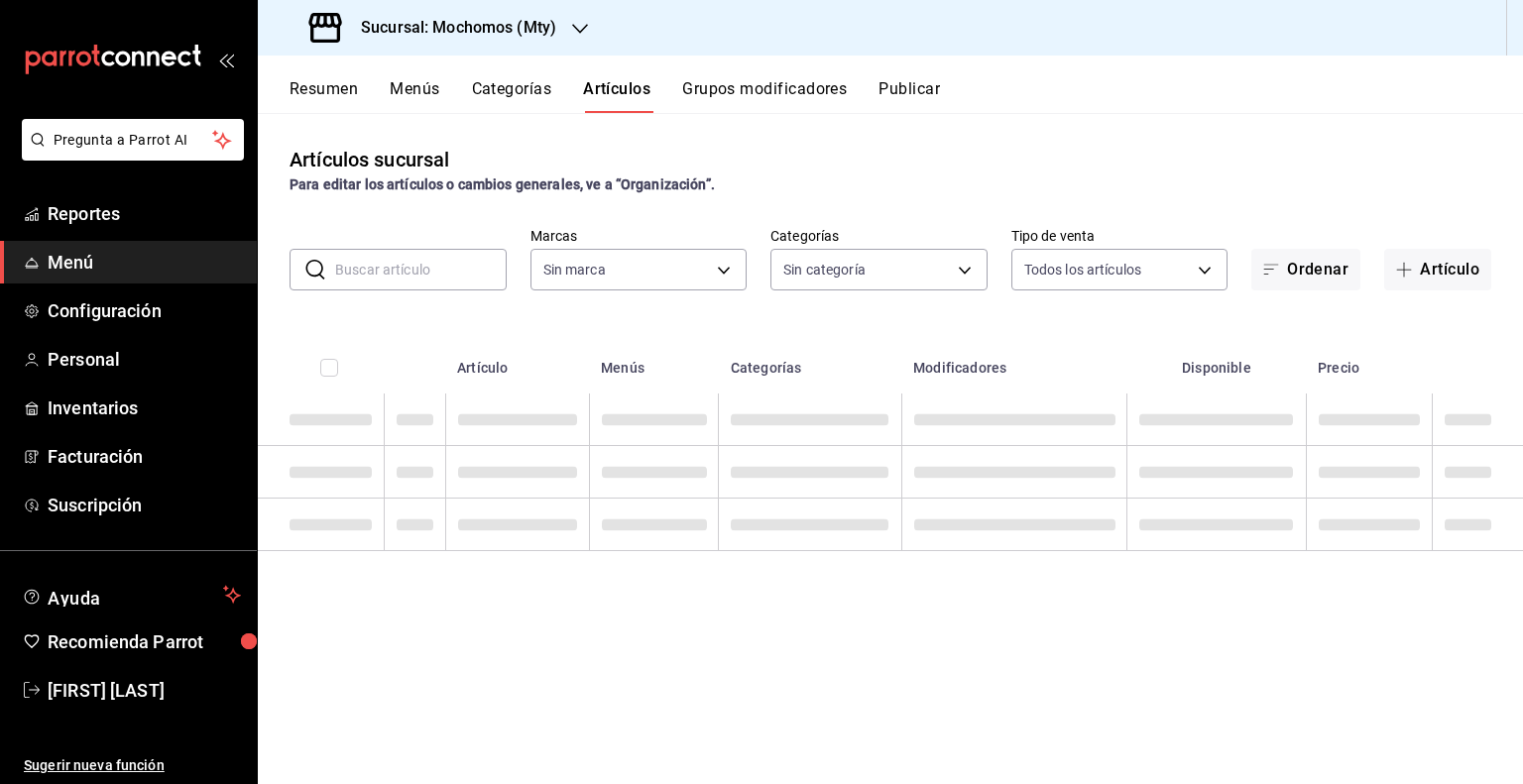 click on "Sucursal: Mochomos (Mty)" at bounding box center [450, 28] 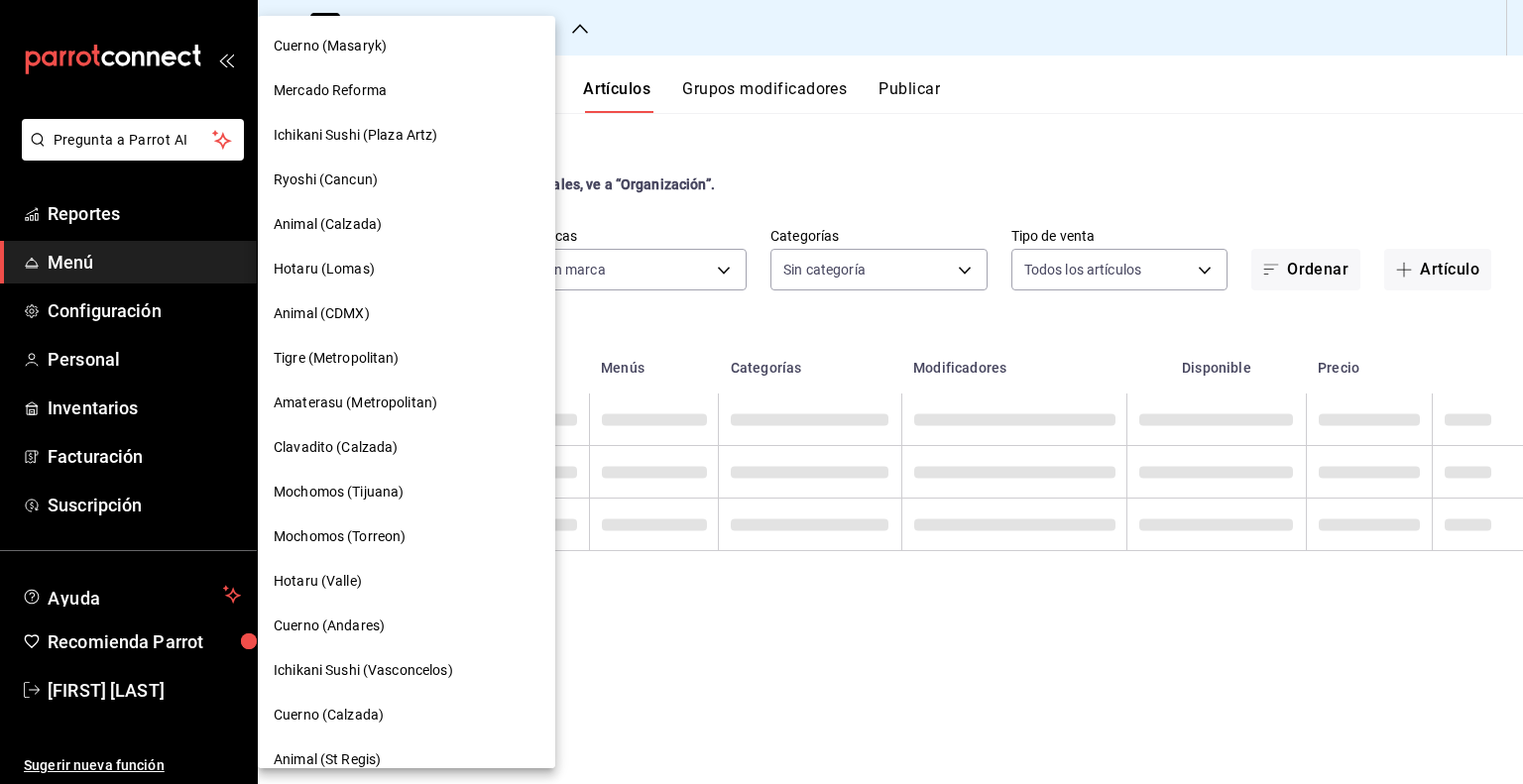 type on "b352ad34-a903-4246-b8b1-197398375429" 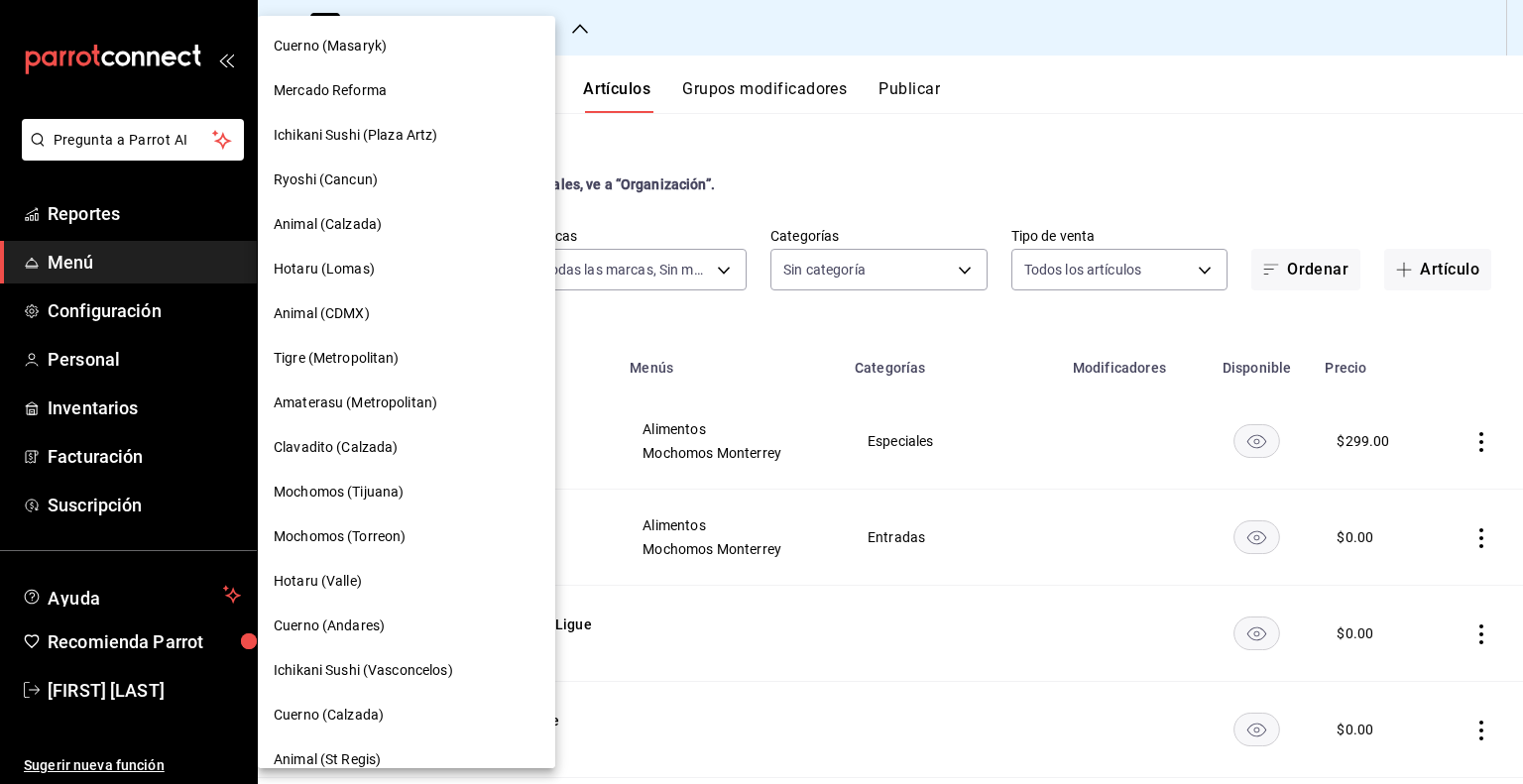 type on "ca062f0f-28a6-4a2e-835a-bf626b46f614,ff02f0f8-cf27-4ea8-b513-1d5c0356e4fc,aaf977b2-a437-48fd-b3ed-ae352f130560,16415bf1-51b1-4453-8465-b11e478bda17,380b415a-0ecd-4d86-abd7-049b182abfe6,9143f4bc-c86d-4944-88d2-b0408b31ee07,601cca7d-fc70-4eb8-b96b-da7a4ae64553,9490ce83-574e-43d9-8459-1ef40399e86b,a228796c-0fe1-4bfa-80e7-4797c0353581,232f82cb-4fb2-4bed-ac8d-3628fe338d6a,de239cb0-213c-4f3a-afb5-a1b8a00c7052,4de5fc57-0adf-4774-8022-d47f1aeaad1b,0f63d0f1-7044-4211-beee-9d505d0bccd6,5a367fab-e0b7-4942-b679-38e19910c258,0d48770e-1618-477a-b463-cd2a32affaa3,92a4a68e-b007-4298-acb2-ed54b0413877,86ad05ee-a35b-42ab-bc8c-d2a3d5c02bee,43682246-1837-4df7-81af-9d301f2dc58f,fd9bea2c-3ca4-4316-8f06-7d5765afdfd2,f977ed61-68b2-40ff-9a57-7ee6414b5cf3,6cff3102-a2ea-4cea-94e2-74e35046f9bf,3199a536-79f9-4aa3-b71f-1b87ab67b89f,3b4651f6-817c-408f-9f5f-4ea44739af39,8629d2f8-83e4-4a16-987f-a4d69394a062,a1401f84-7743-49fe-957a-bcf39998613d,4d68249c-140d-4c66-a42e-3f087e61731f,f092057f-b606-43ad-8c30-ae4f2c223fbf,d58b2869-1d50-416e-ace..." 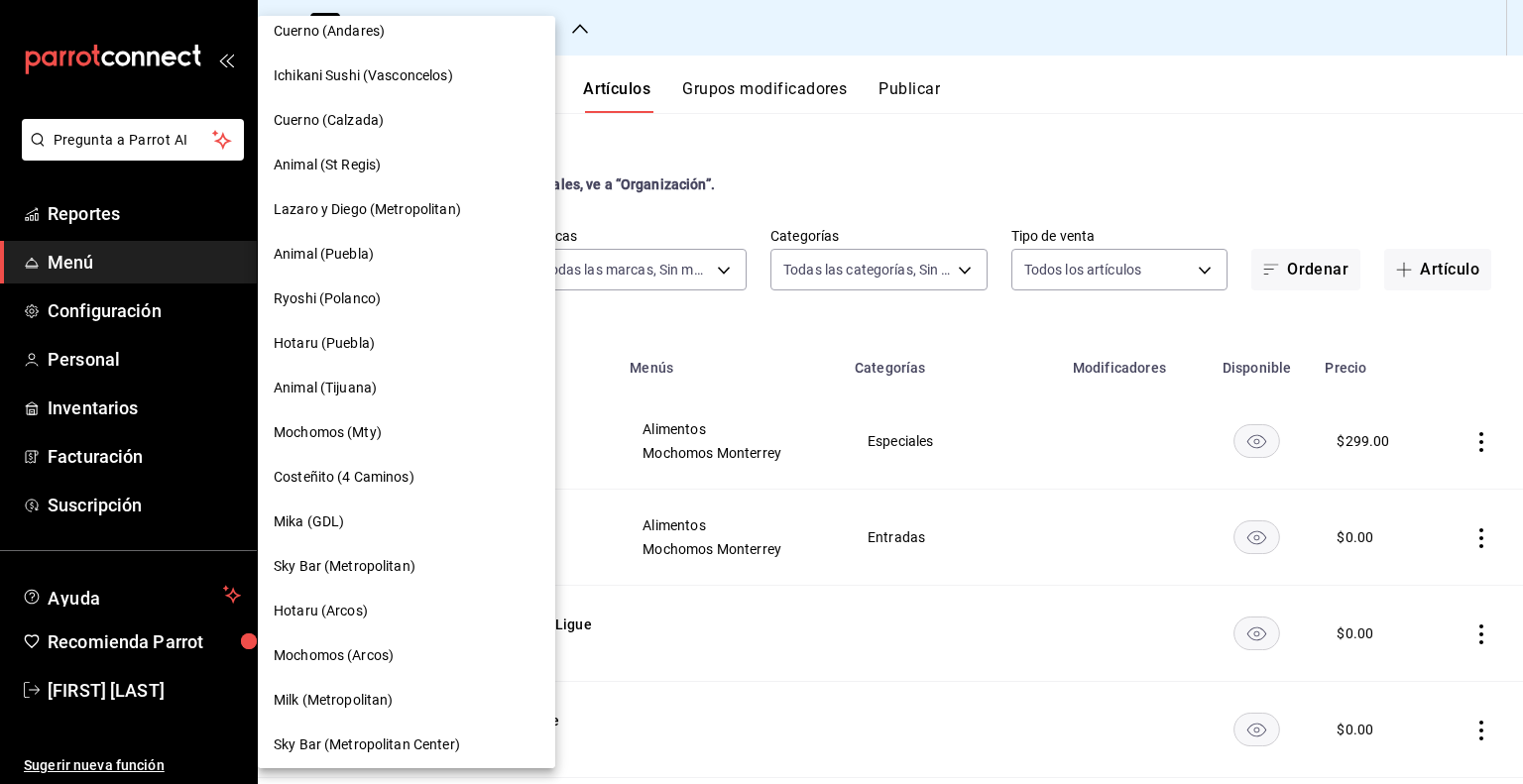 scroll, scrollTop: 694, scrollLeft: 0, axis: vertical 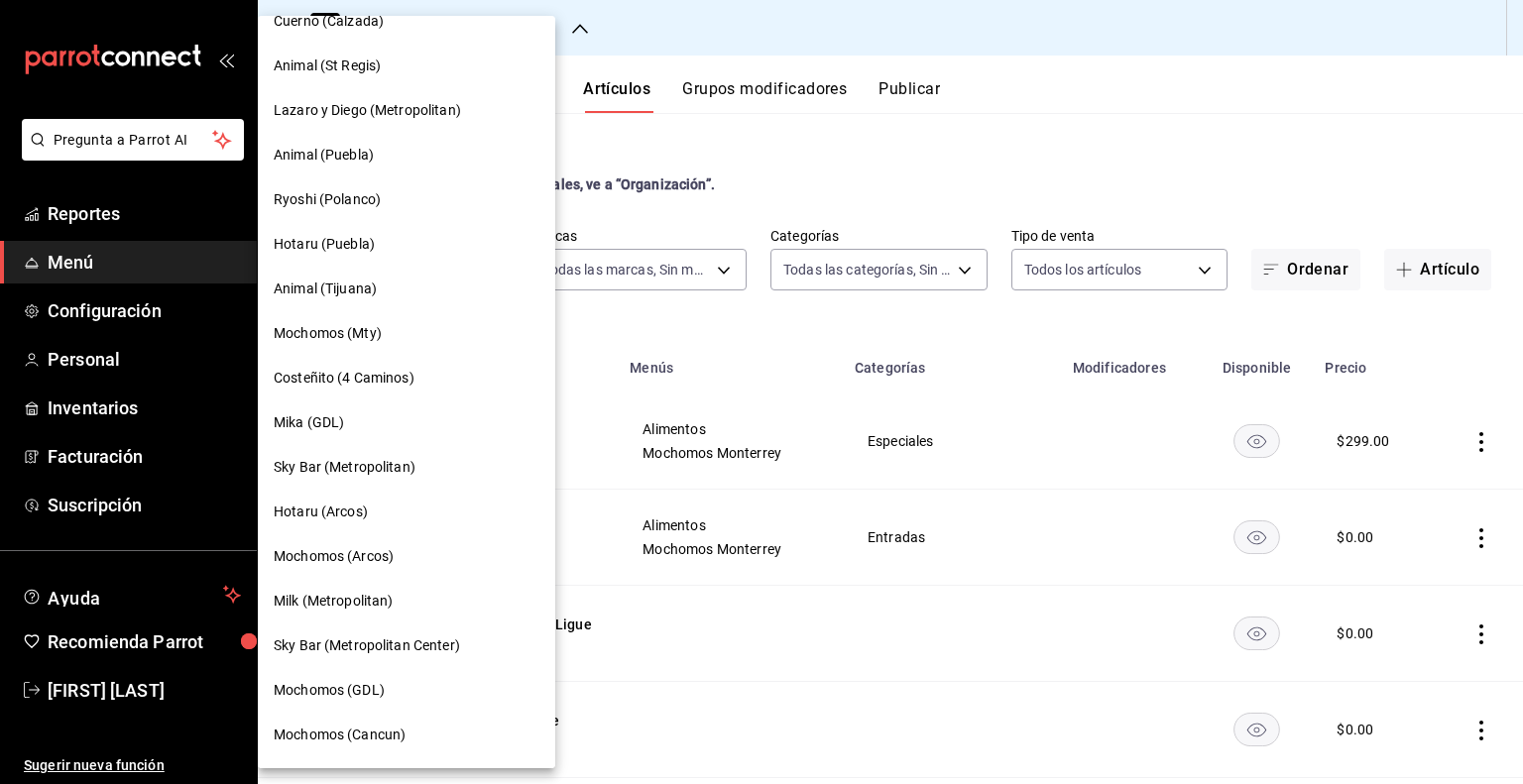 click on "Mochomos (Arcos)" at bounding box center [407, 556] 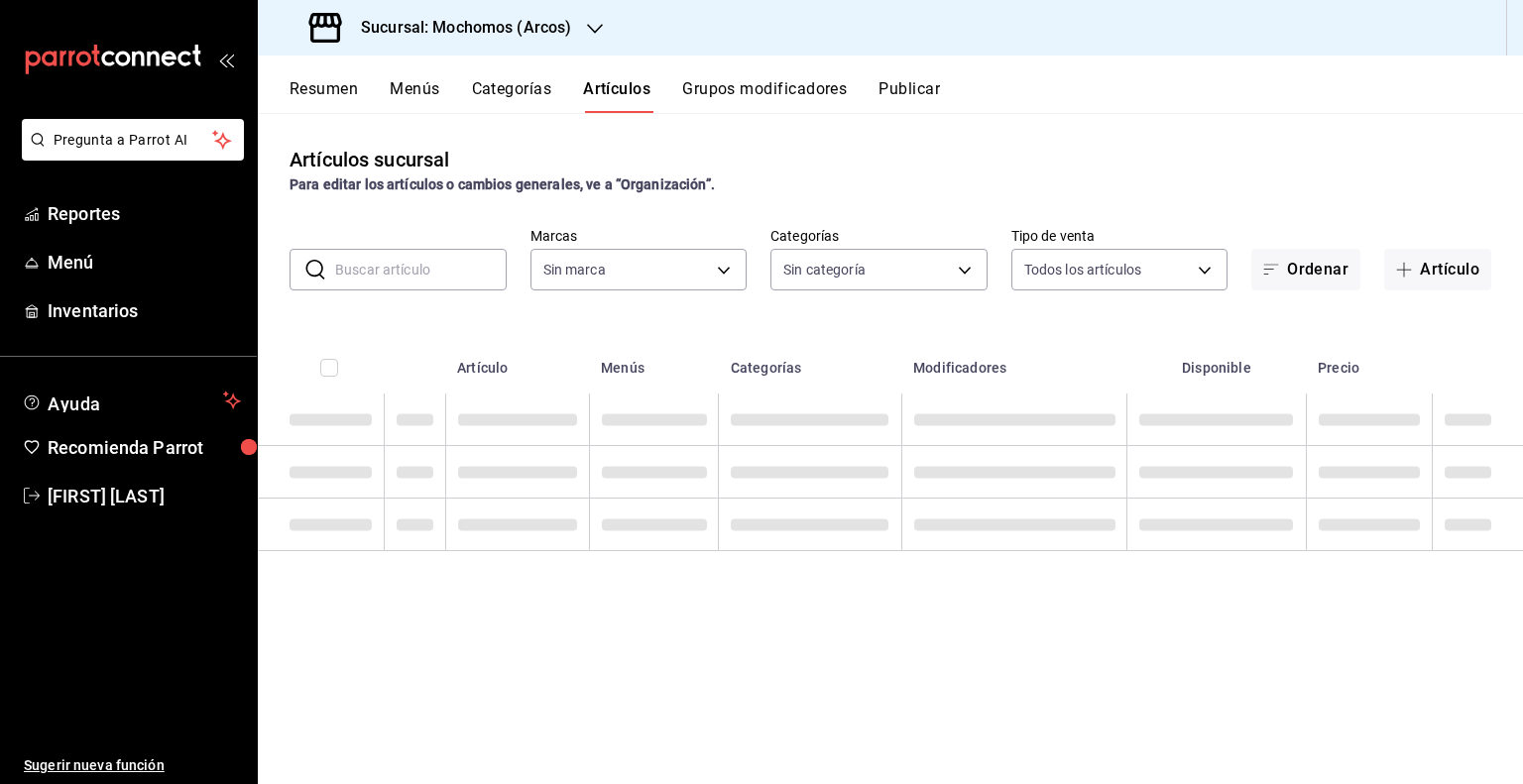 click at bounding box center (420, 270) 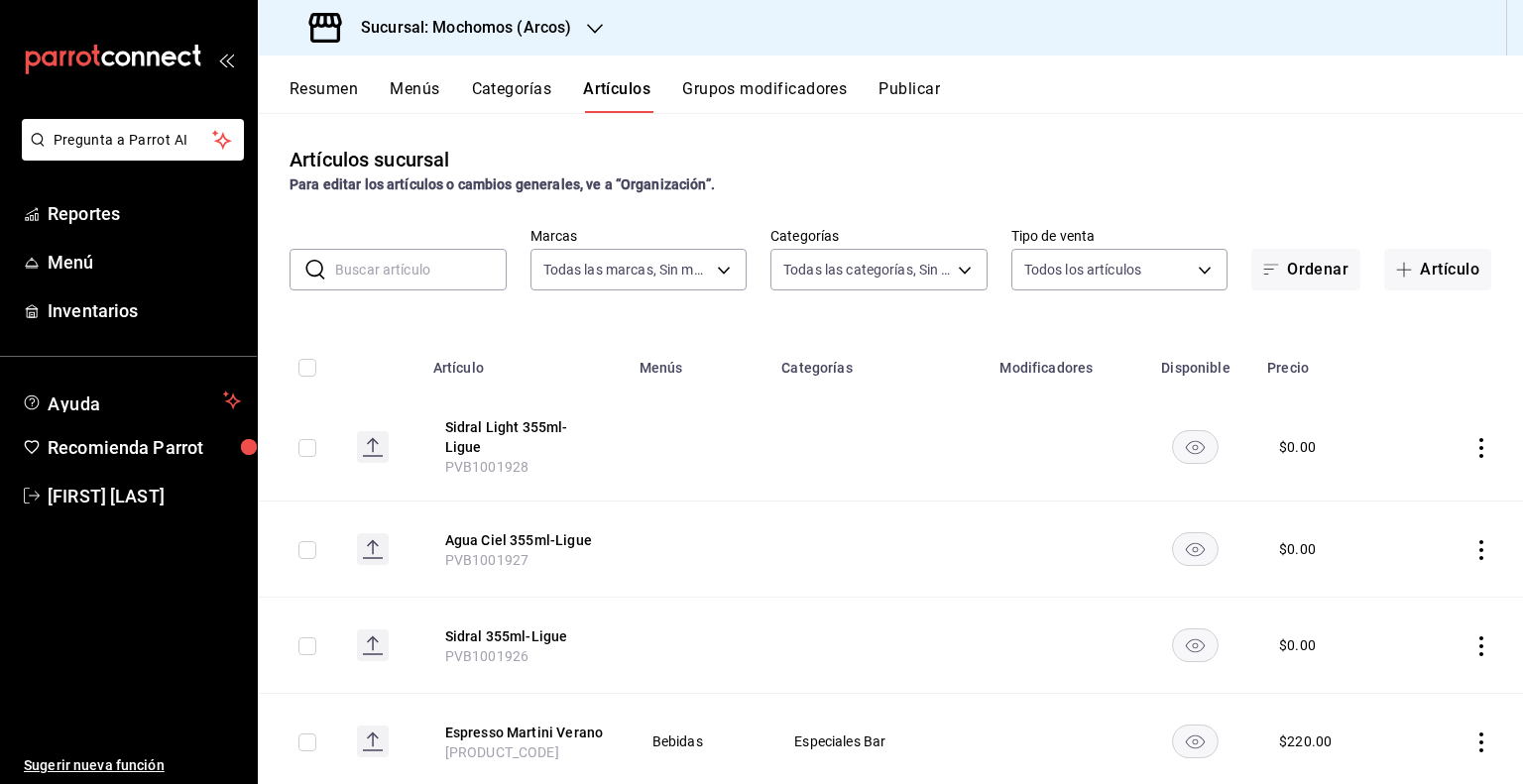 type on "[UUID]" 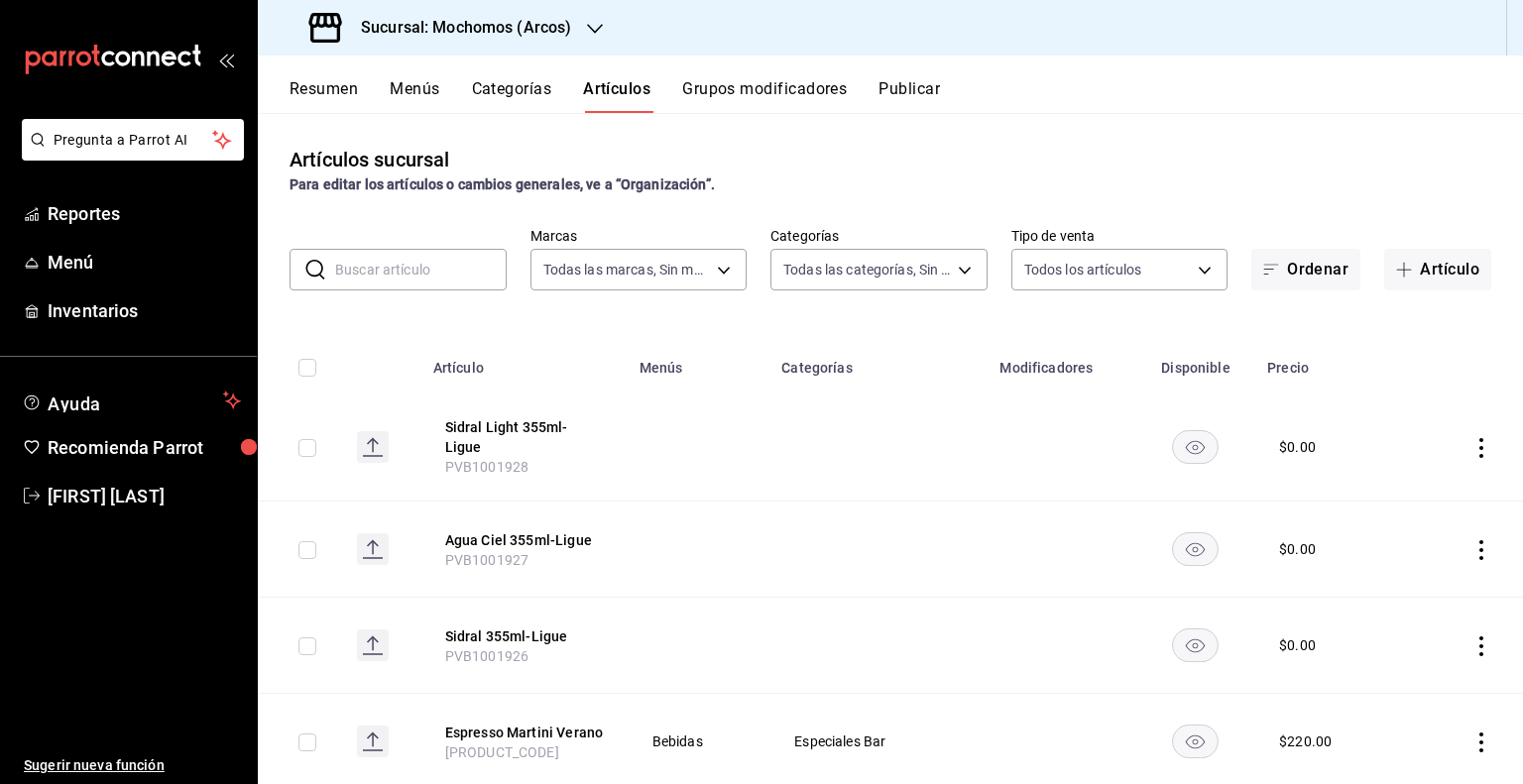 type on "7597c5c0-c189-439a-a9b1-46cc8ee7ac78,78dcea9d-0226-4a72-8dbe-4ec0b47d6941,3e6ec714-4274-4da9-9c3c-efaa5a45eb4d,3615baf3-b277-4678-8e66-aa1c70ee4678,c5322dd4-5cd2-47e3-aa4f-3a3ae0ea165c,67237dcd-9691-41da-a103-4bfc6c91d58a,699bf8e2-cc6f-4657-9b71-79c9aee050b1,ca76d306-ec04-4e8b-8d3b-307696d8d069,d7c9cde2-dc55-4261-b7f0-a5238095a0c4,86459160-3214-43fd-8a0b-ee0efbf63798,ce72f29e-407c-42e8-9c3f-4f1e3ac61b88,a932cd4f-4d71-430d-94ab-c512284602d2,6c68f5c7-cc0d-4a3c-b055-a053d0b96257,c0f058de-3dda-4968-a11f-ba64dddf5c8c,7183140f-aa7e-451c-b89f-88abca3d5adc,39c22a2f-dc33-44c5-ba1f-88121de96a6c,b39d4d31-d204-4b7f-b75c-5c05cb532857,053812a0-65fd-4af1-9650-b89f49041832,9d6c824e-b035-4053-9319-831298114846,548b7158-ee1a-403e-a676-e23eb51ea7c6,0dc47ec4-1830-40b0-bd2b-6808d02ea395,9135ce68-7bb1-4b2a-8731-2d347711d7a0,0377458a-2b3c-48d0-b8cd-2a563bc007c0,6bf644e2-95d2-4c91-8108-02dcfe9dcf9a,497d82ba-0a9d-4af6-90fe-29139176754f,2861ef64-4c48-415d-83a2-18f2e75a7cc0,a968a0bf-c1a3-4fc9-80aa-676bba77dc2f,5d728c44-af4d-45b6-915..." 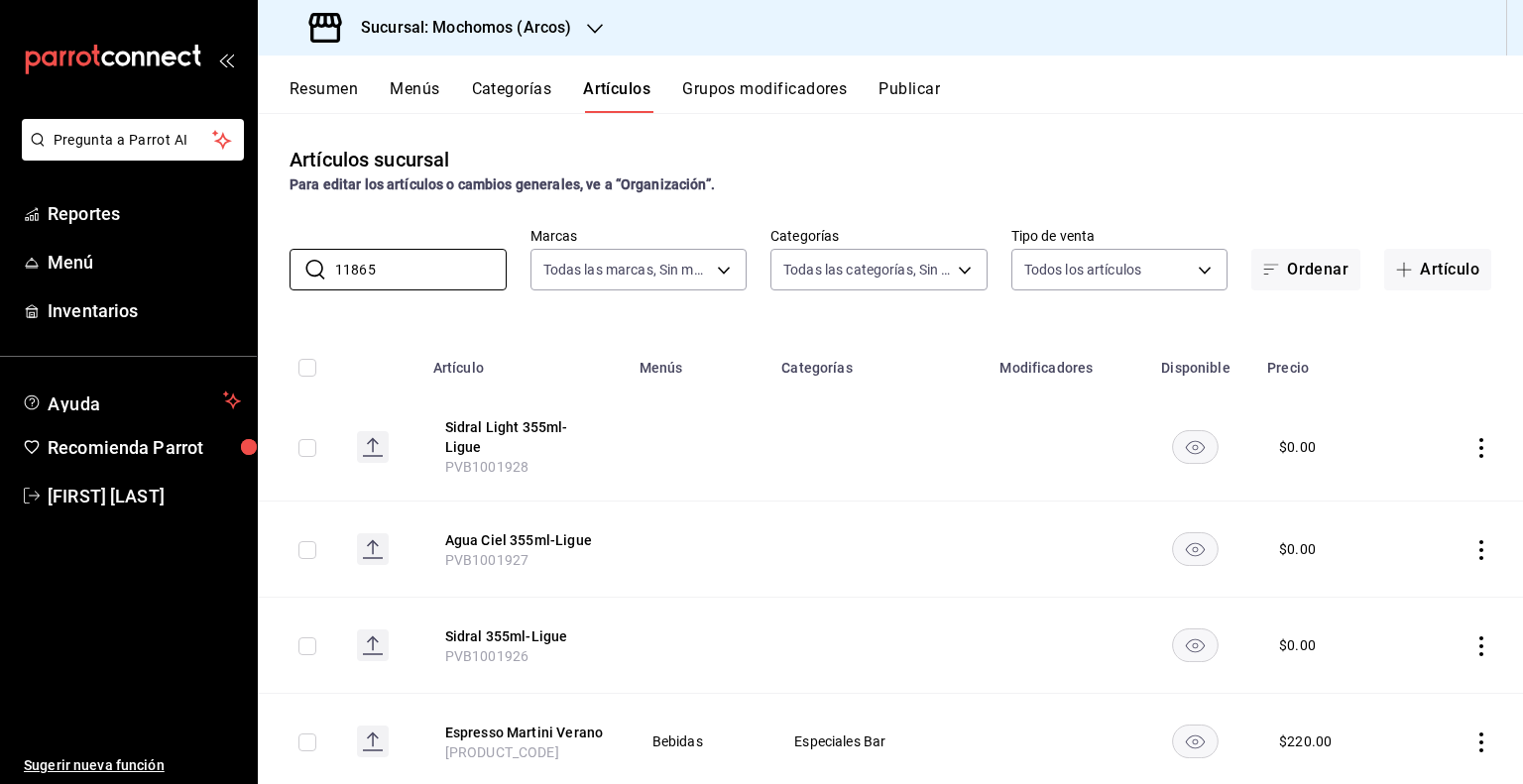 type on "11865" 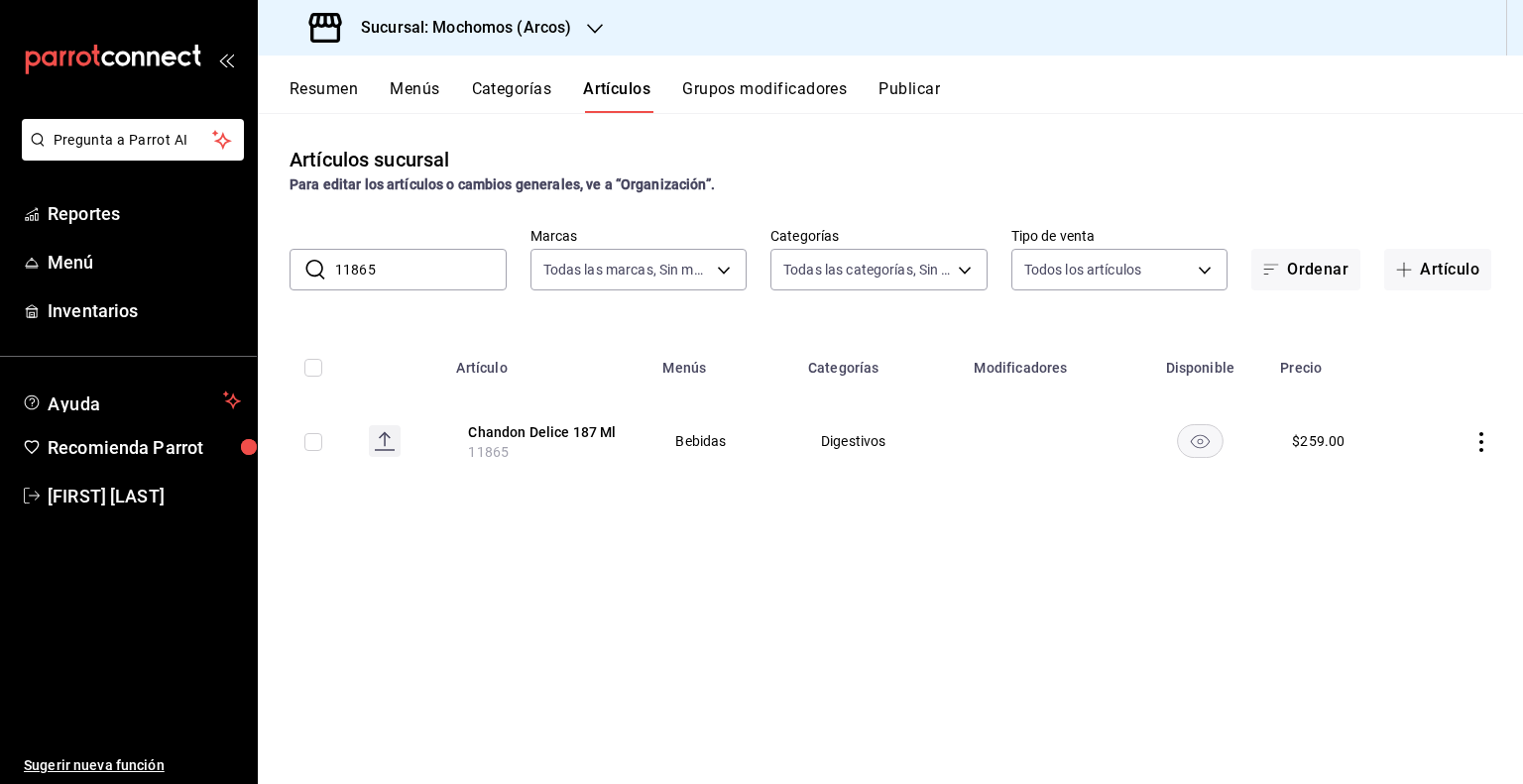 click on "Artículos sucursal Para editar los artículos o cambios generales, ve a “Organización”. ​ [NUMBER] ​ Marcas Todas las marcas, Sin marca [UUID] Categorías Todas las categorías, Sin categoría Tipo de venta Todos los artículos ALL Ordenar Artículo Artículo Menús Categorías Modificadores Disponible Precio Chandon Delice 187 Ml [NUMBER] Bebidas Digestivos $ 259.00" at bounding box center (890, 448) 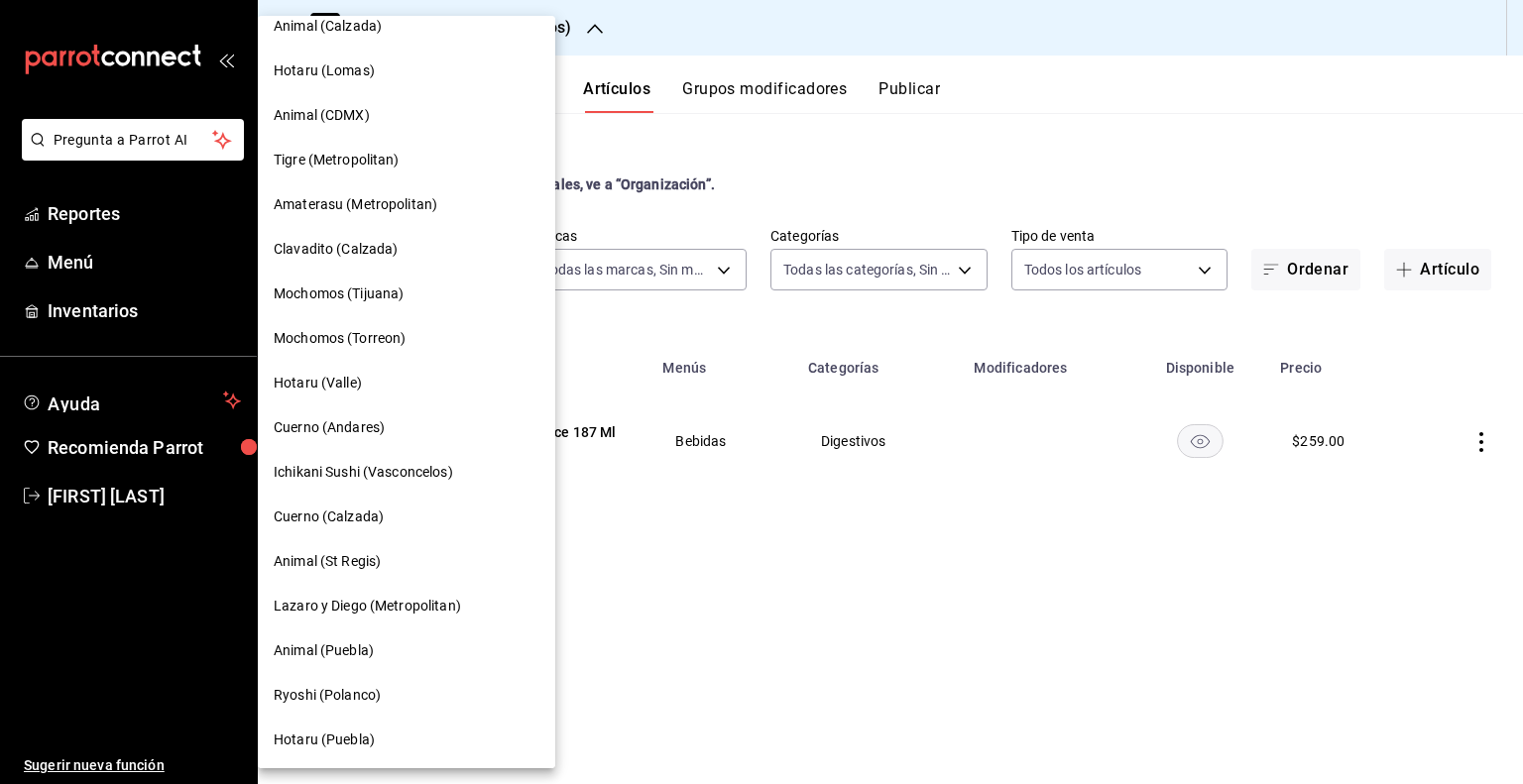 scroll, scrollTop: 297, scrollLeft: 0, axis: vertical 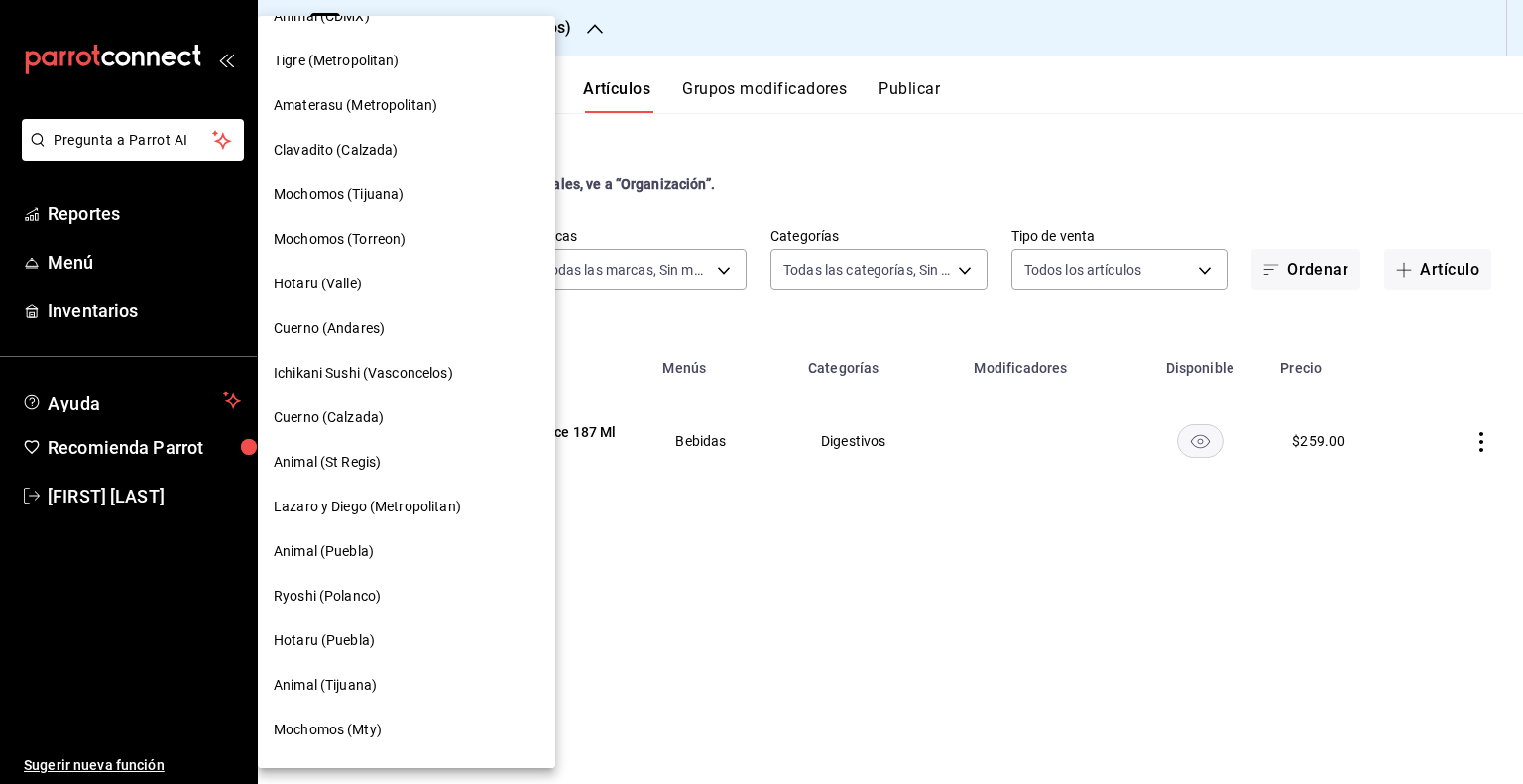 click at bounding box center [762, 392] 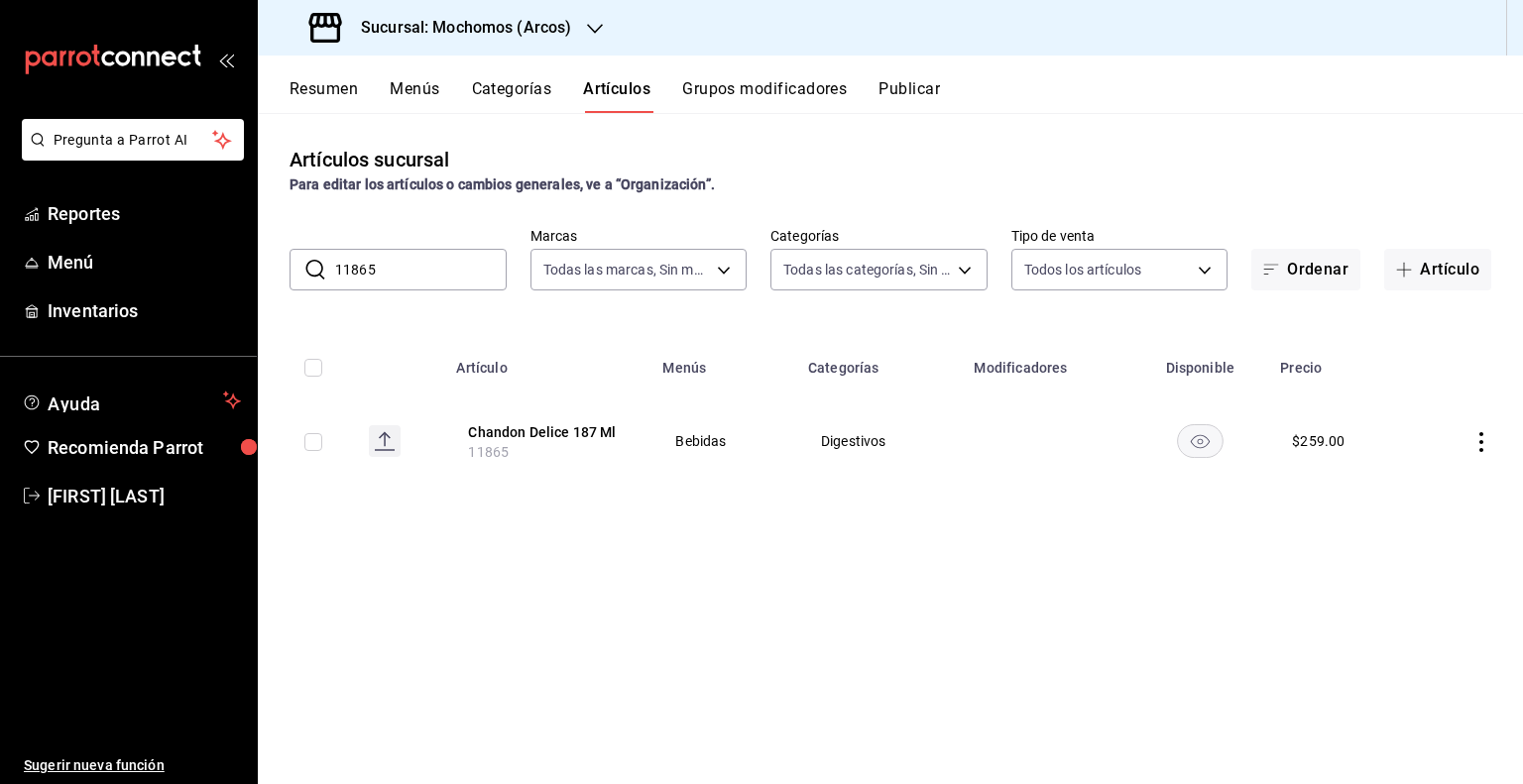 click on "Artículos sucursal Para editar los artículos o cambios generales, ve a “Organización”. ​ [NUMBER] ​ Marcas Todas las marcas, Sin marca [UUID] Categorías Todas las categorías, Sin categoría Tipo de venta Todos los artículos ALL Ordenar Artículo Artículo Menús Categorías Modificadores Disponible Precio Chandon Delice 187 Ml [NUMBER] Bebidas Digestivos $ 259.00" at bounding box center [890, 448] 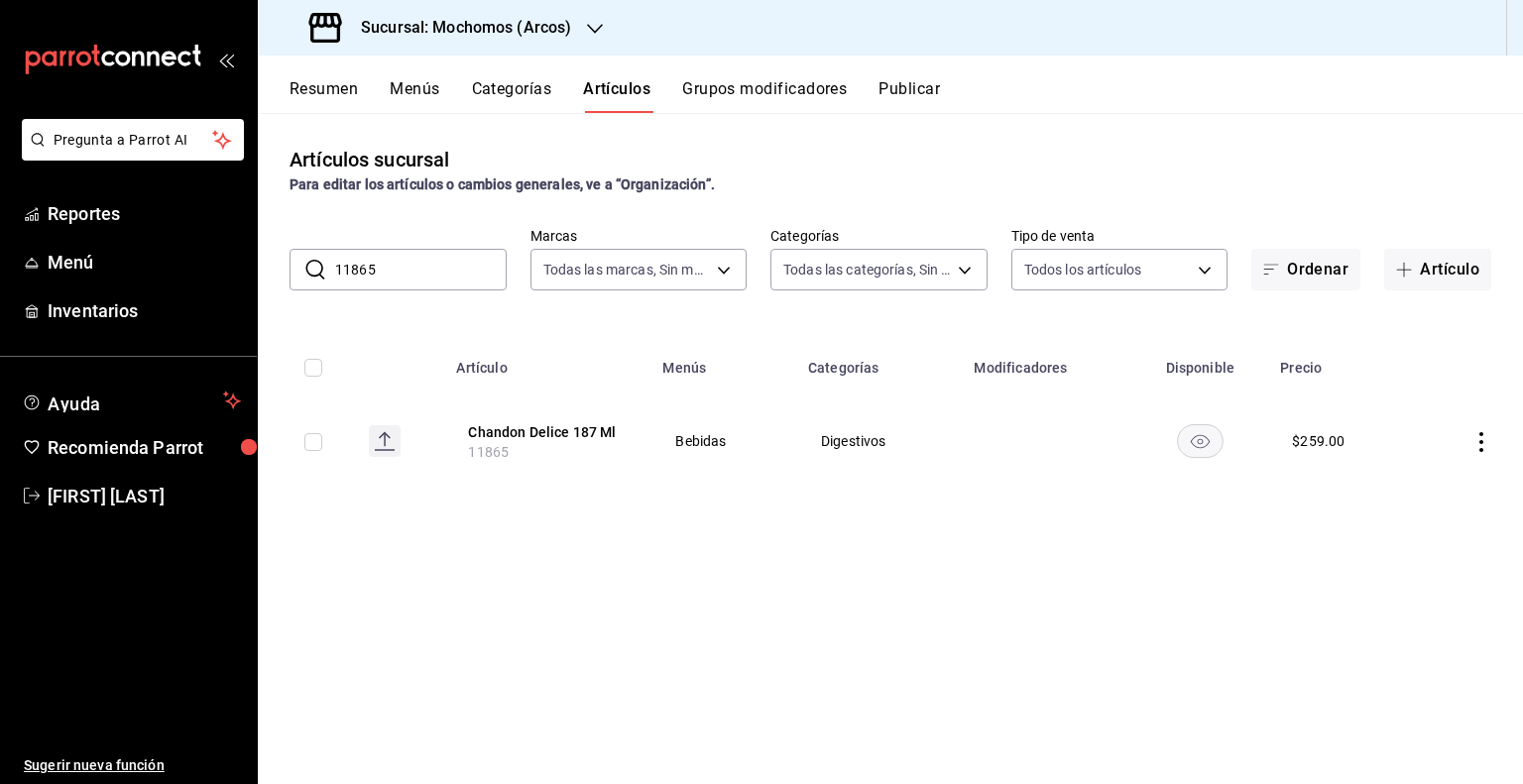 click on "11865" at bounding box center (420, 270) 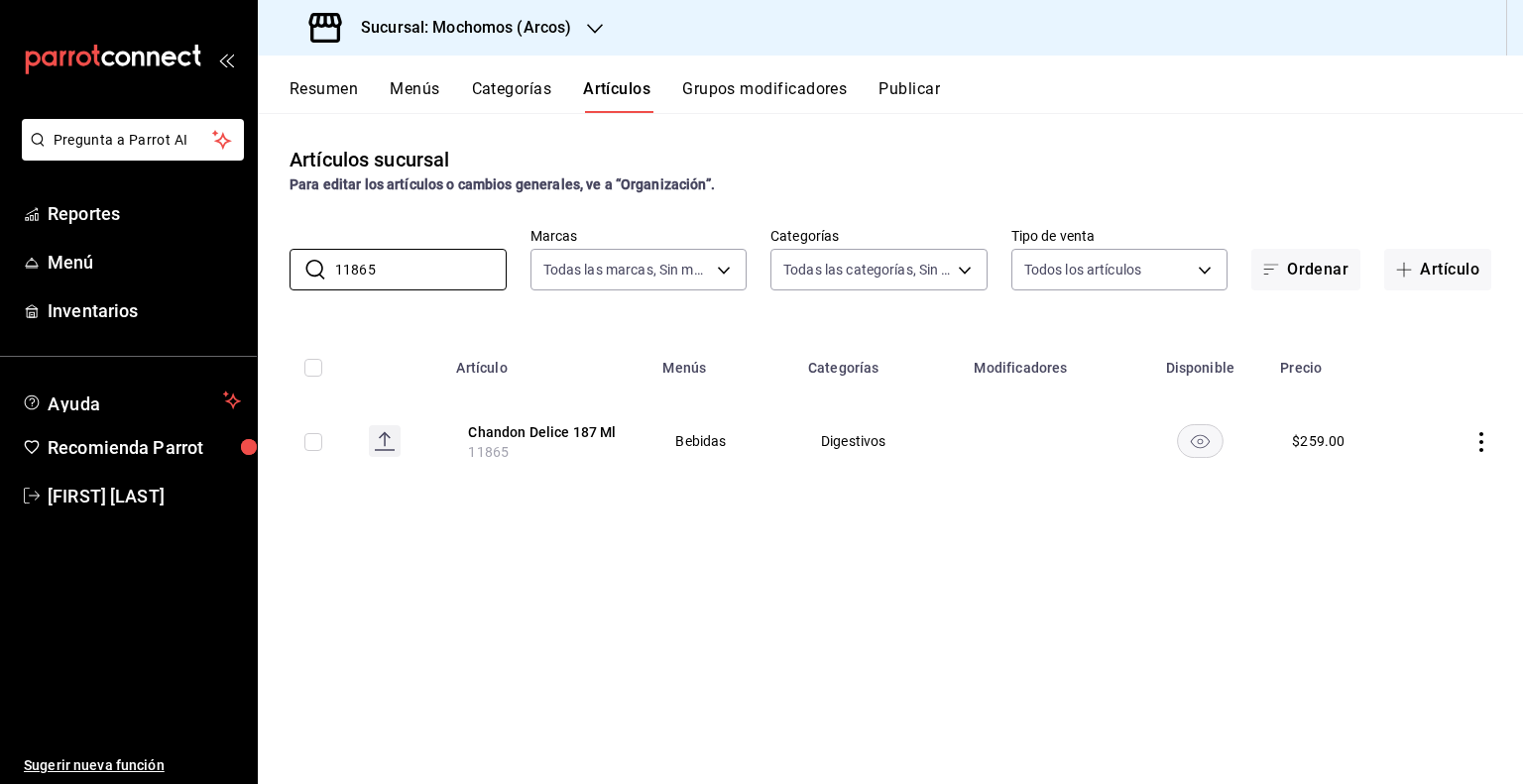click on "Sucursal: Mochomos (Arcos)" at bounding box center (442, 28) 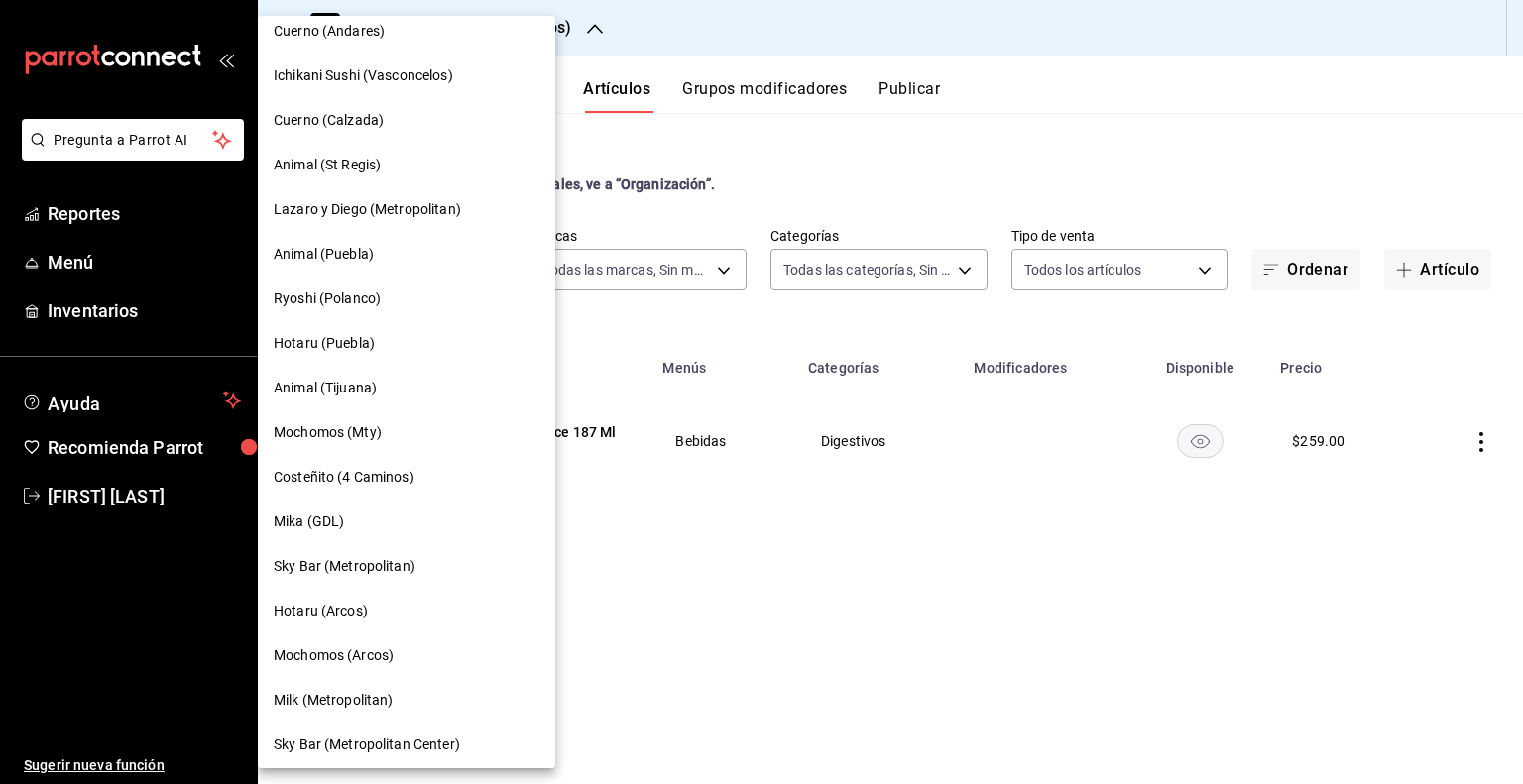 scroll, scrollTop: 694, scrollLeft: 0, axis: vertical 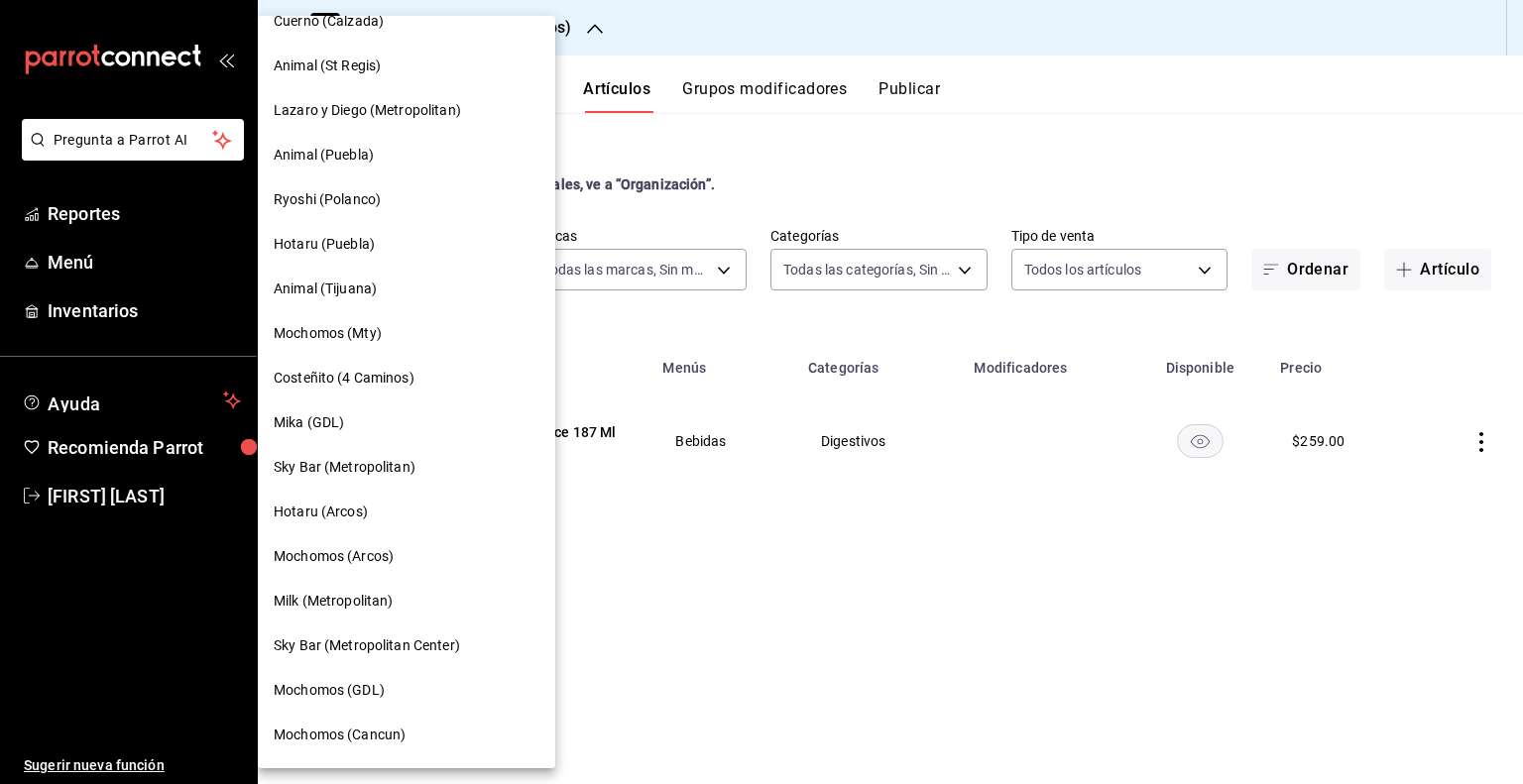 click on "Mochomos (GDL)" at bounding box center (407, 690) 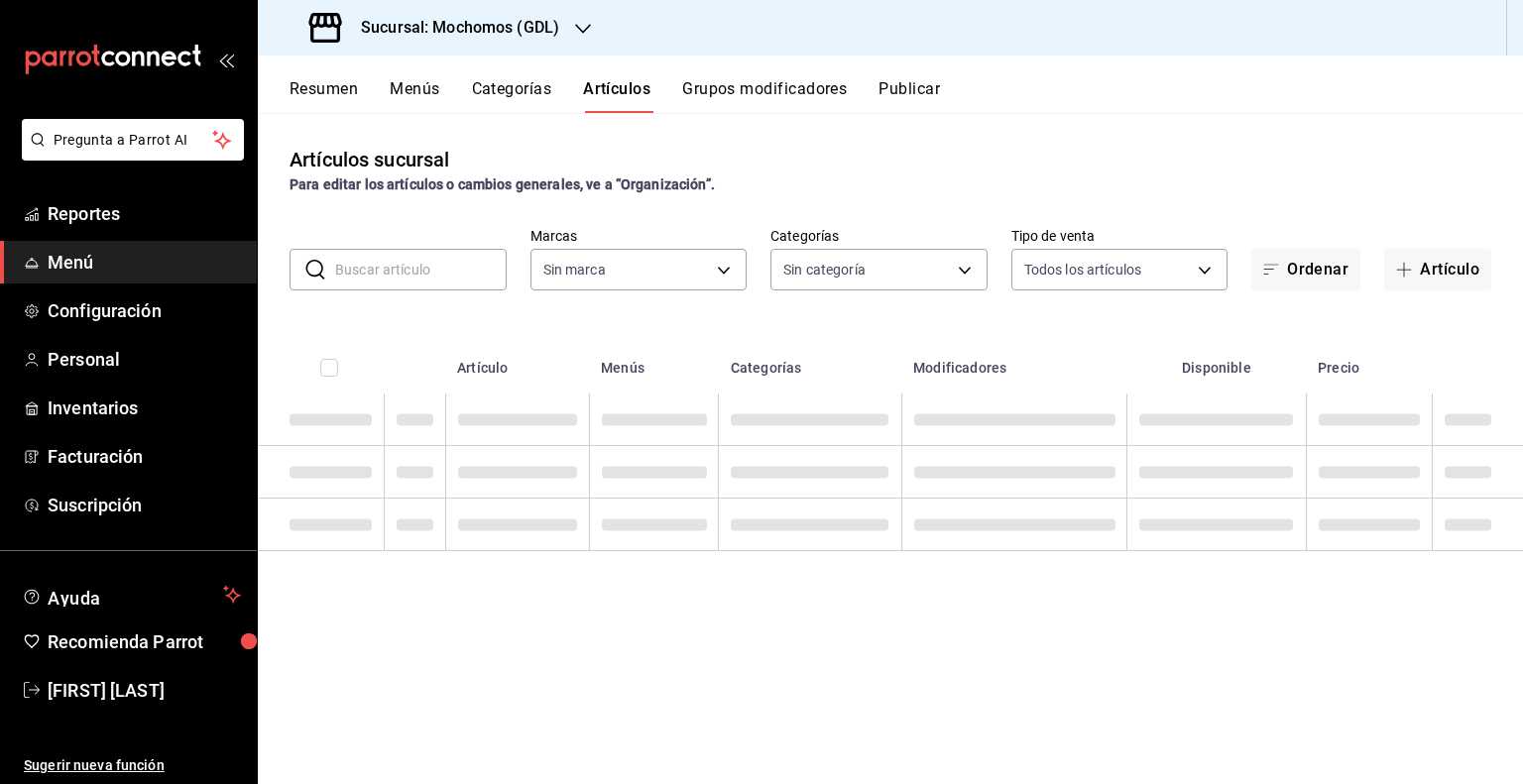 click at bounding box center (420, 270) 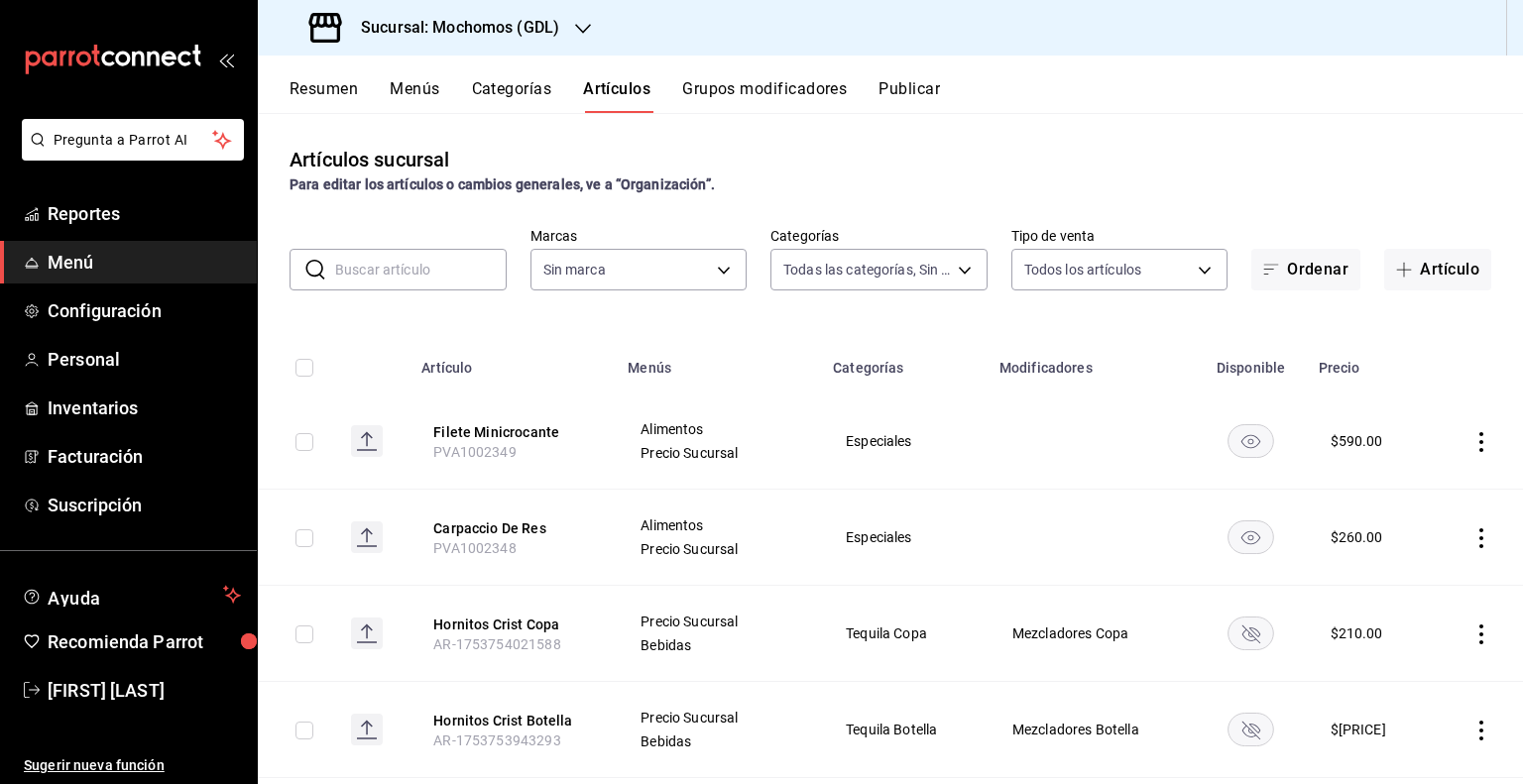 type on "[UUID], [UUID], [UUID], [UUID], [UUID], [UUID], [UUID], [UUID], [UUID], [UUID], [UUID], [UUID], [UUID], [UUID], [UUID], [UUID], [UUID], [UUID], [UUID], [UUID], [UUID], [UUID], [UUID], [UUID], [UUID], [UUID], [UUID], [UUID]" 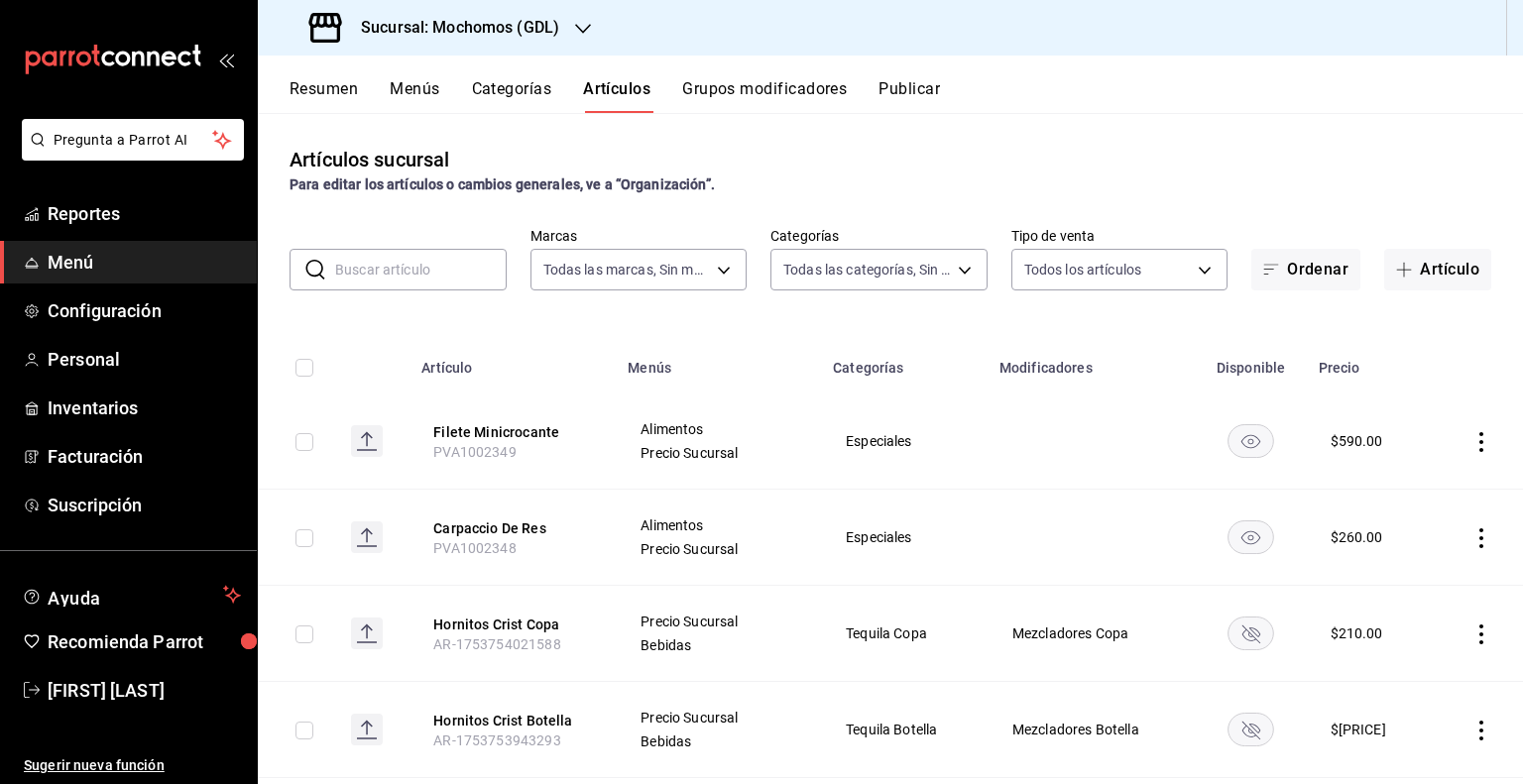 paste on "11865" 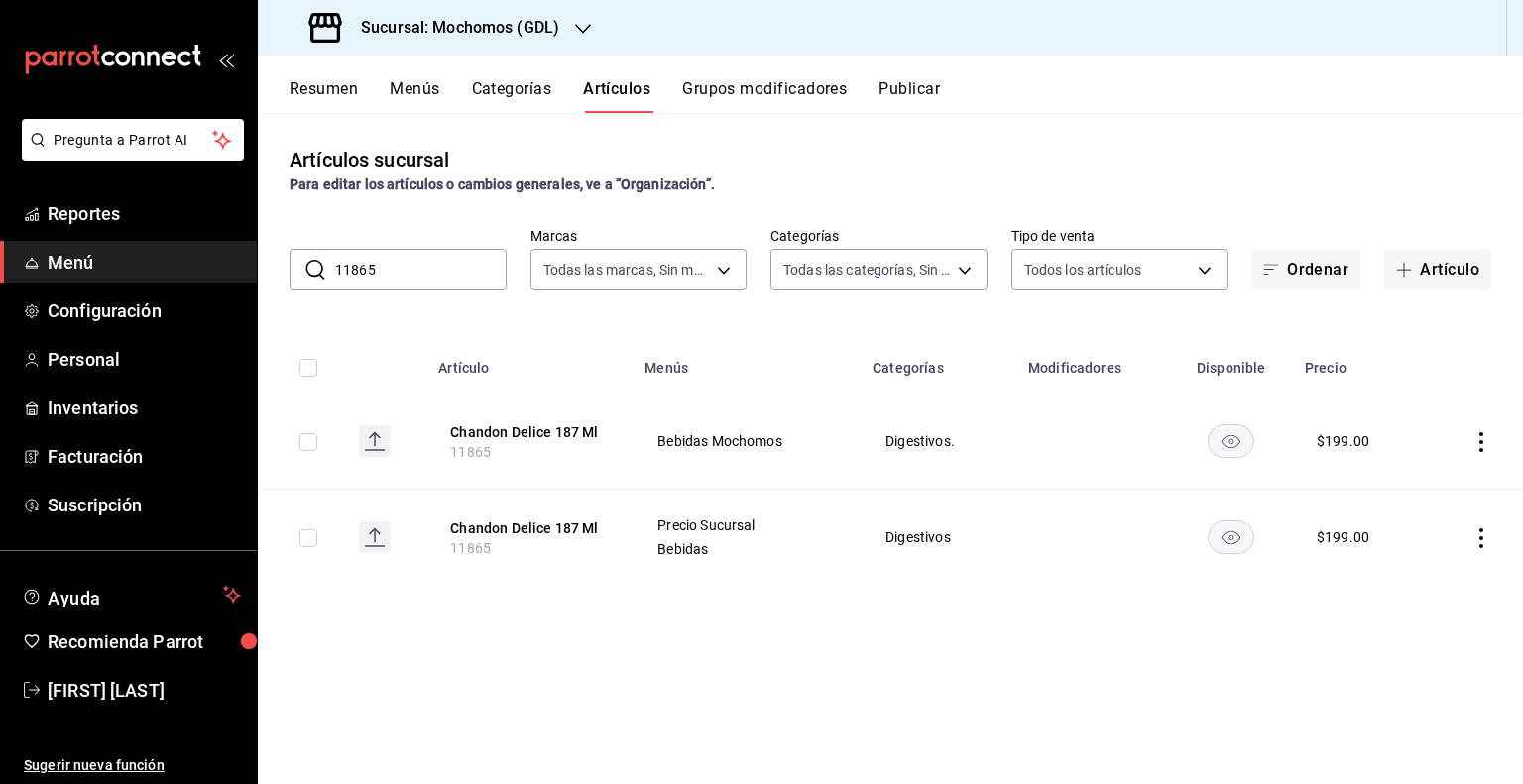 click on "11865" at bounding box center (420, 270) 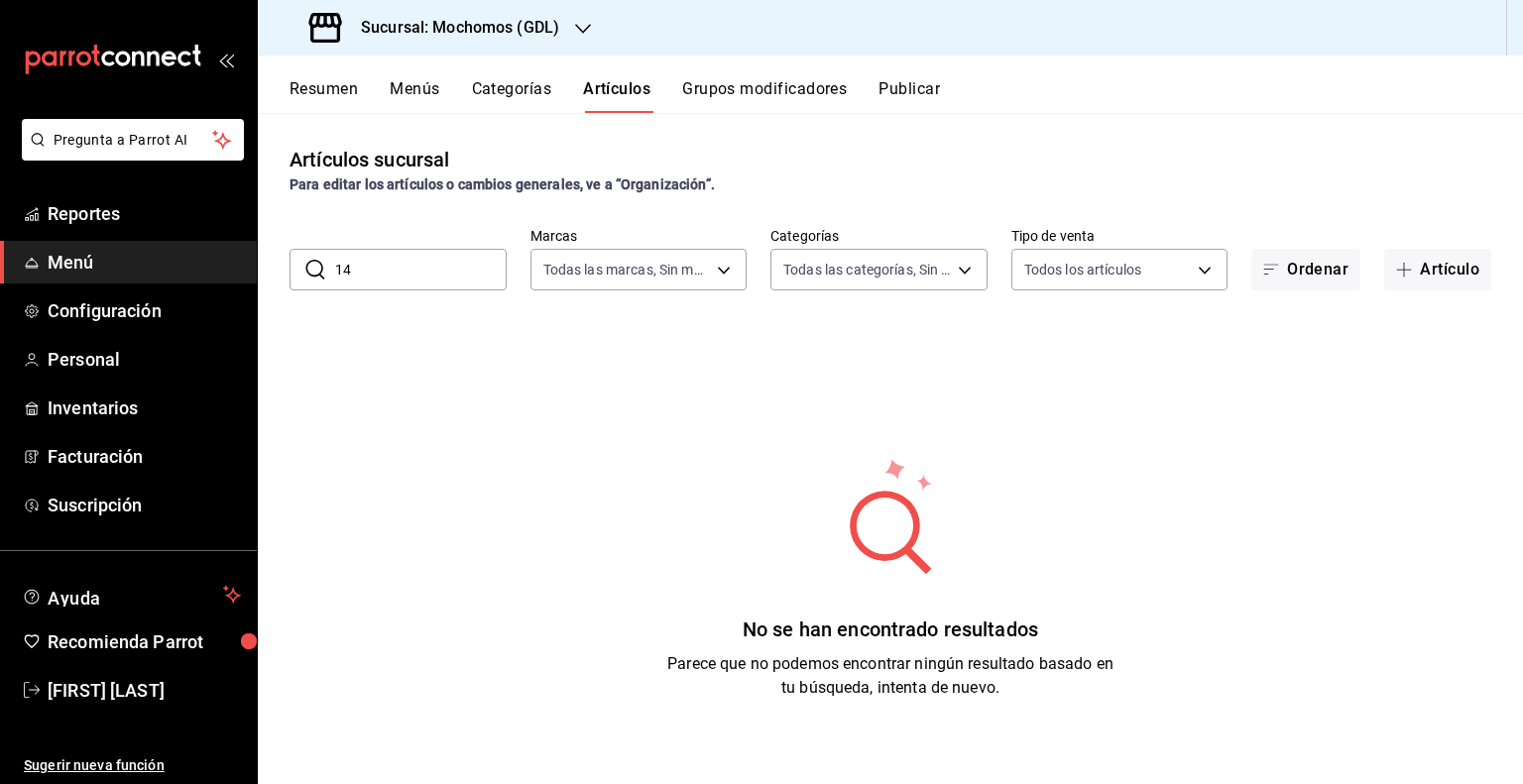 type on "1" 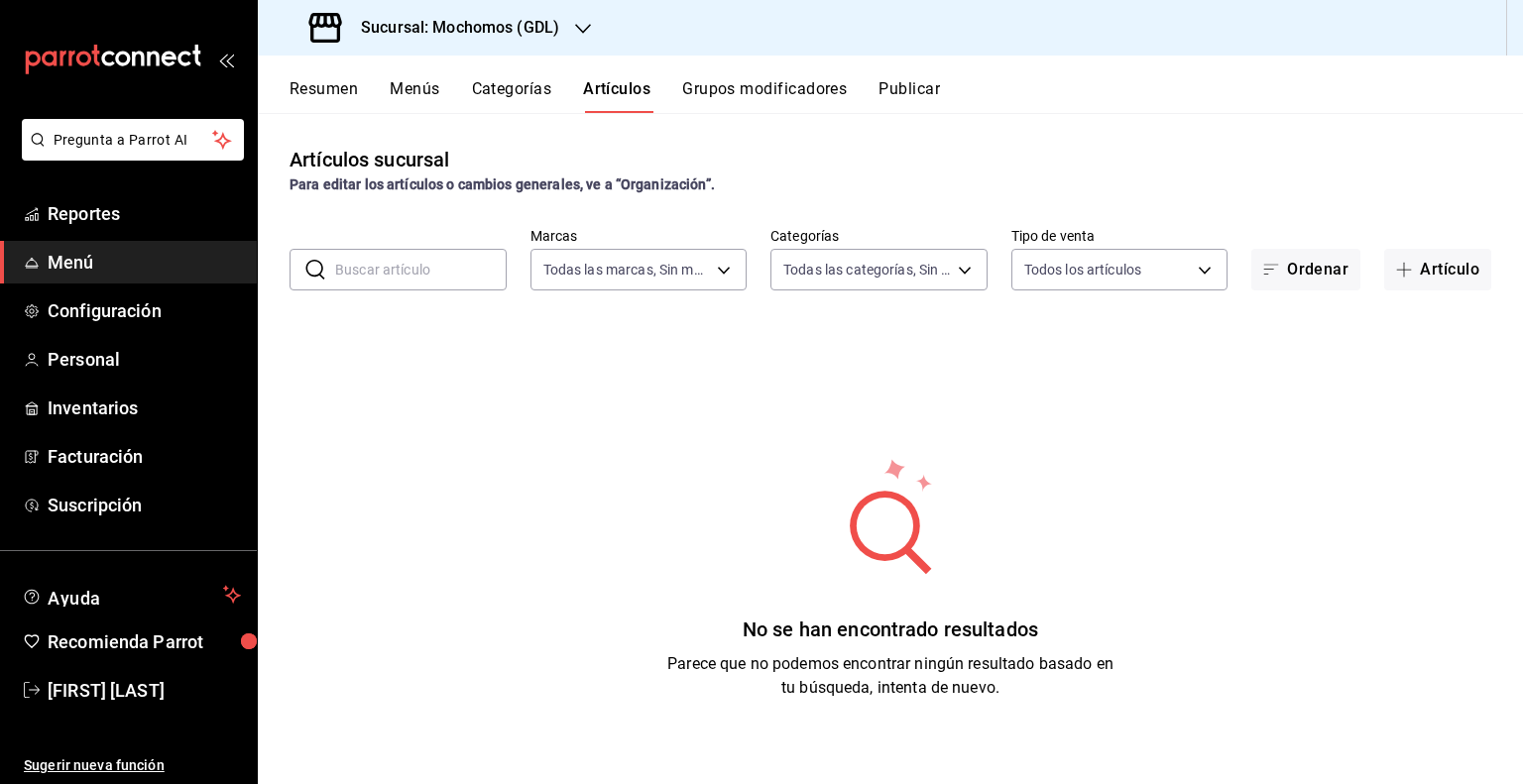 type 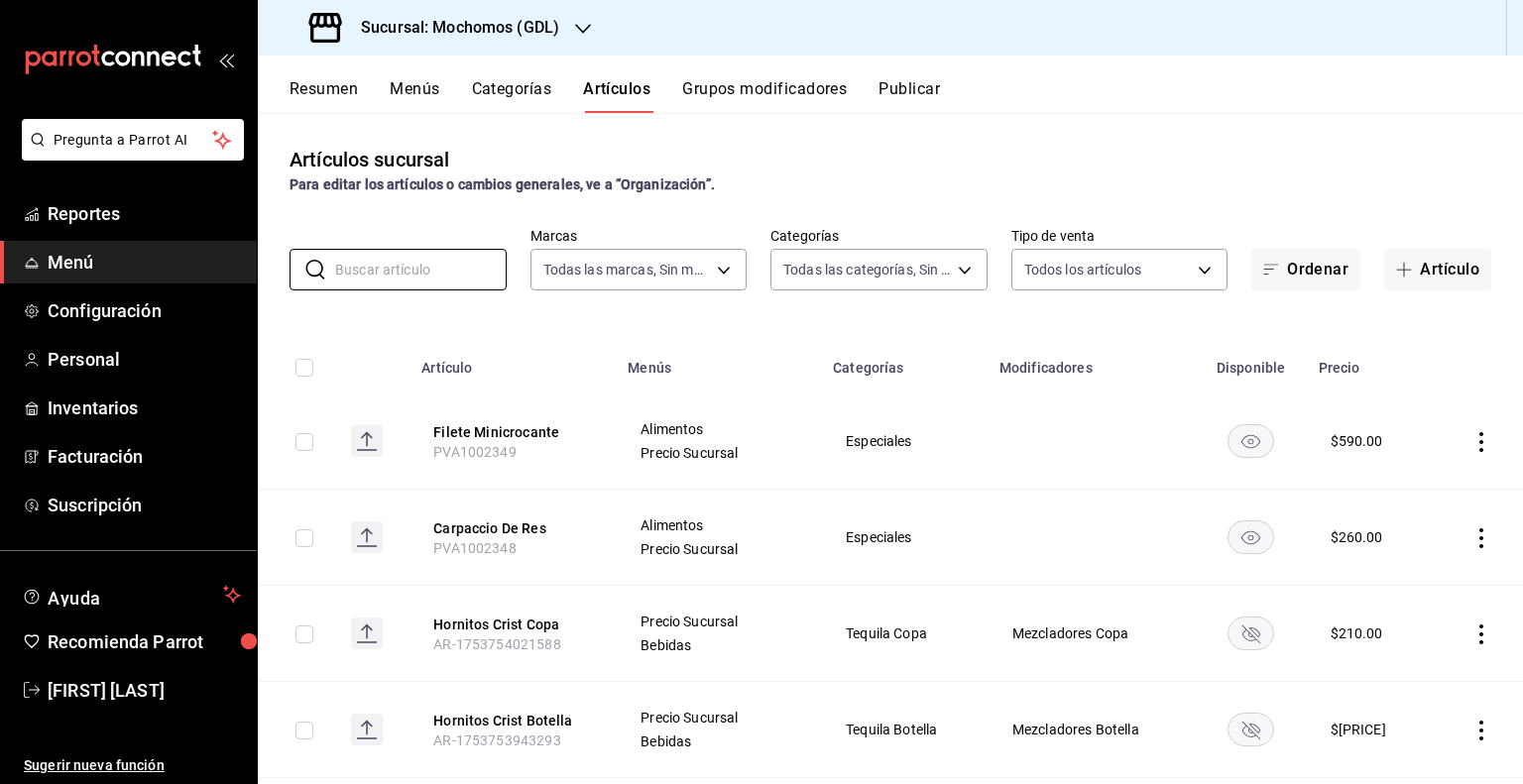 click on "Artículos sucursal Para editar los artículos o cambios generales, ve a “Organización”. ​ ​ Marcas Todas las marcas, Sin marca [UUID], [UUID] Categorías Todas las categorías, Sin categoría Tipo de venta Todos los artículos ALL Ordenar Artículo Artículo Menús Categorías Modificadores Disponible Precio Filete Minicrocante PVA1002349 Alimentos Precio Sucursal Especiales $ 590.00 Carpaccio De Res PVA1002348 Alimentos Precio Sucursal Especiales $ 260.00 Hornitos Crist Copa AR-1753754021588 Precio Sucursal Bebidas Tequila Copa Mezcladores Copa $ 210.00 Hornitos Crist Botella AR-1753753943293 Precio Sucursal Bebidas Tequila Botella Mezcladores Botella $ 1900.00 Sidral 355ml-Ligue PVB1001926 $ 0.00 Cerveza Mochomos Ipa PVB1001839 Precio Sucursal Bebidas Cerveza $ 135.00 Cerveza Mochomos Ultra PVB1001816 Precio Sucursal Bebidas Cerveza $ 135.00 Espresso Martini Verano PVB1001833 Bebidas Especiales Bar $ 220.00 St Germain Spritz Verano Bebidas" at bounding box center (890, 448) 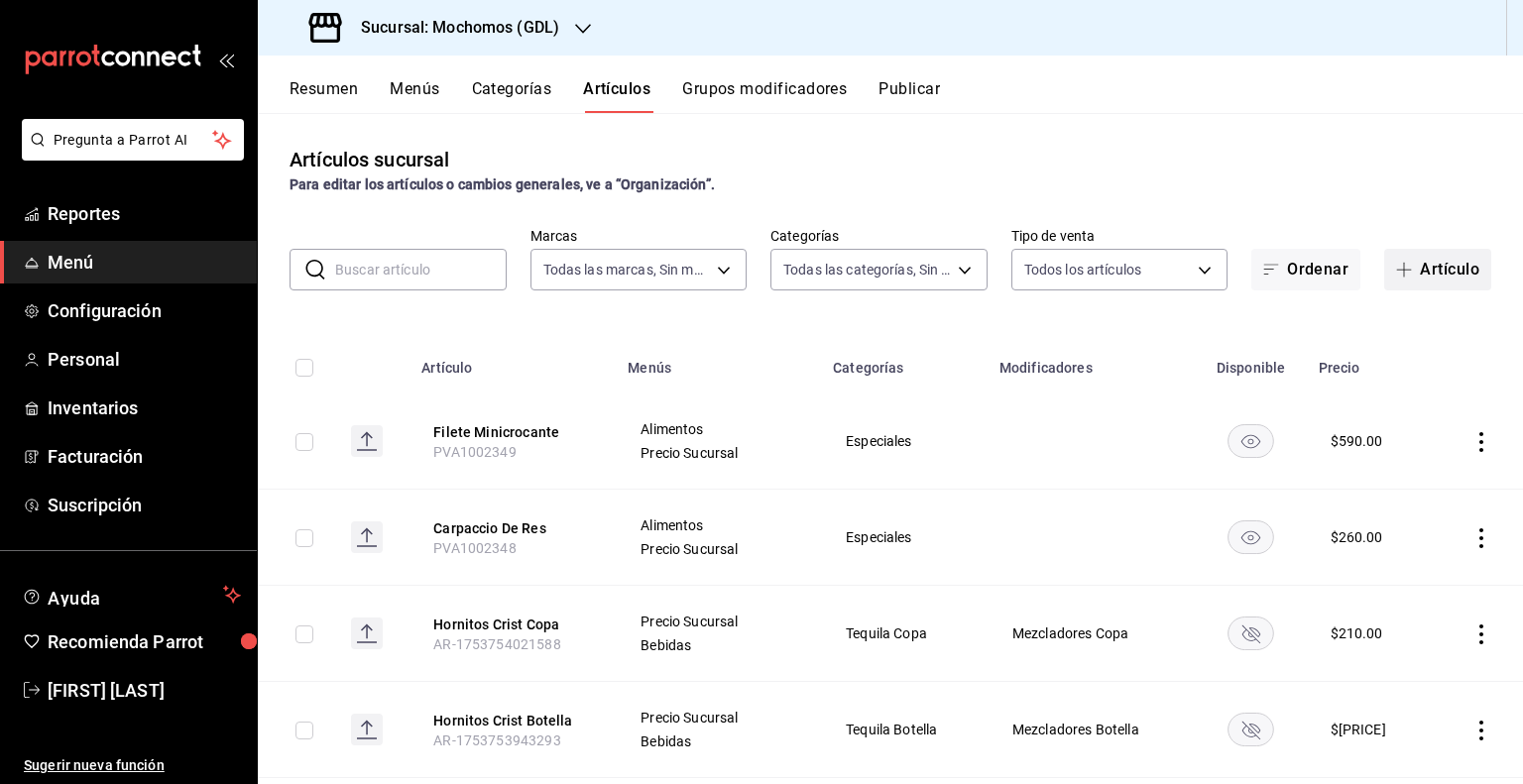 click on "Artículo" at bounding box center [1438, 270] 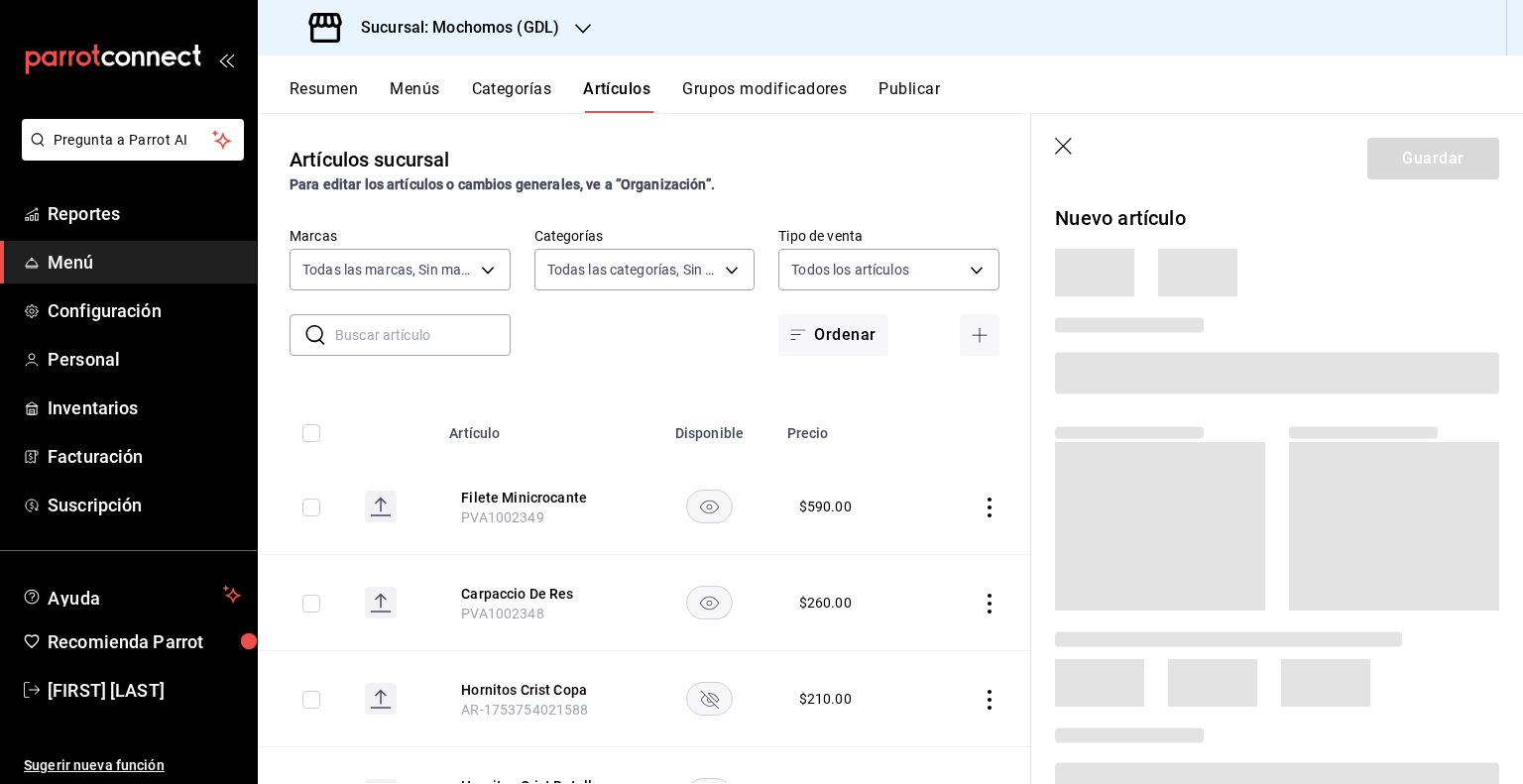 click on "Guardar" at bounding box center (1277, 155) 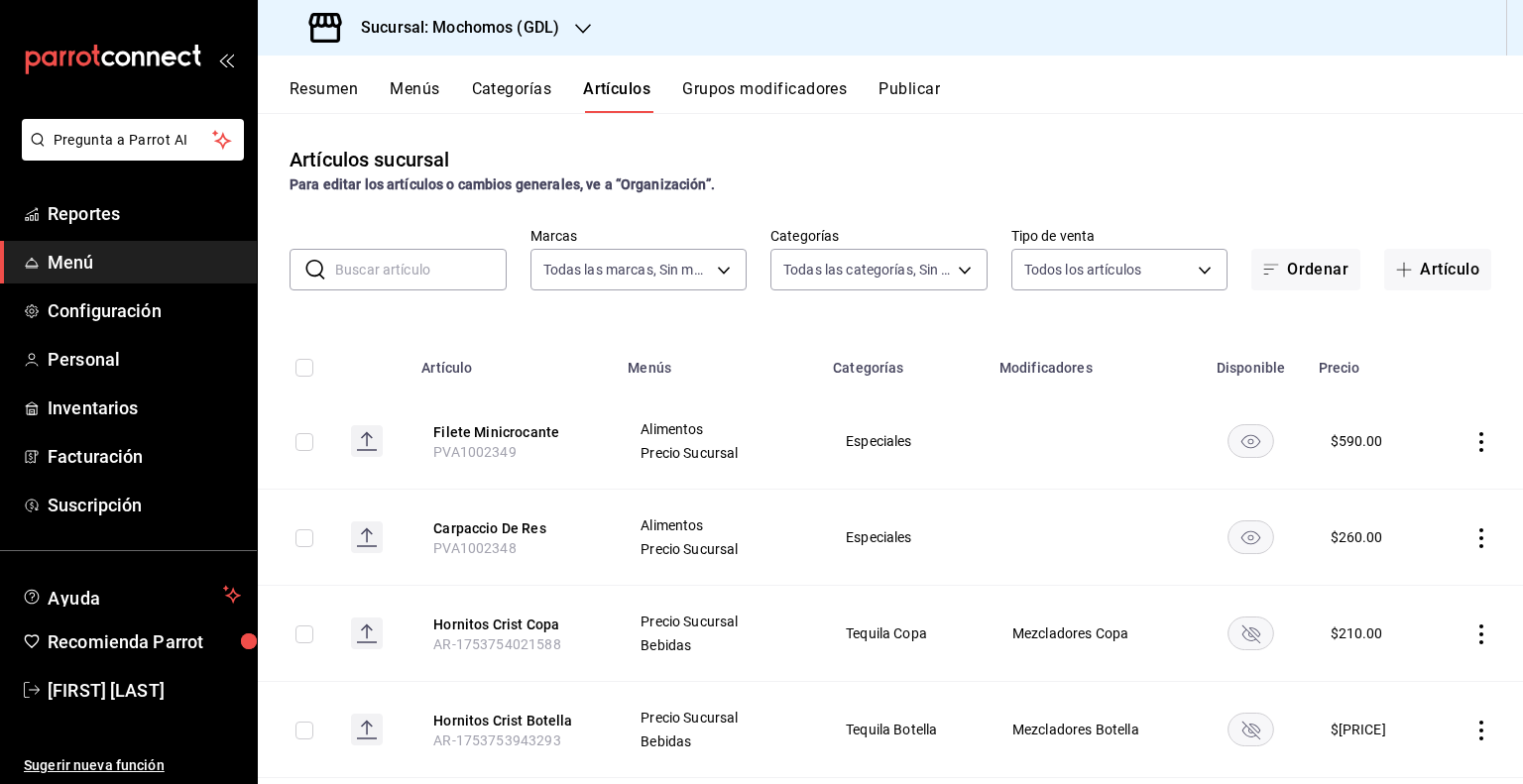 click on "Sucursal: Mochomos (GDL)" at bounding box center [452, 28] 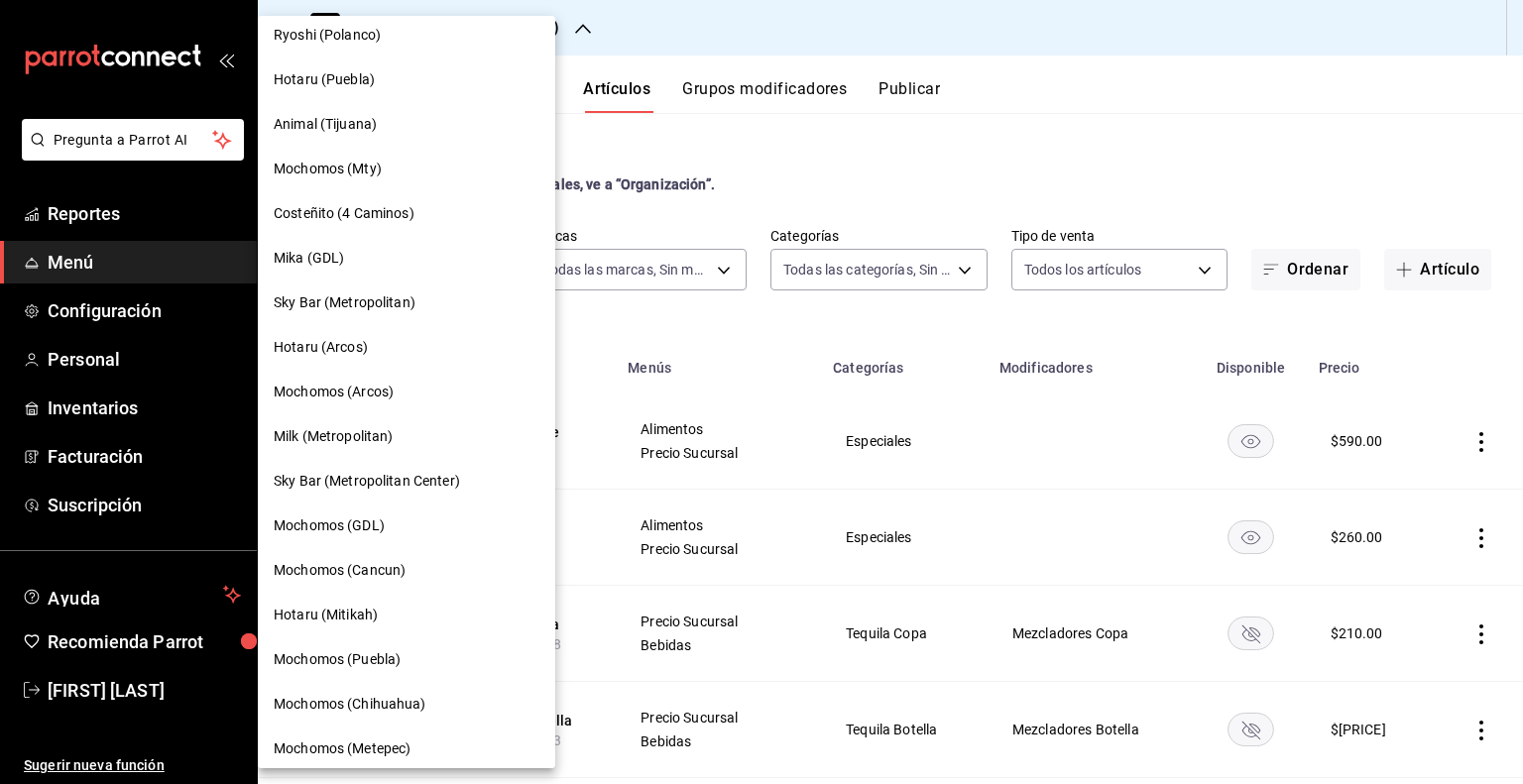 scroll, scrollTop: 892, scrollLeft: 0, axis: vertical 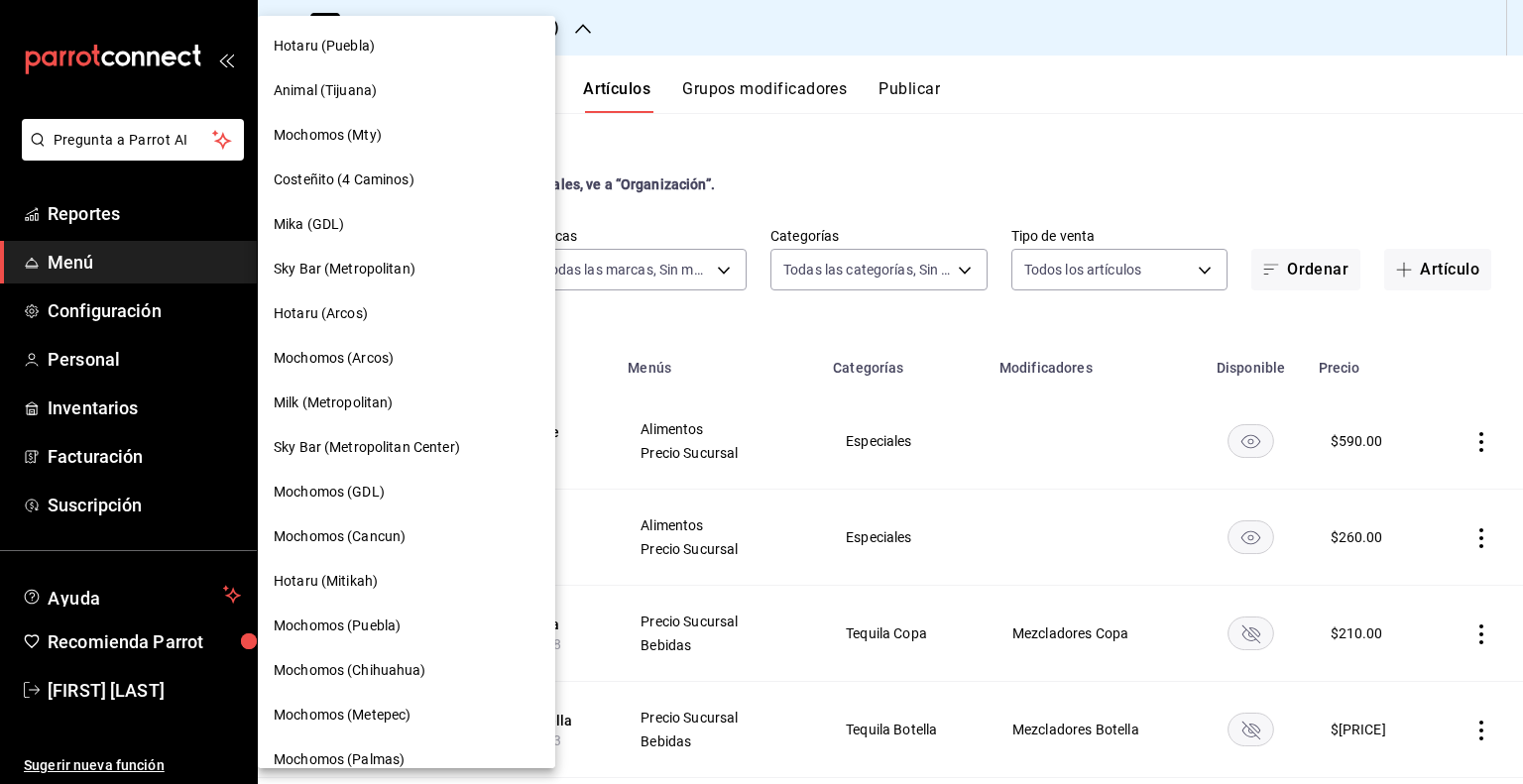 click on "Hotaru (Mitikah)" at bounding box center (407, 581) 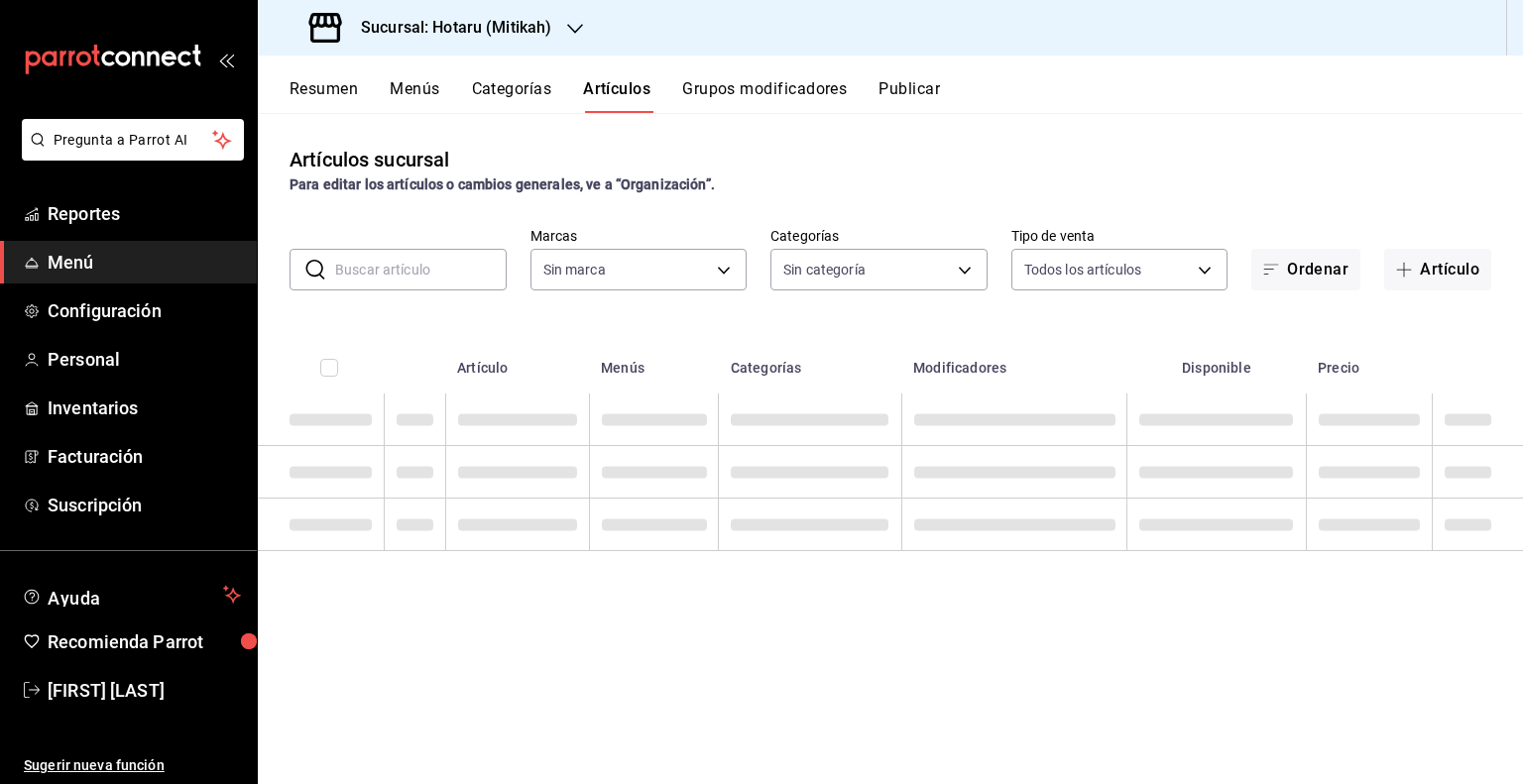 click at bounding box center (420, 270) 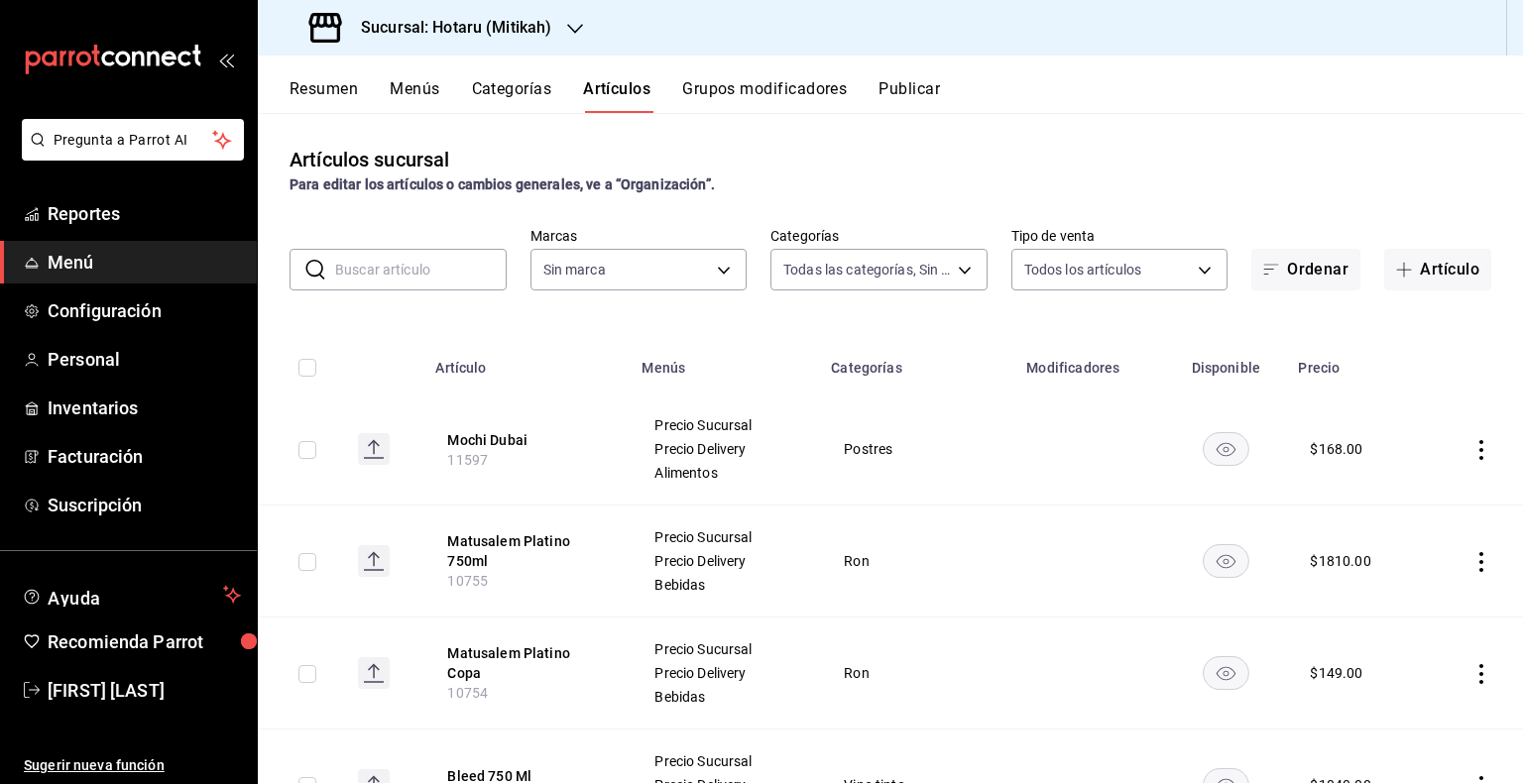 type on "[UUID], [UUID], [UUID], [UUID], [UUID], [UUID], [UUID], [UUID], [UUID], [UUID], [UUID], [UUID], [UUID], [UUID], [UUID], [UUID], [UUID], [UUID], [UUID], [UUID], [UUID], [UUID], [UUID], [UUID], [UUID], [UUID], [UUID], [UUID]" 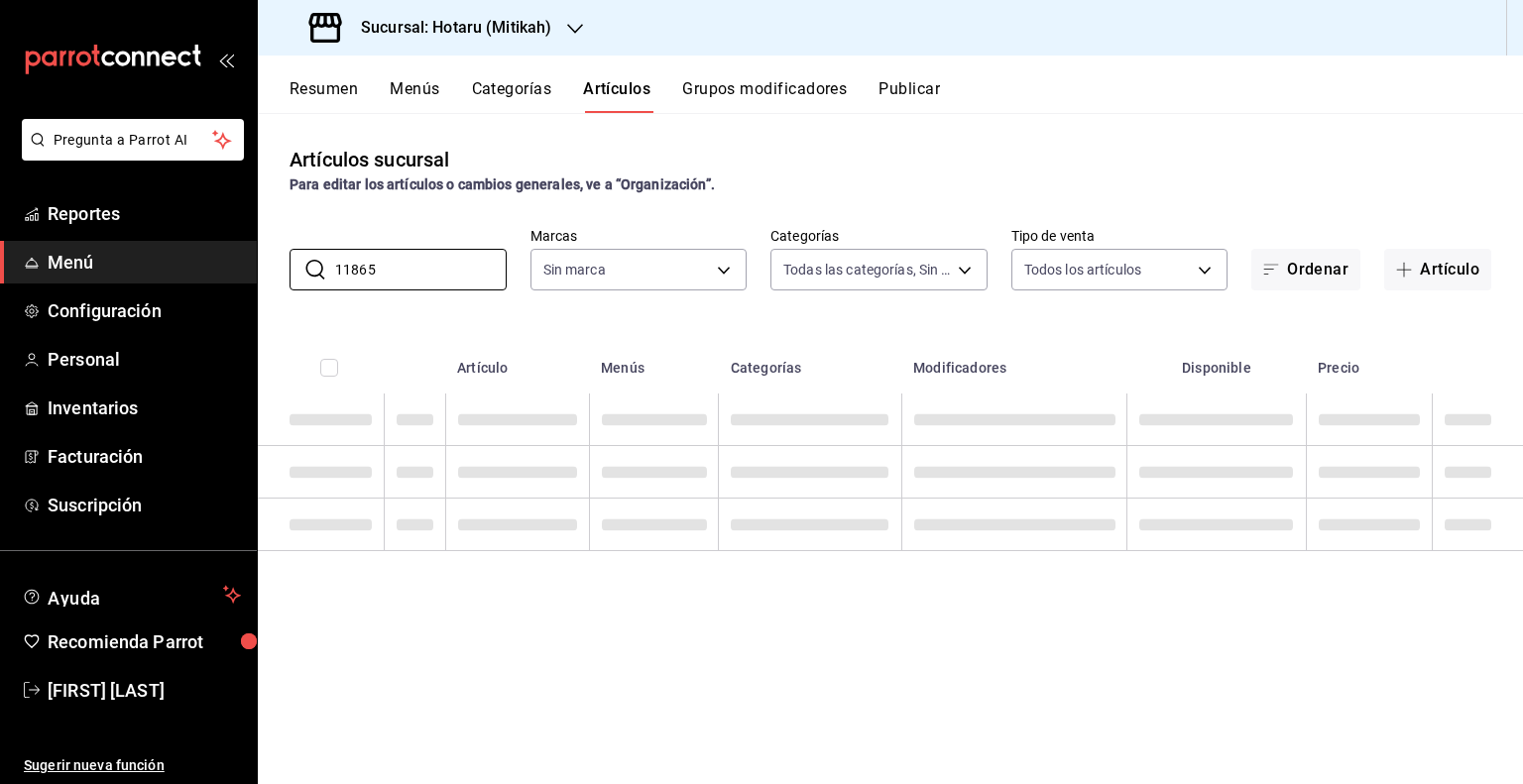 type on "d84d5940-0e8c-40c5-88cd-2414b97e757c" 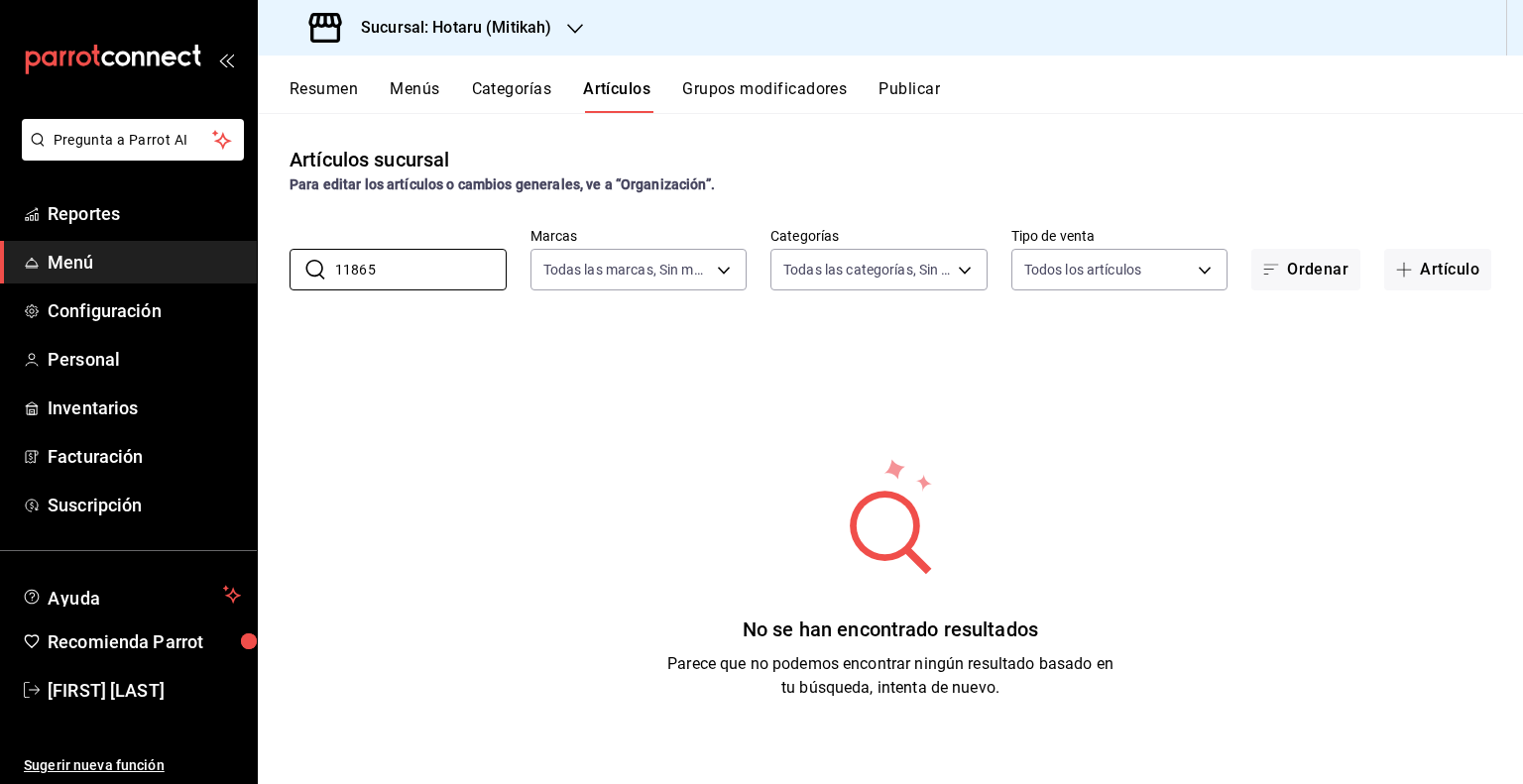 type on "11865" 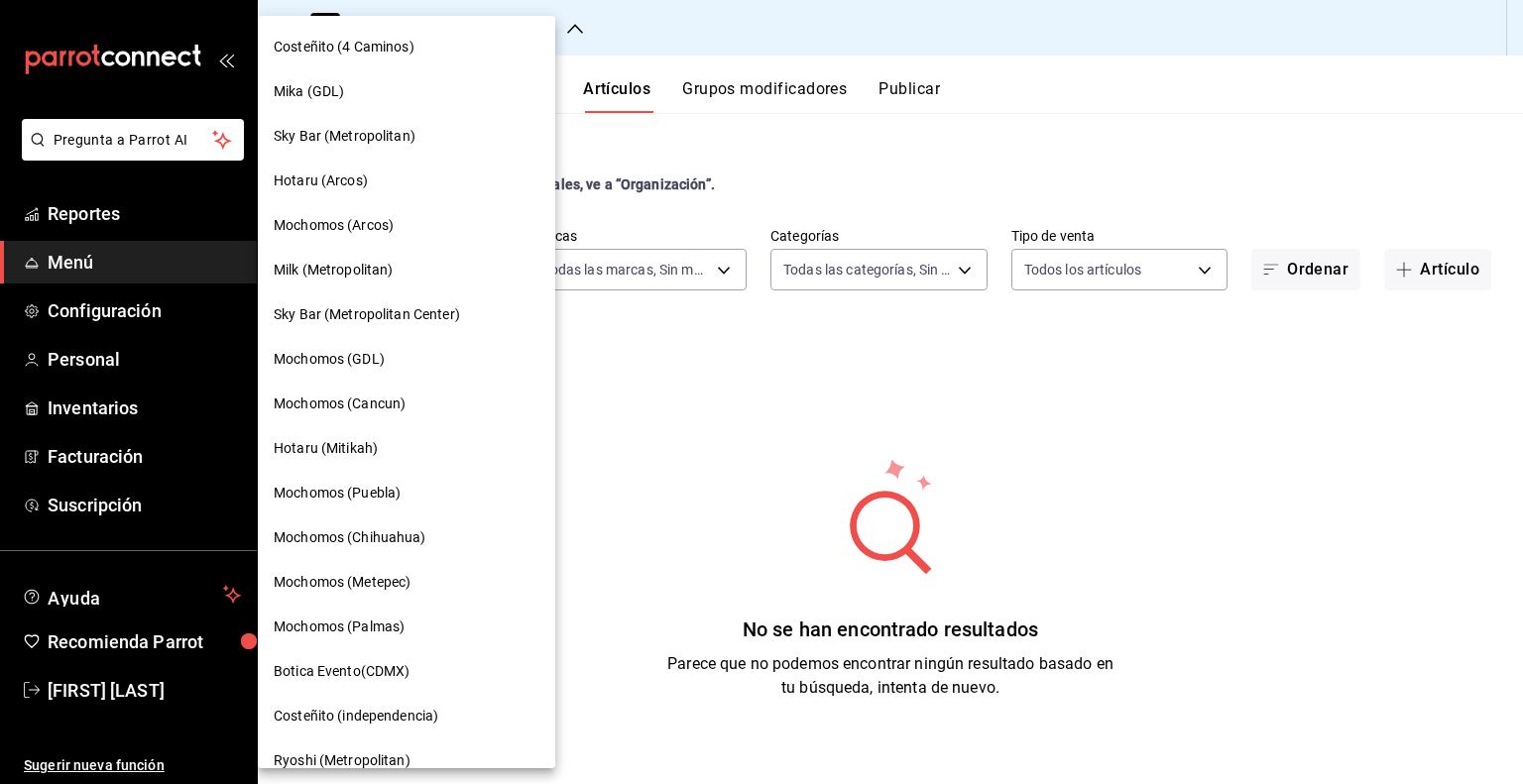 scroll, scrollTop: 1181, scrollLeft: 0, axis: vertical 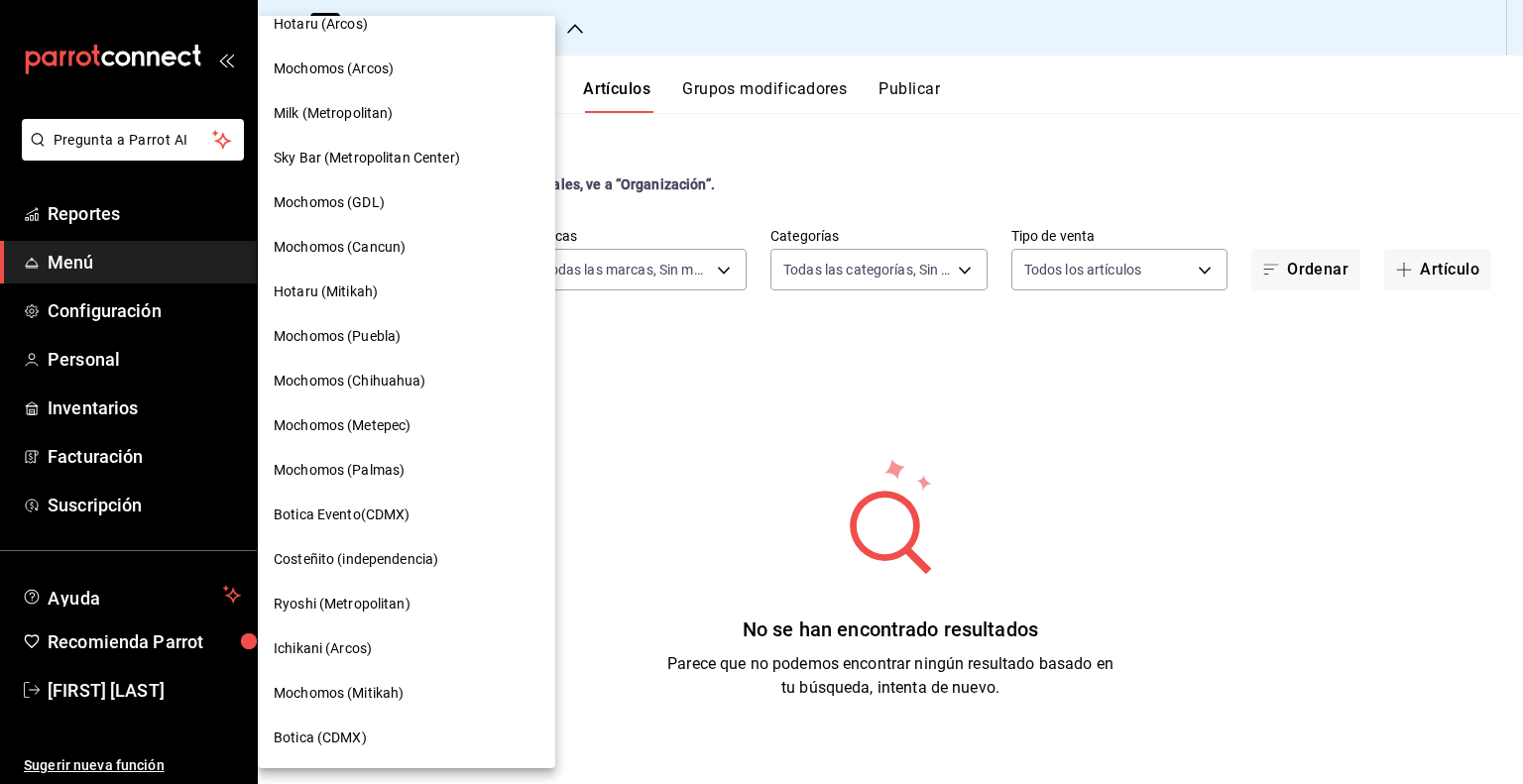 click on "Mochomos (Mitikah)" at bounding box center [338, 693] 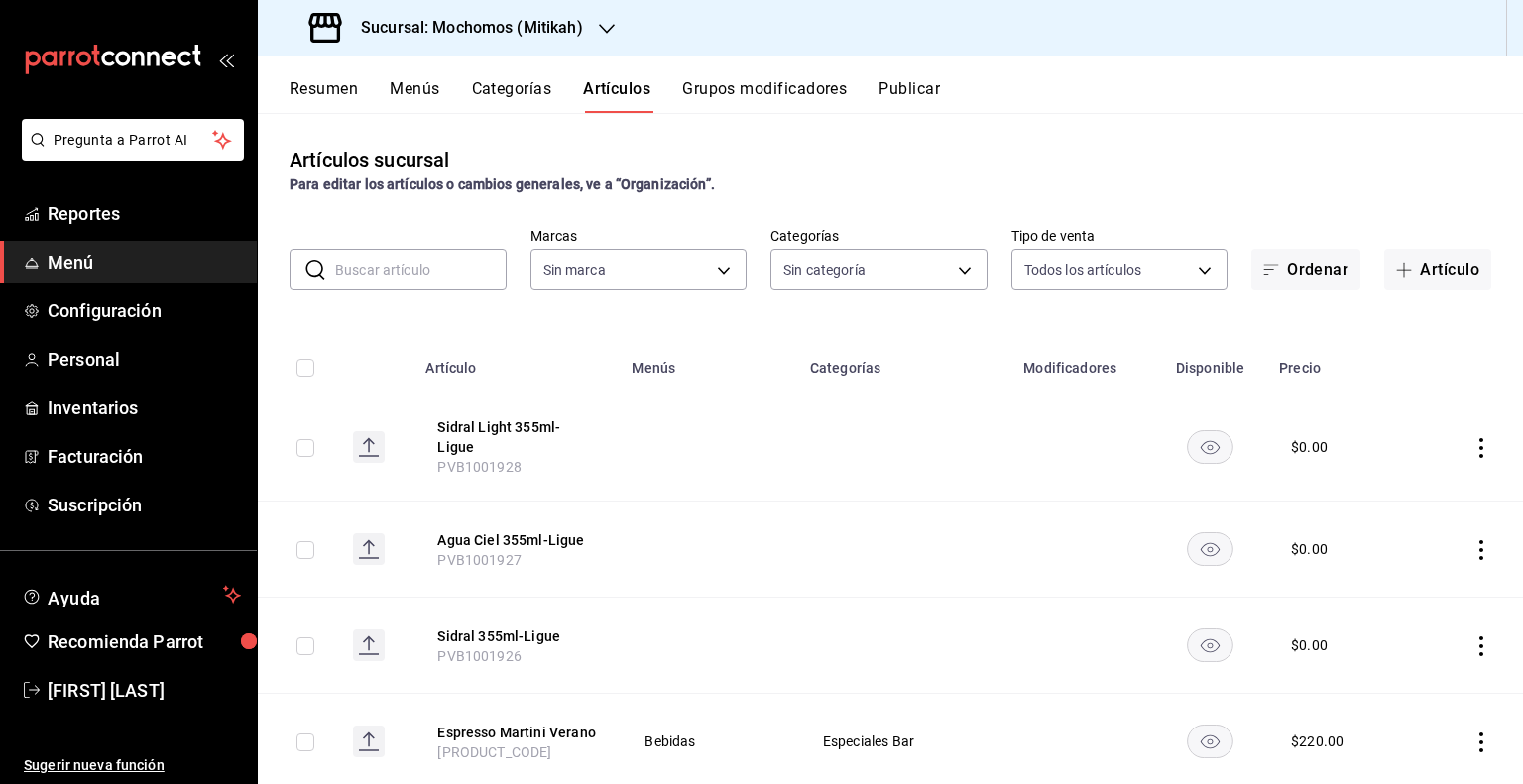 type on "[UUID], [UUID], [UUID], [UUID], [UUID], [UUID], [UUID], [UUID], [UUID], [UUID], [UUID], [UUID], [UUID], [UUID], [UUID], [UUID], [UUID], [UUID], [UUID], [UUID], [UUID], [UUID], [UUID], [UUID], [UUID], [UUID], [UUID], [UUID]" 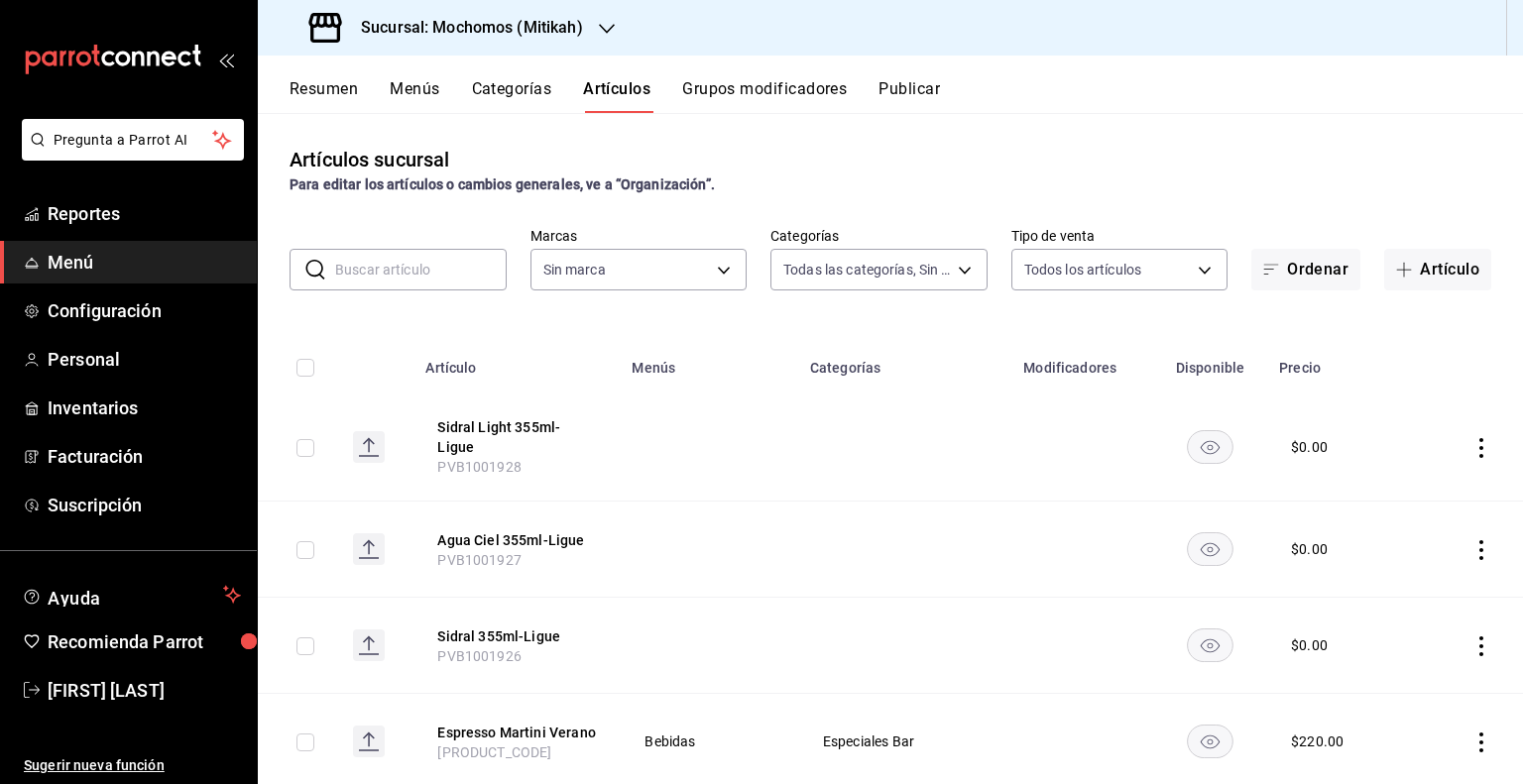 type on "d0e5f648-281b-433d-bf08-9501e0541b8c" 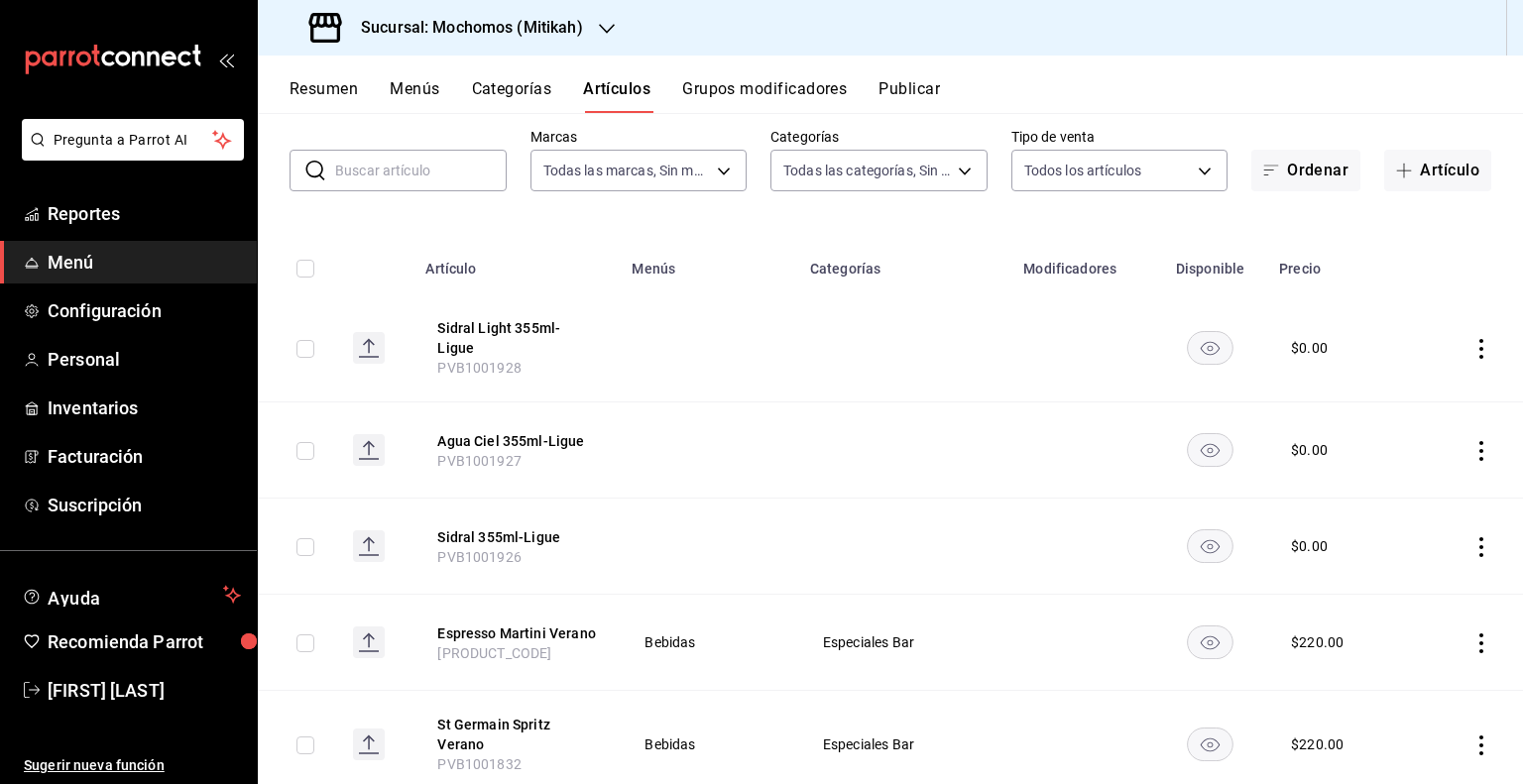 click at bounding box center [420, 170] 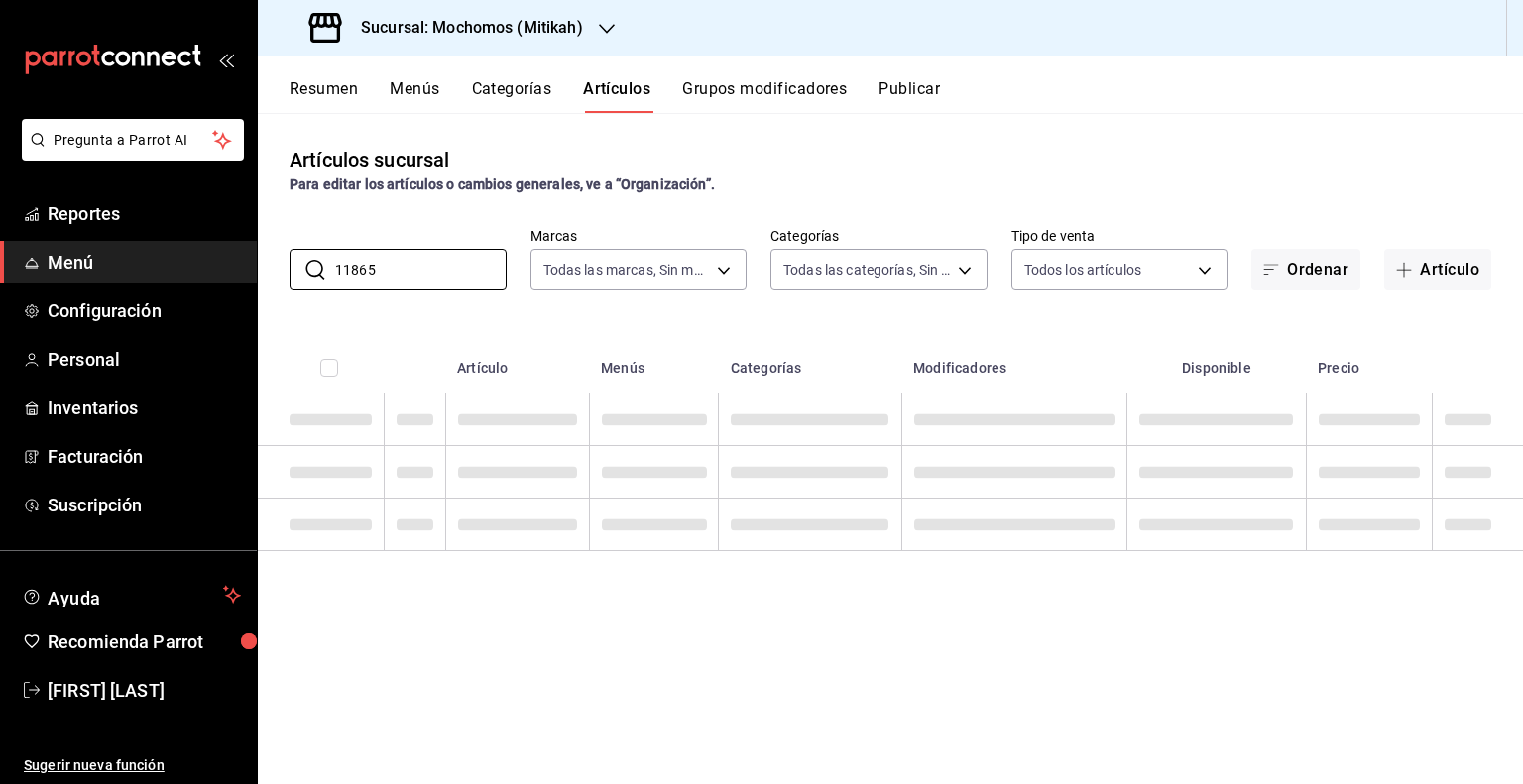 scroll, scrollTop: 0, scrollLeft: 0, axis: both 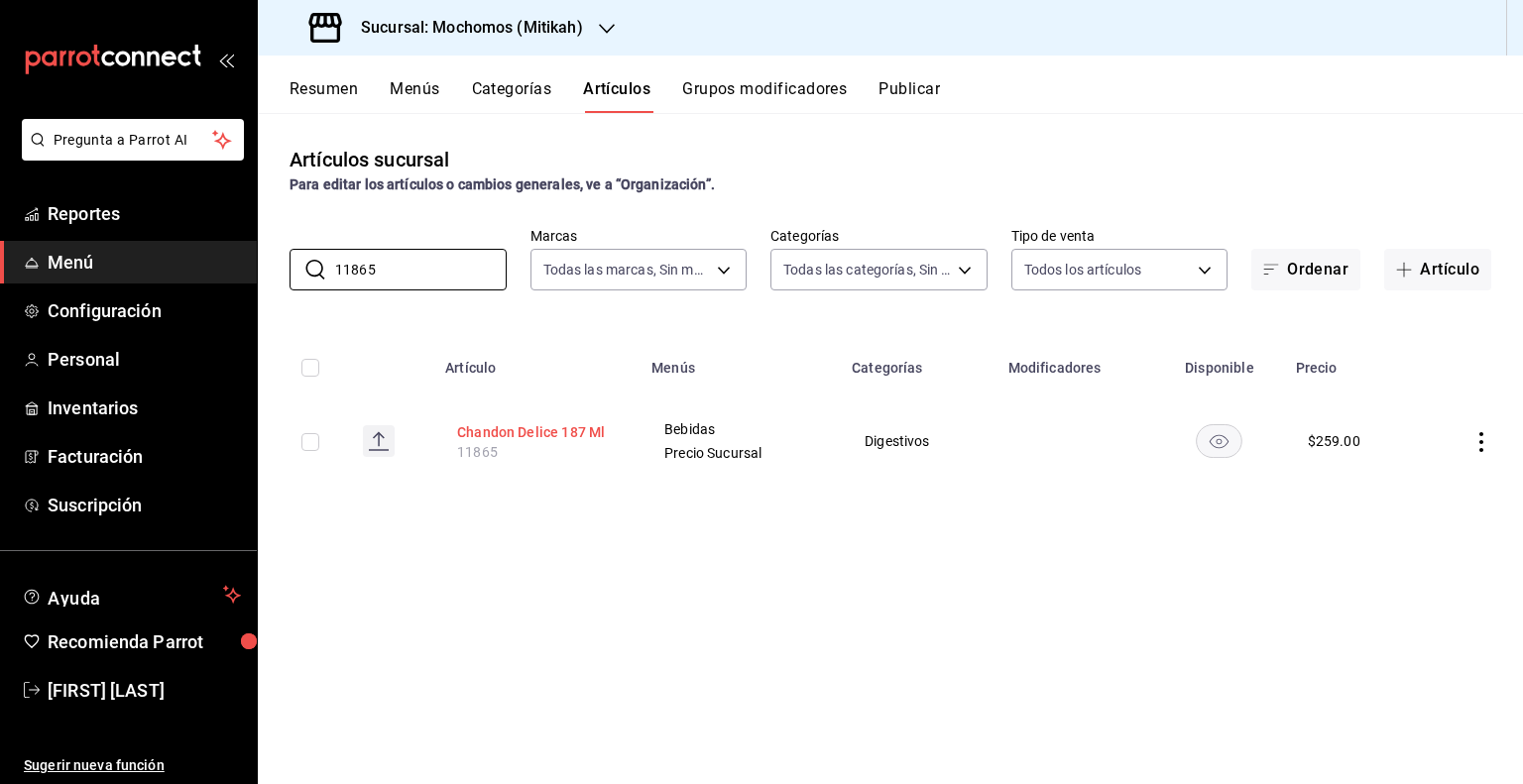 type on "11865" 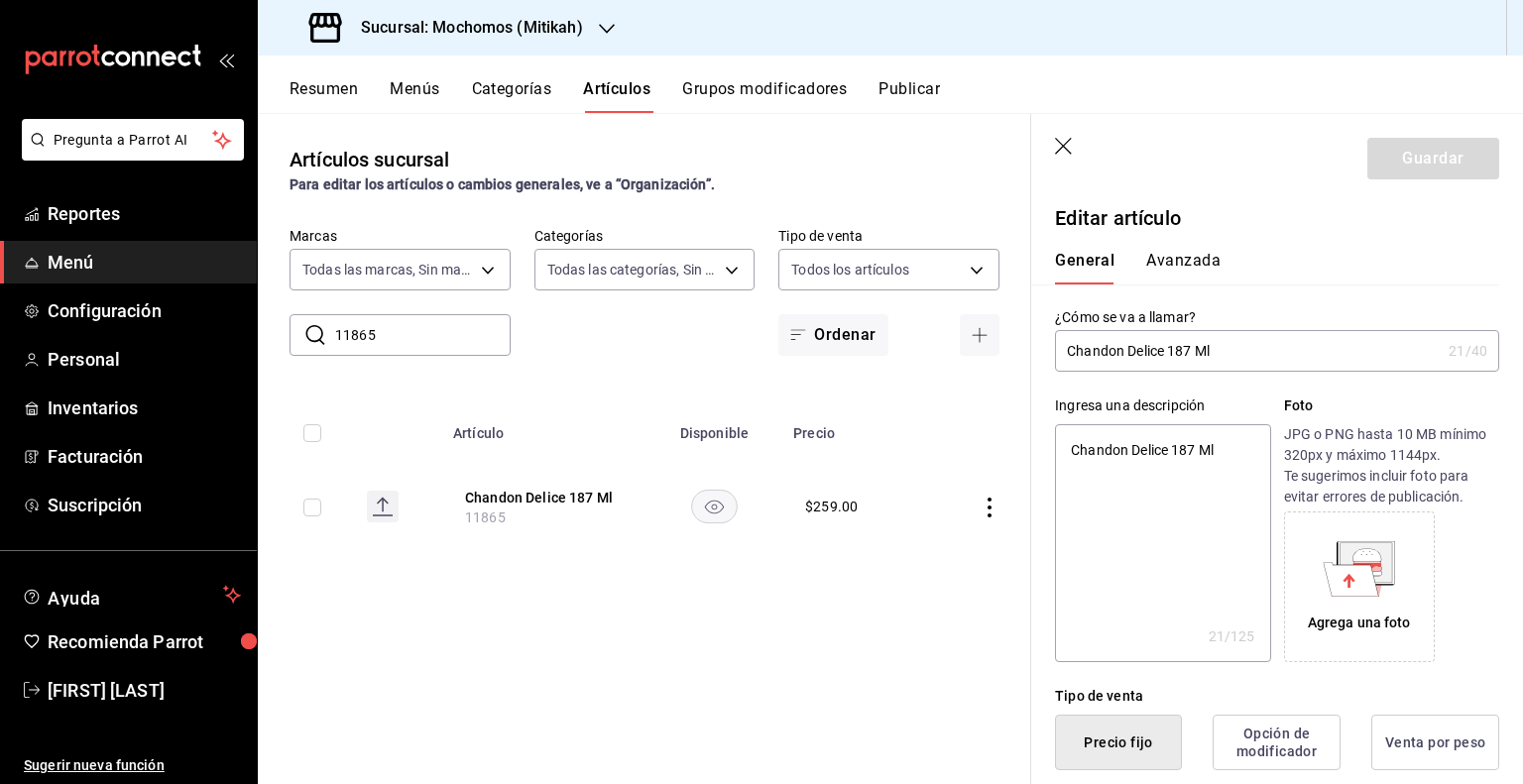 click on "¿Cómo se va a llamar? Chandon Delice 187 Ml 21 /40 ¿Cómo se va a llamar?" at bounding box center (1265, 328) 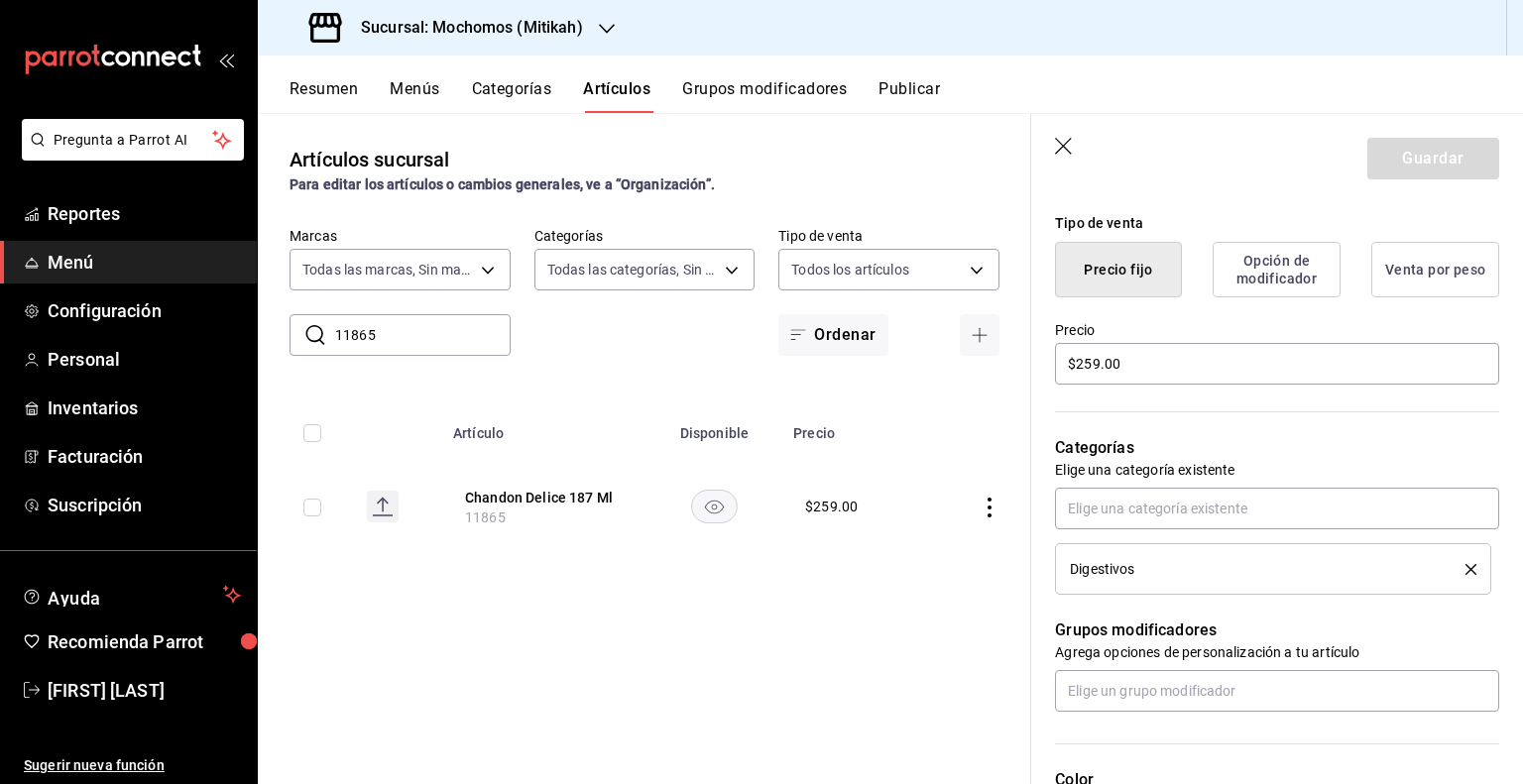 scroll, scrollTop: 496, scrollLeft: 0, axis: vertical 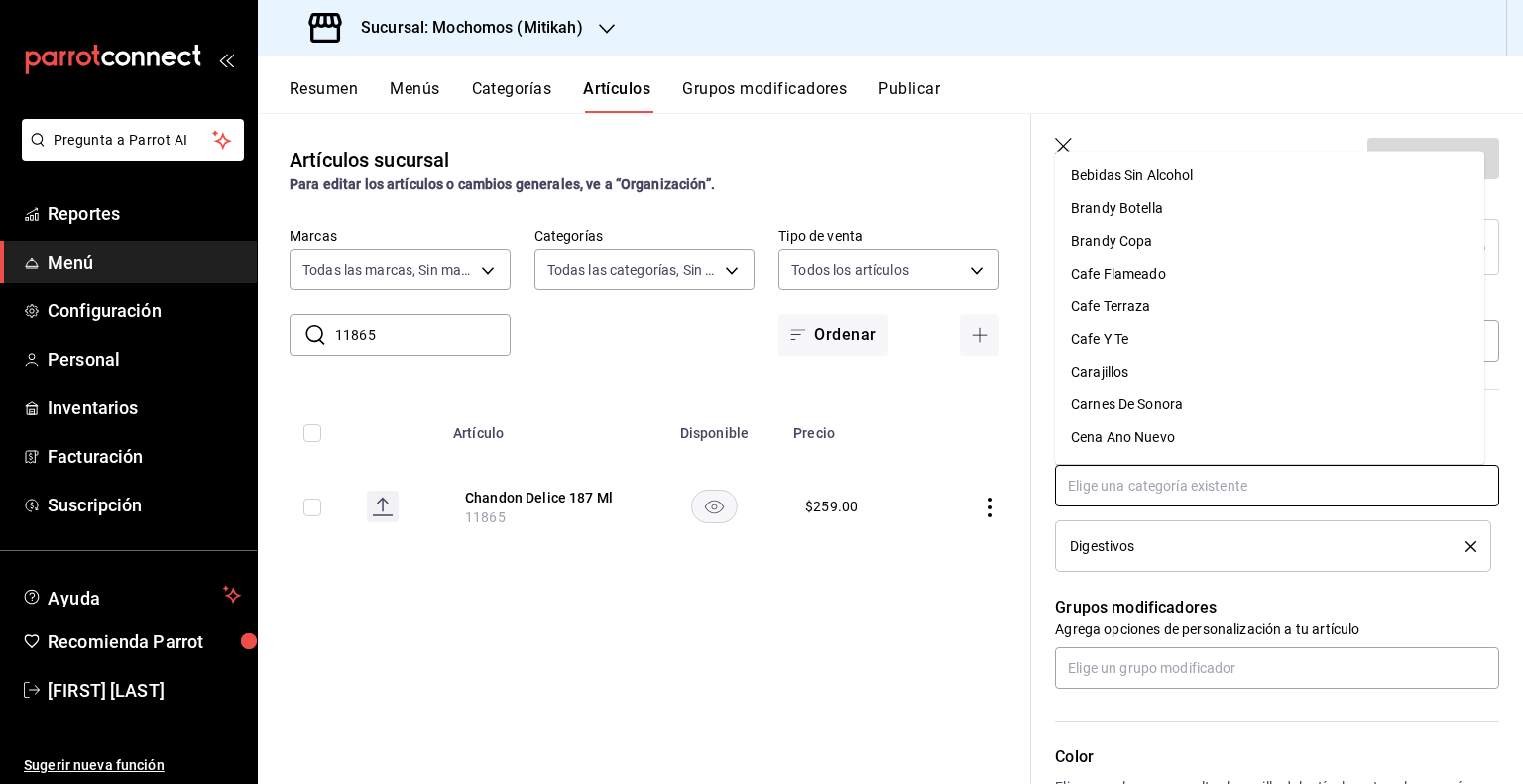 click at bounding box center (1277, 486) 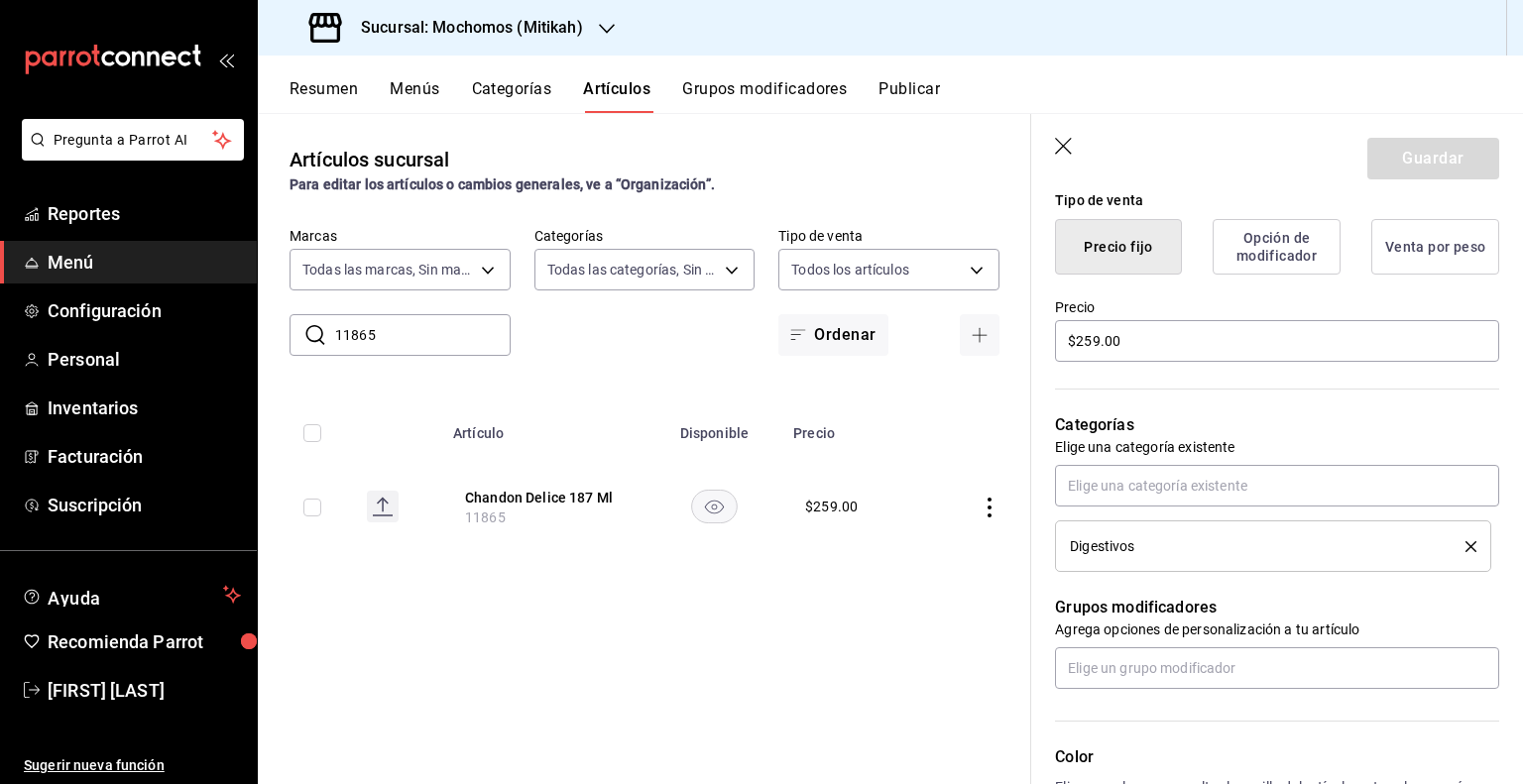 click on "Digestivos" at bounding box center [1273, 546] 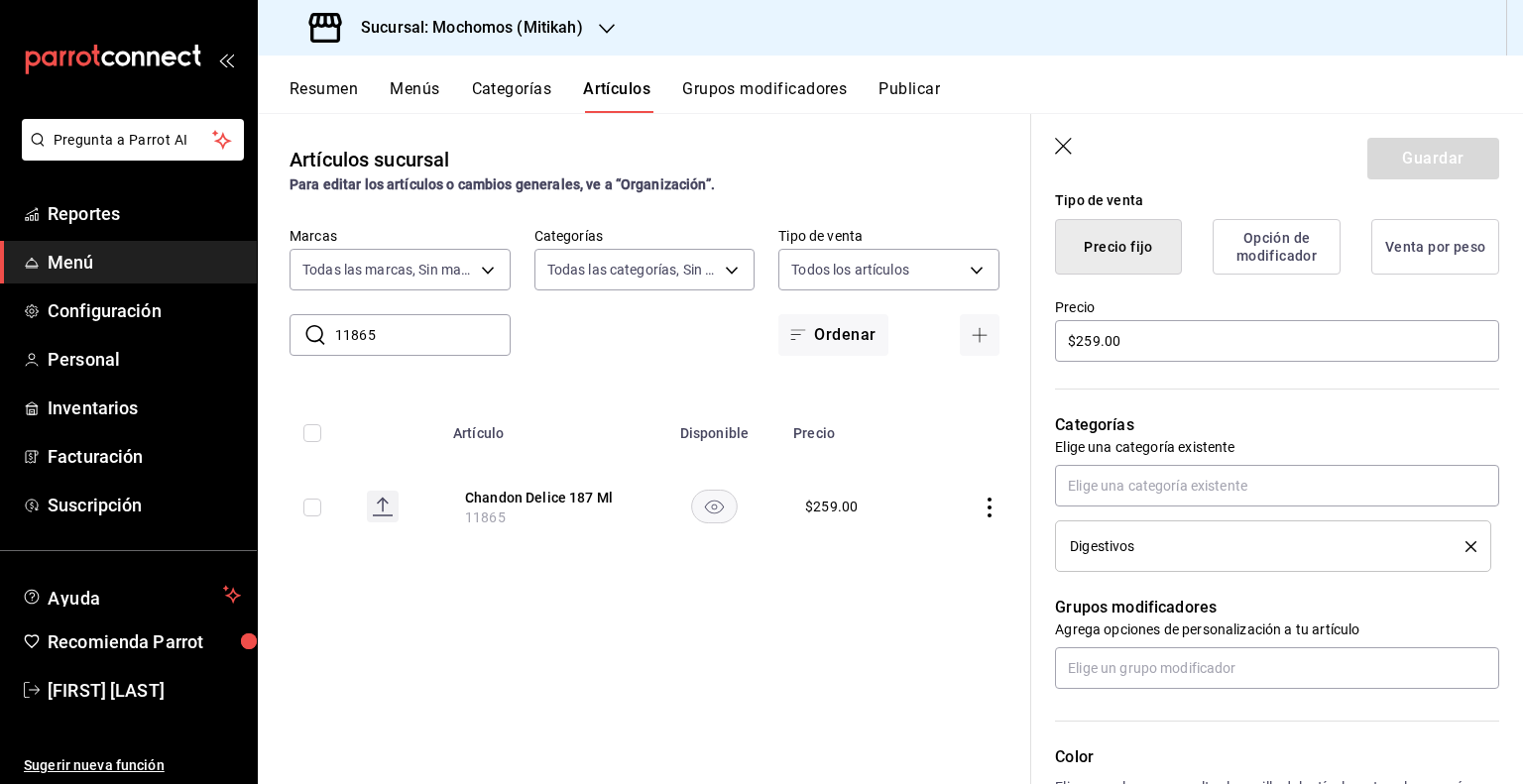 click on "Digestivos" at bounding box center [1273, 546] 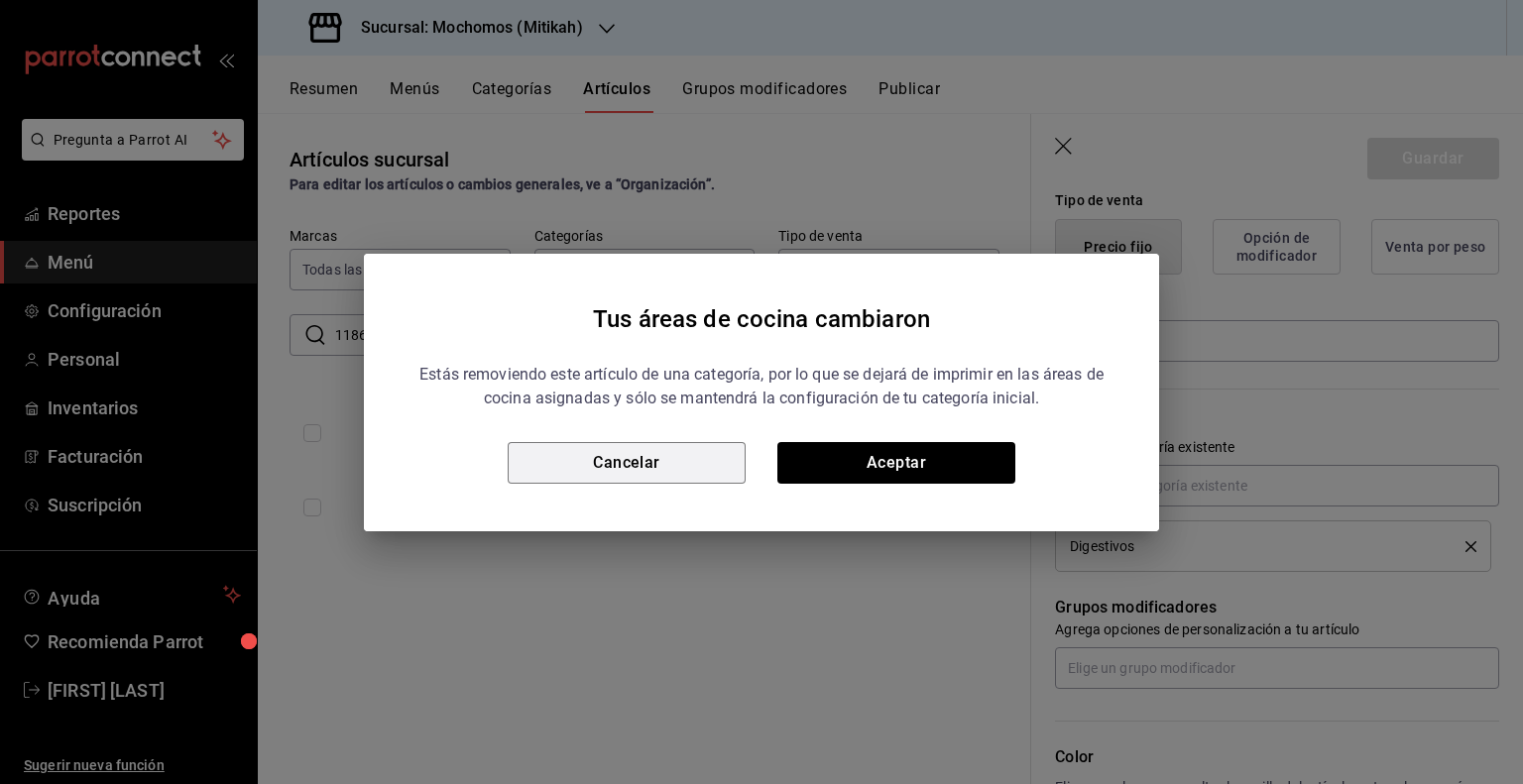 click on "Cancelar" at bounding box center [627, 463] 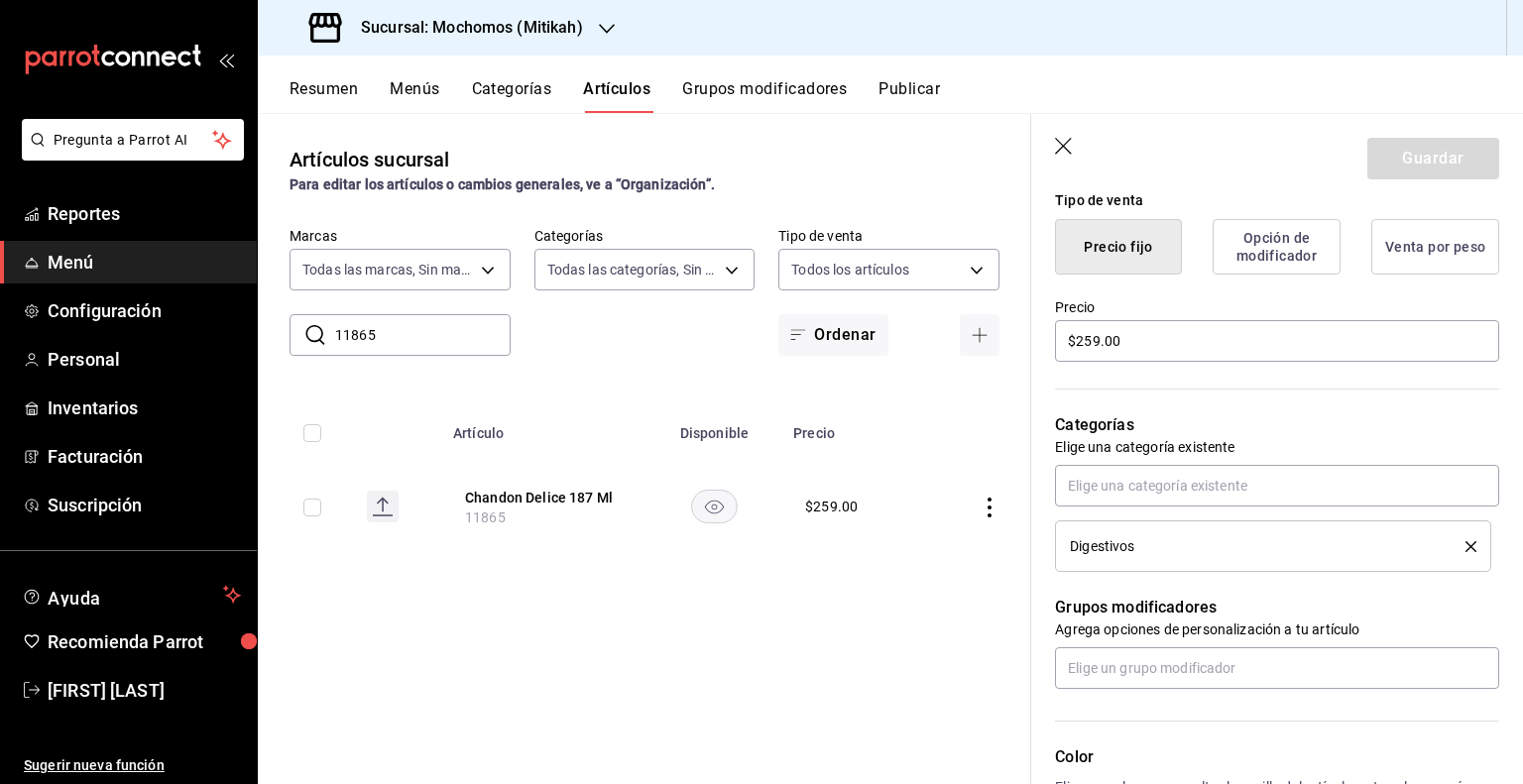 click on "Digestivos" at bounding box center (1273, 546) 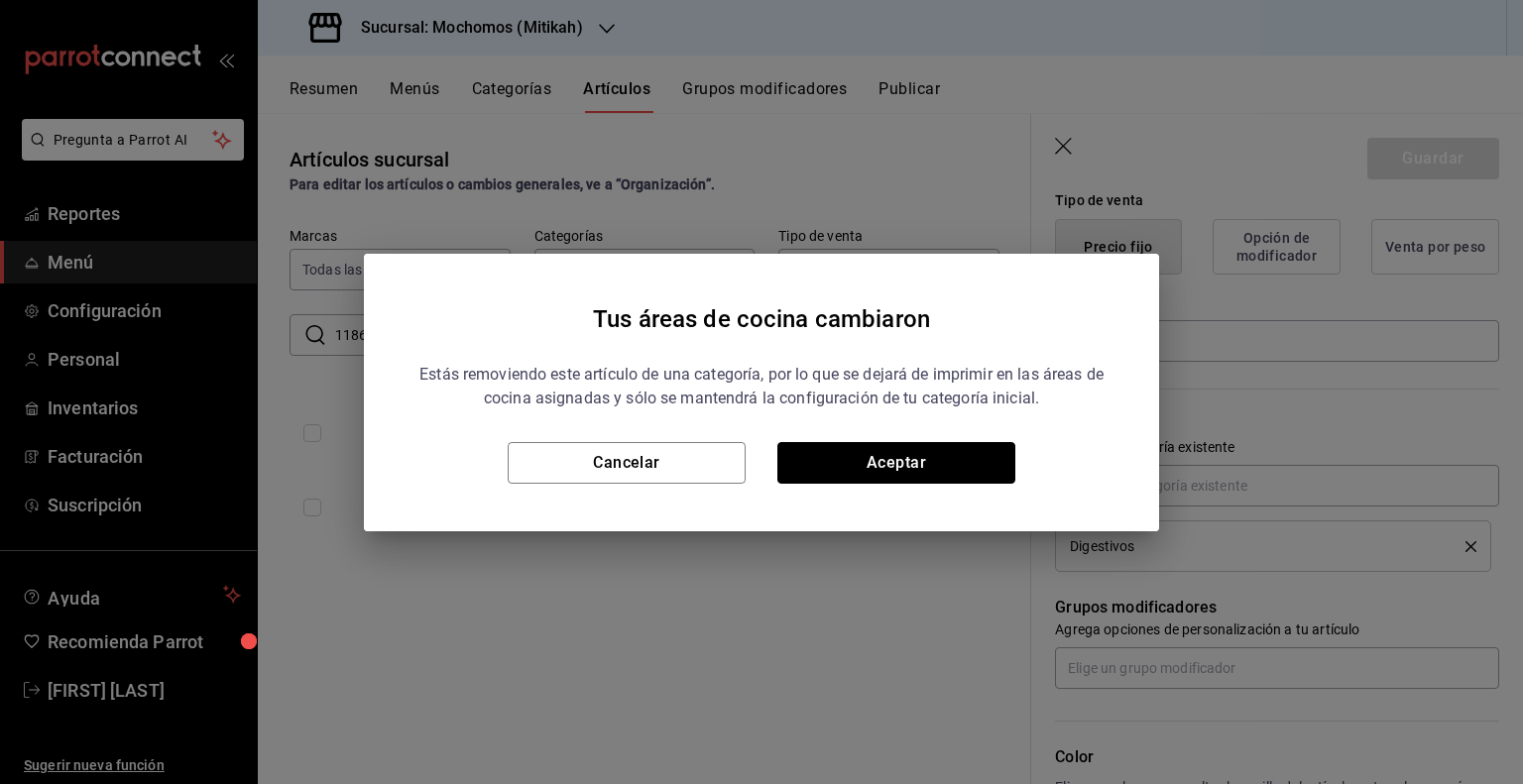 click on "Aceptar" at bounding box center (896, 463) 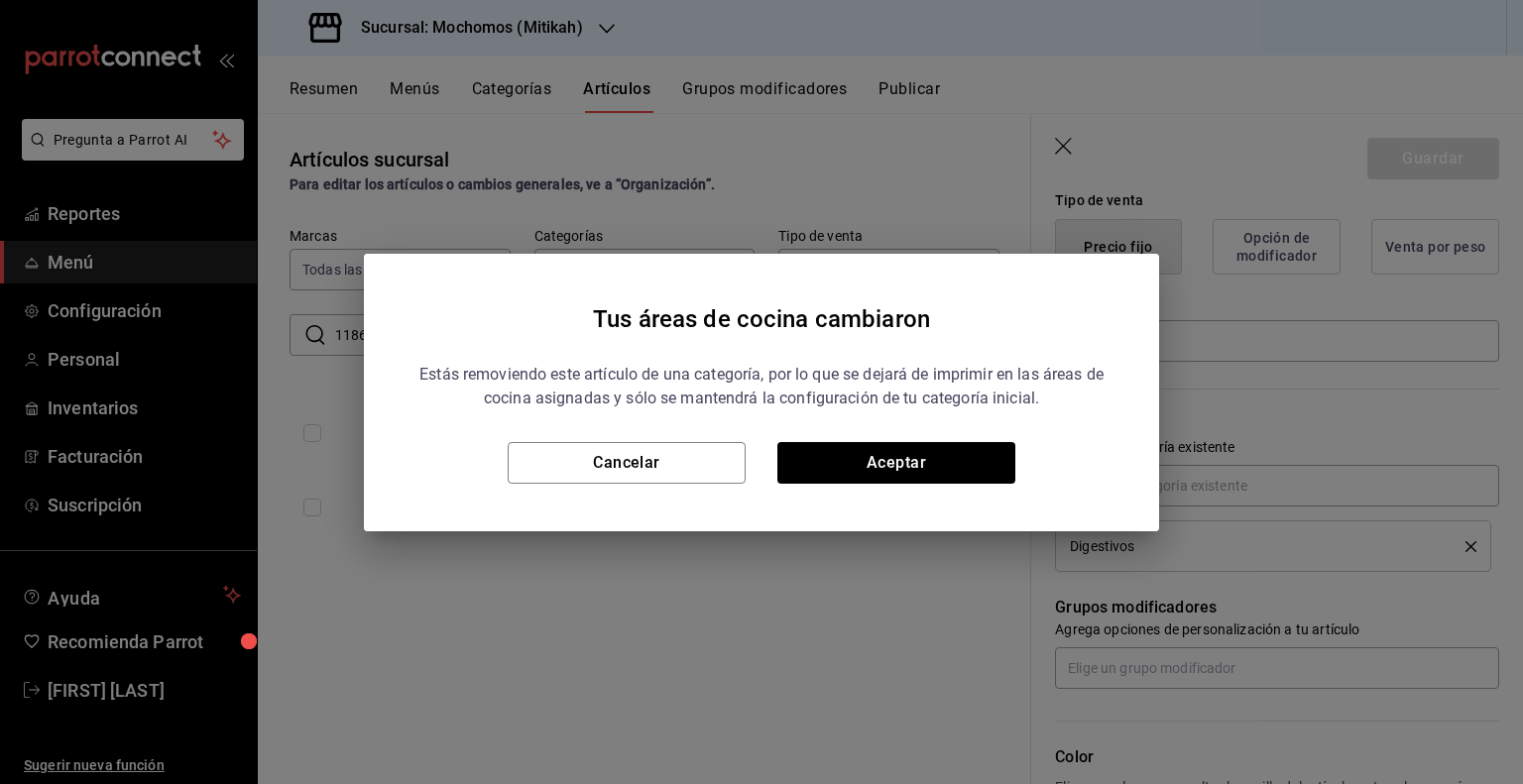 type on "x" 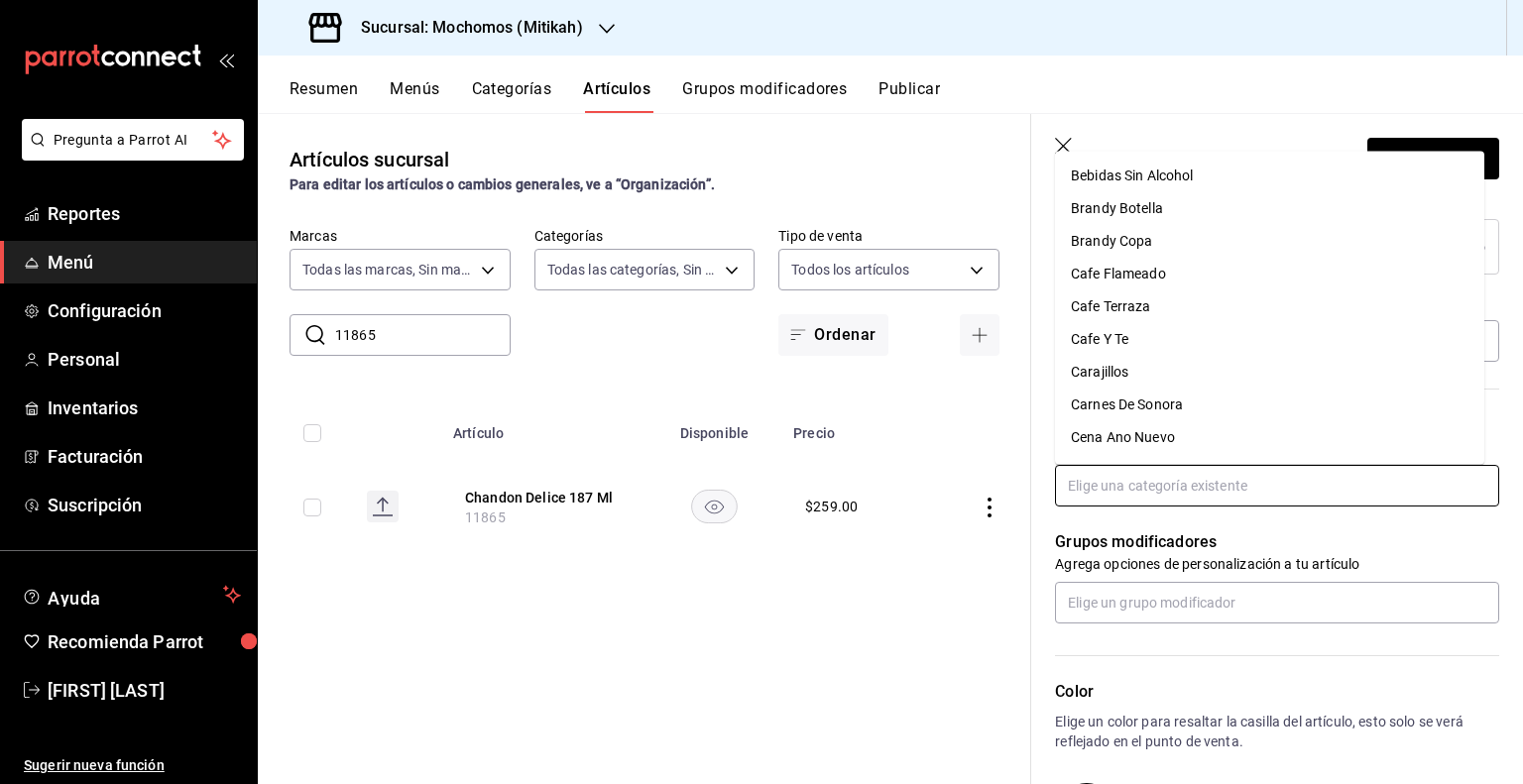 click at bounding box center (1277, 486) 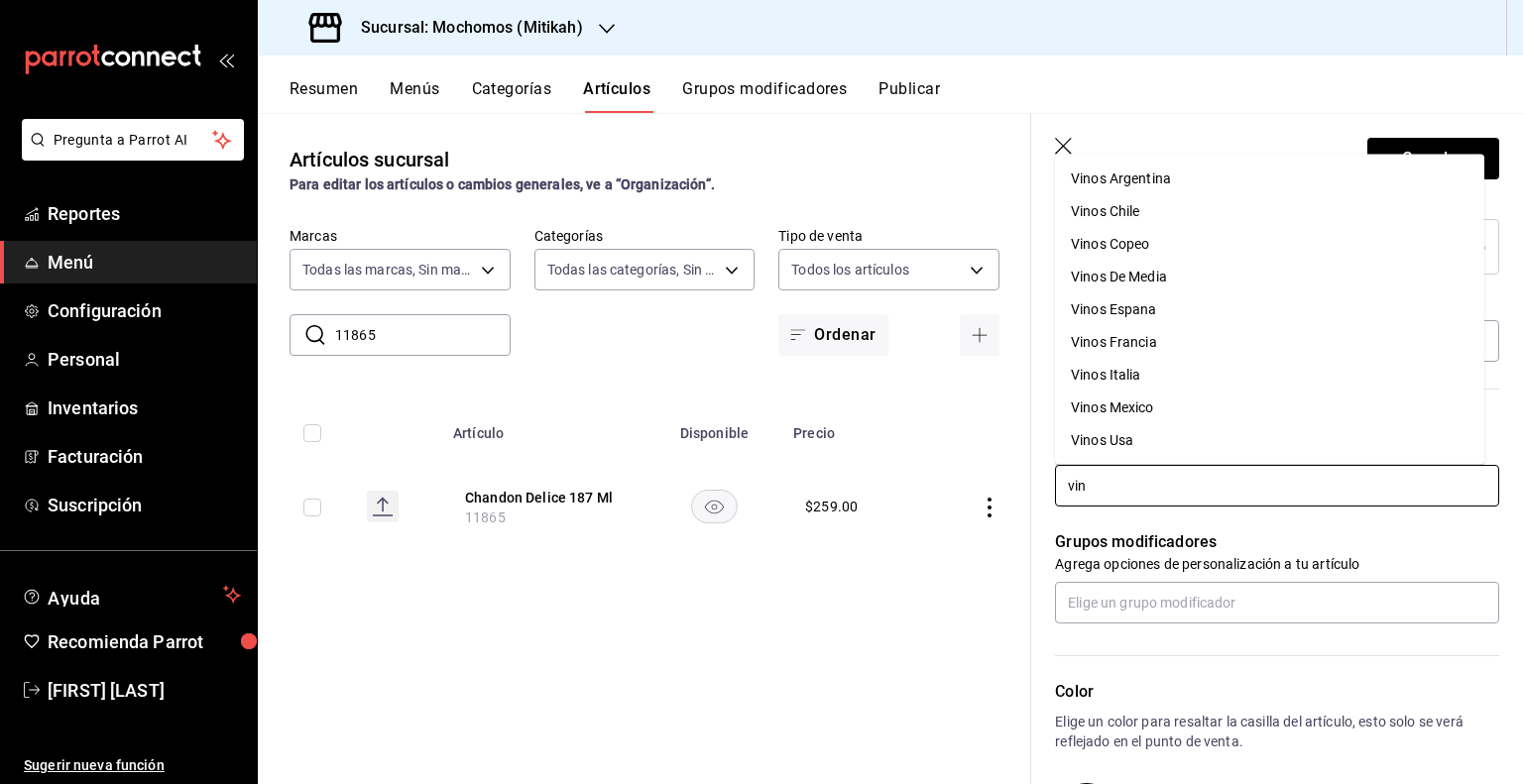 type on "vino" 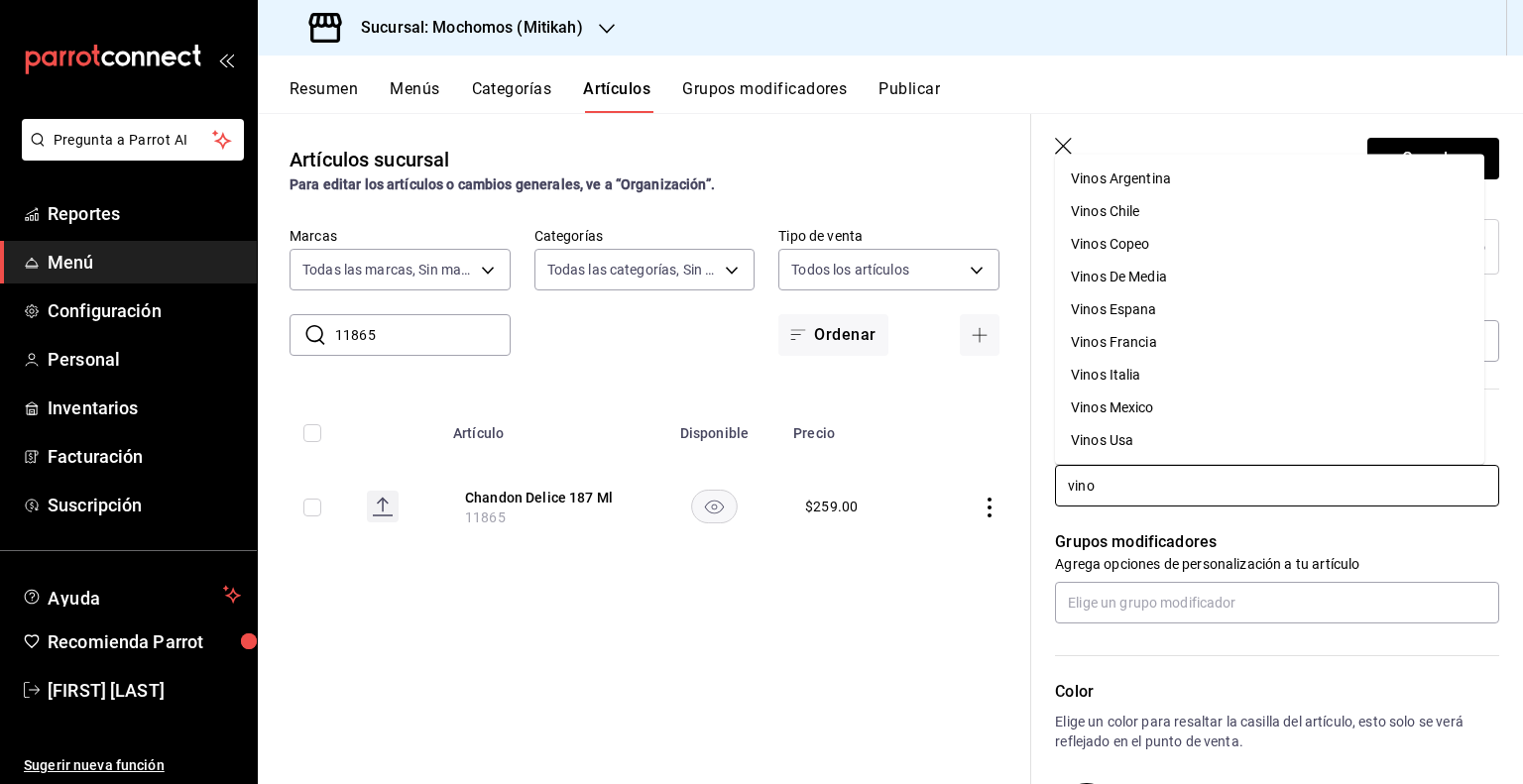 click on "Vinos Chile" at bounding box center [1269, 211] 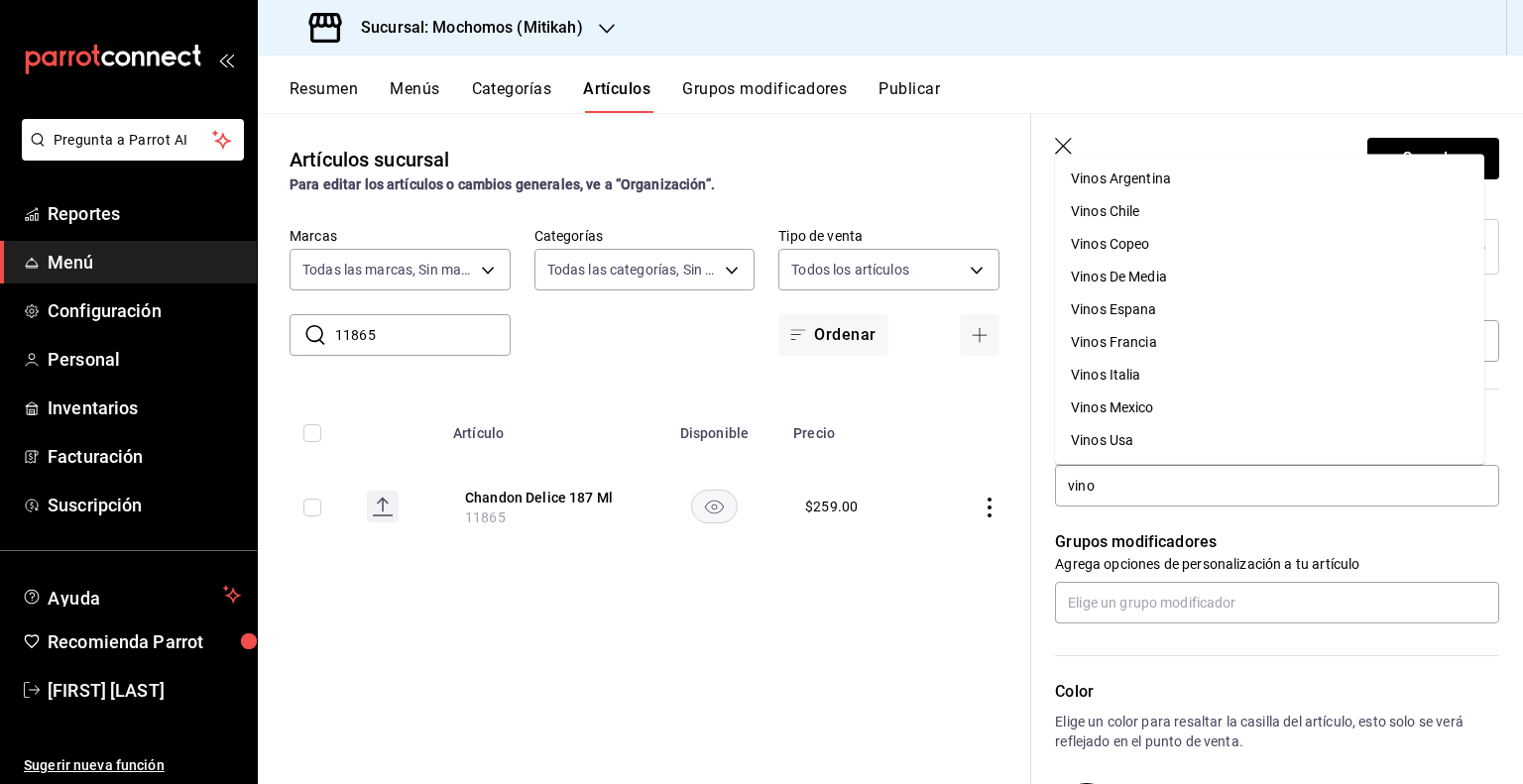 type on "x" 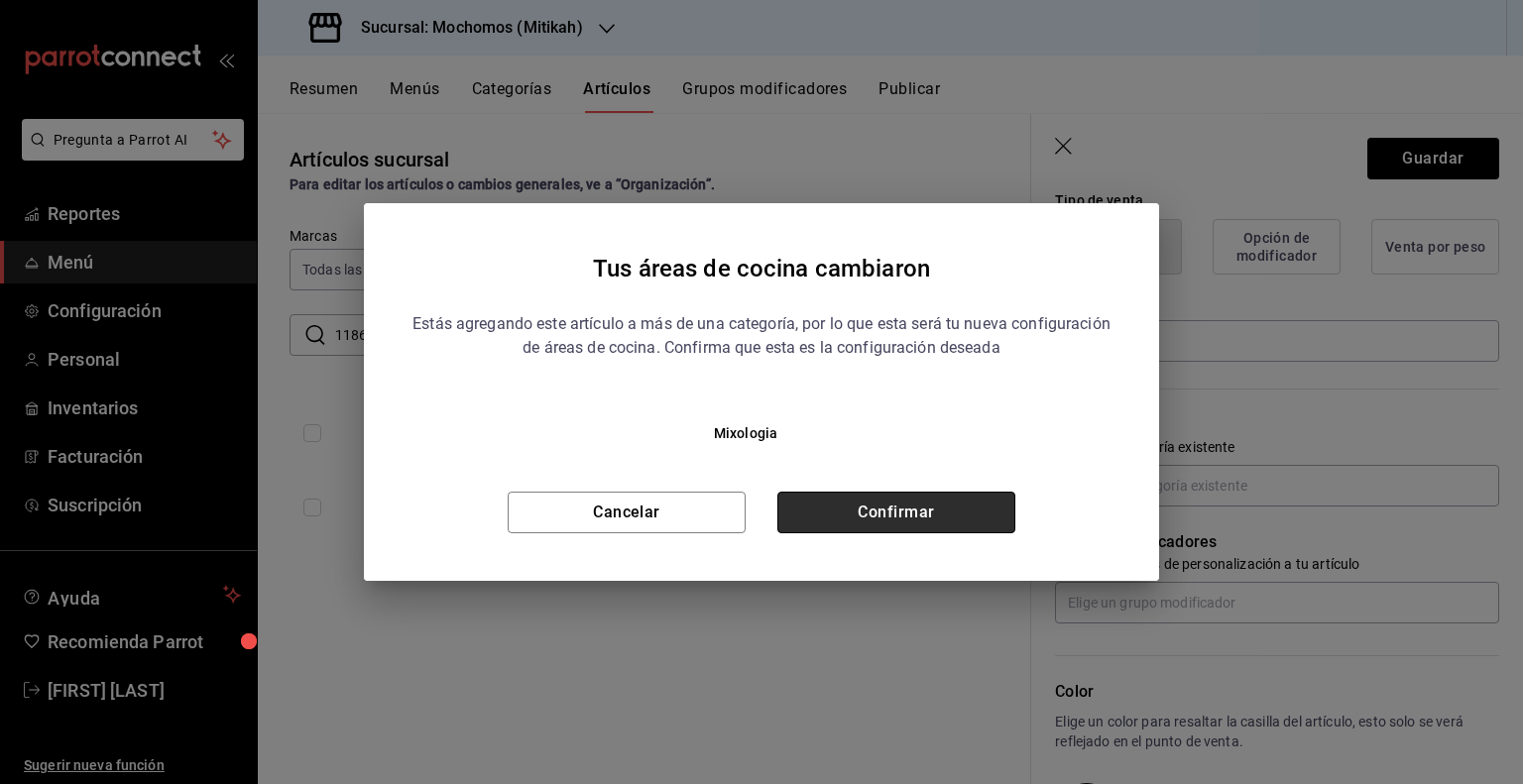 click on "Confirmar" at bounding box center [896, 512] 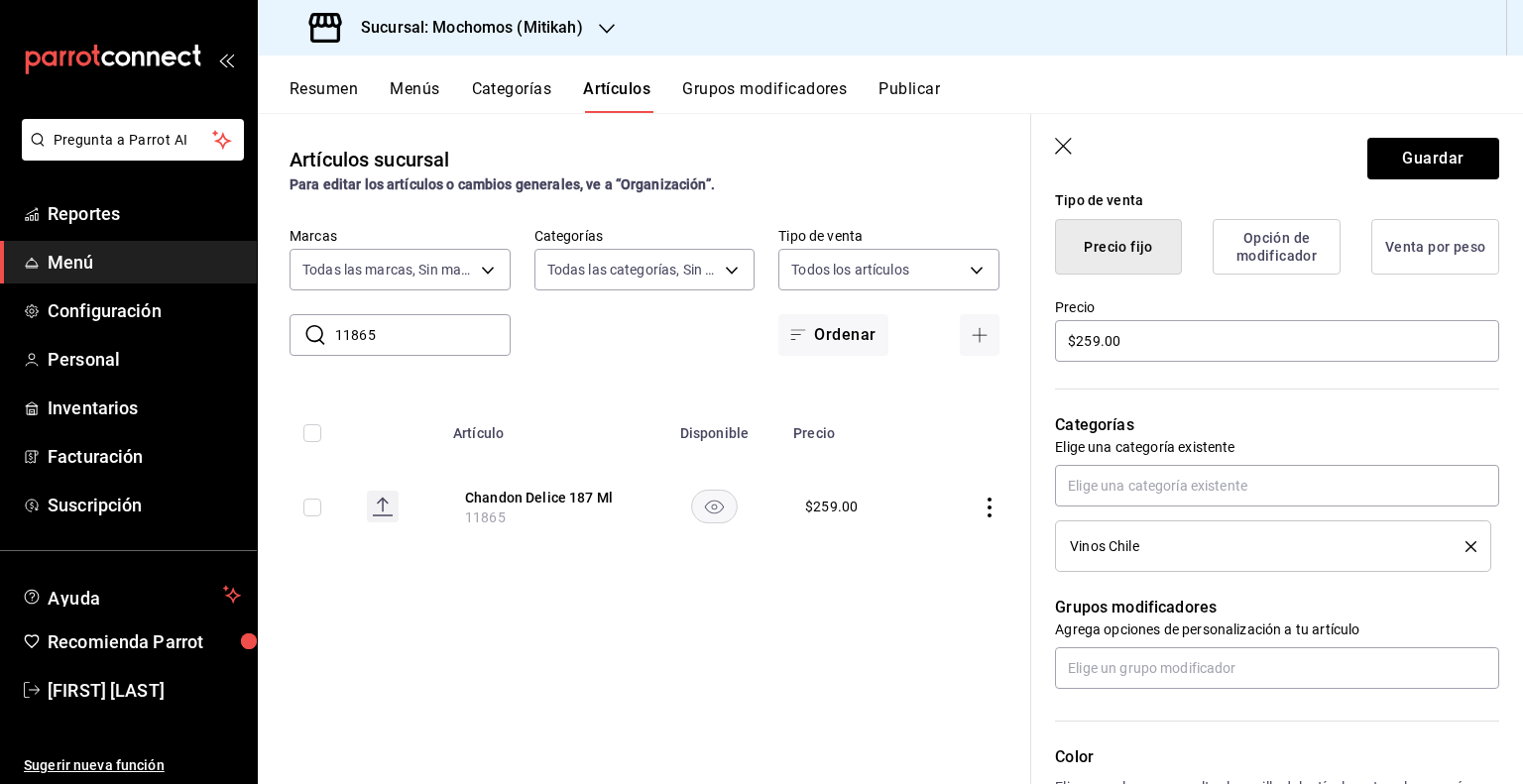 drag, startPoint x: 1289, startPoint y: 124, endPoint x: 1277, endPoint y: 152, distance: 30.463092 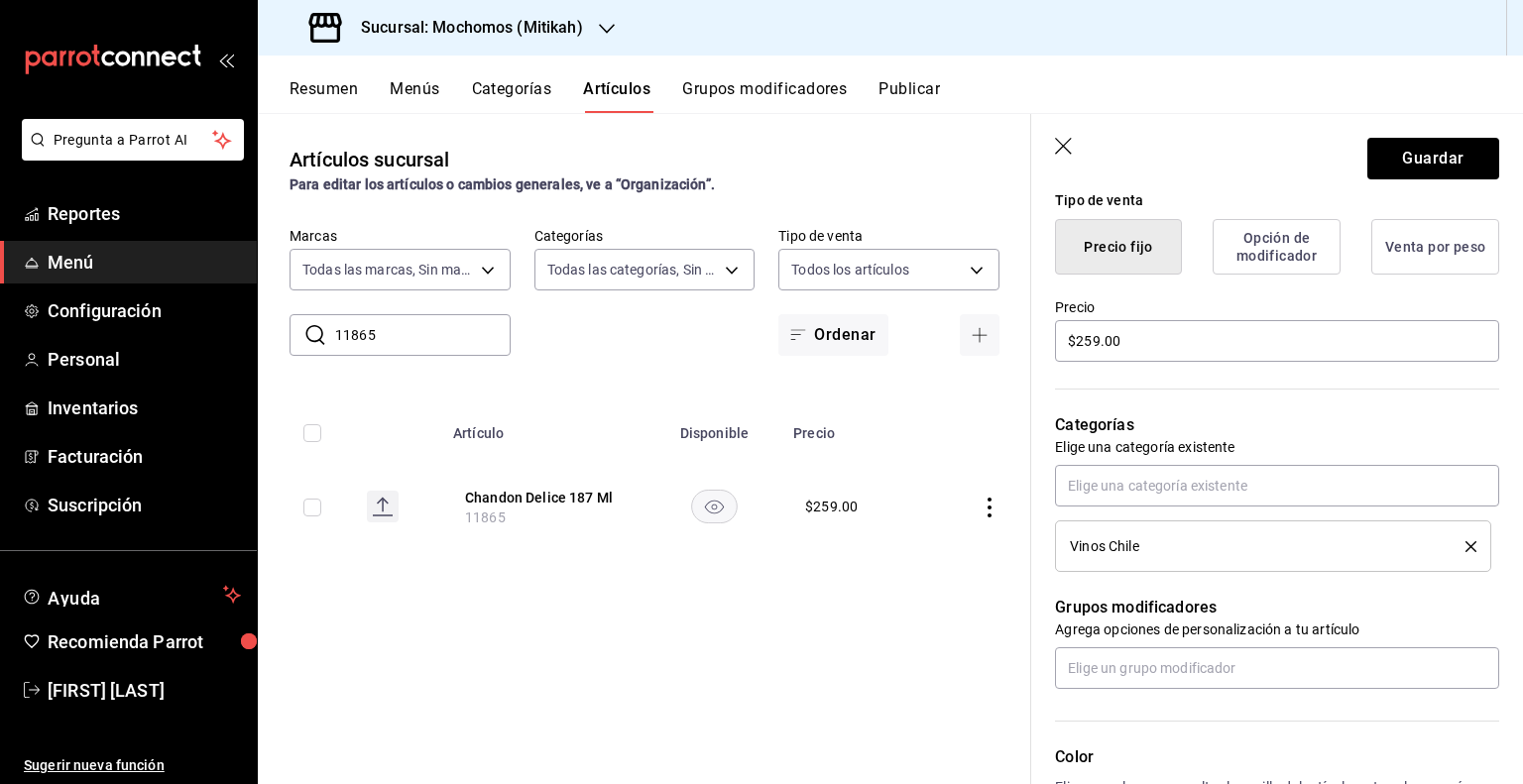 click on "Guardar" at bounding box center (1277, 155) 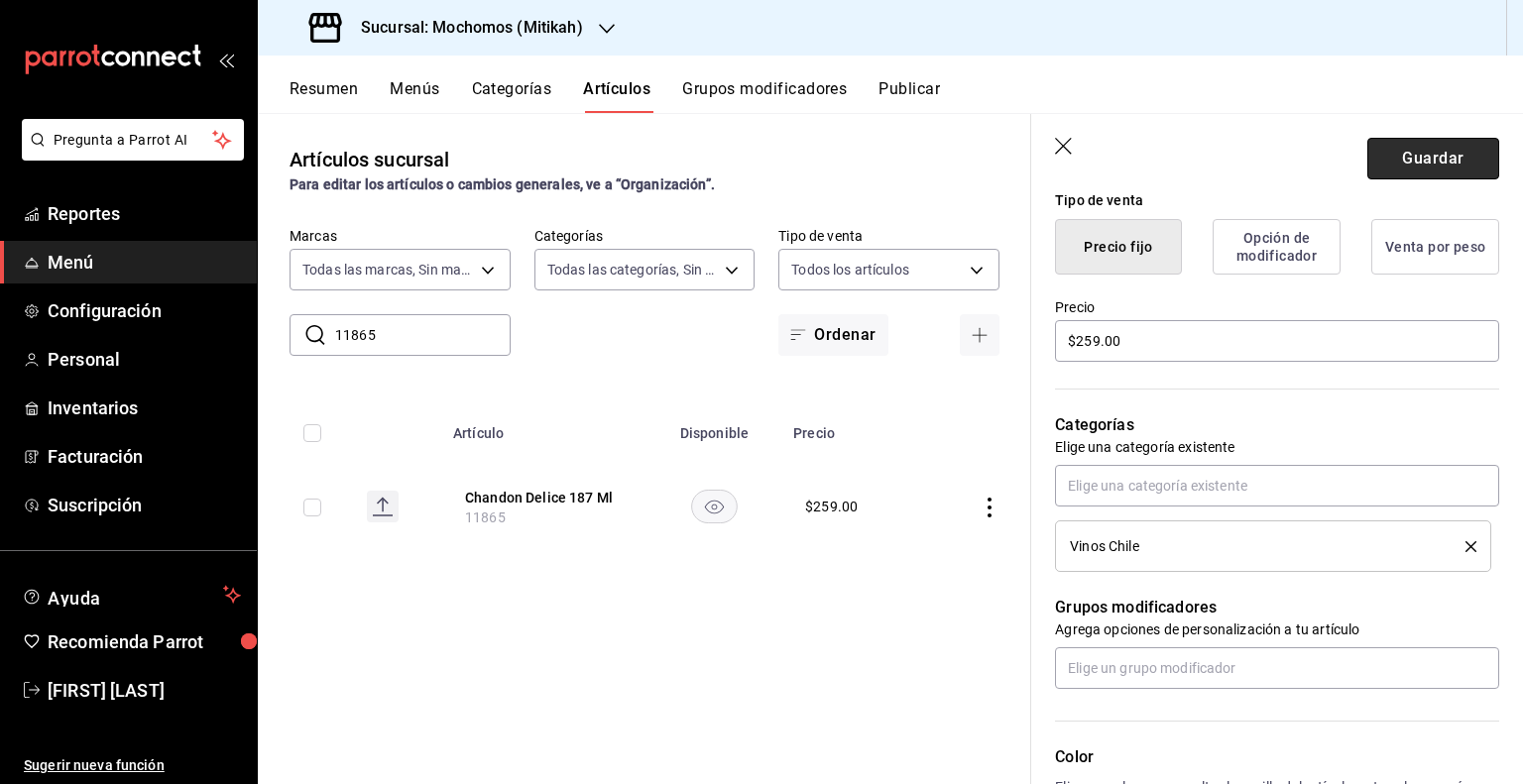 click on "Guardar" at bounding box center (1433, 159) 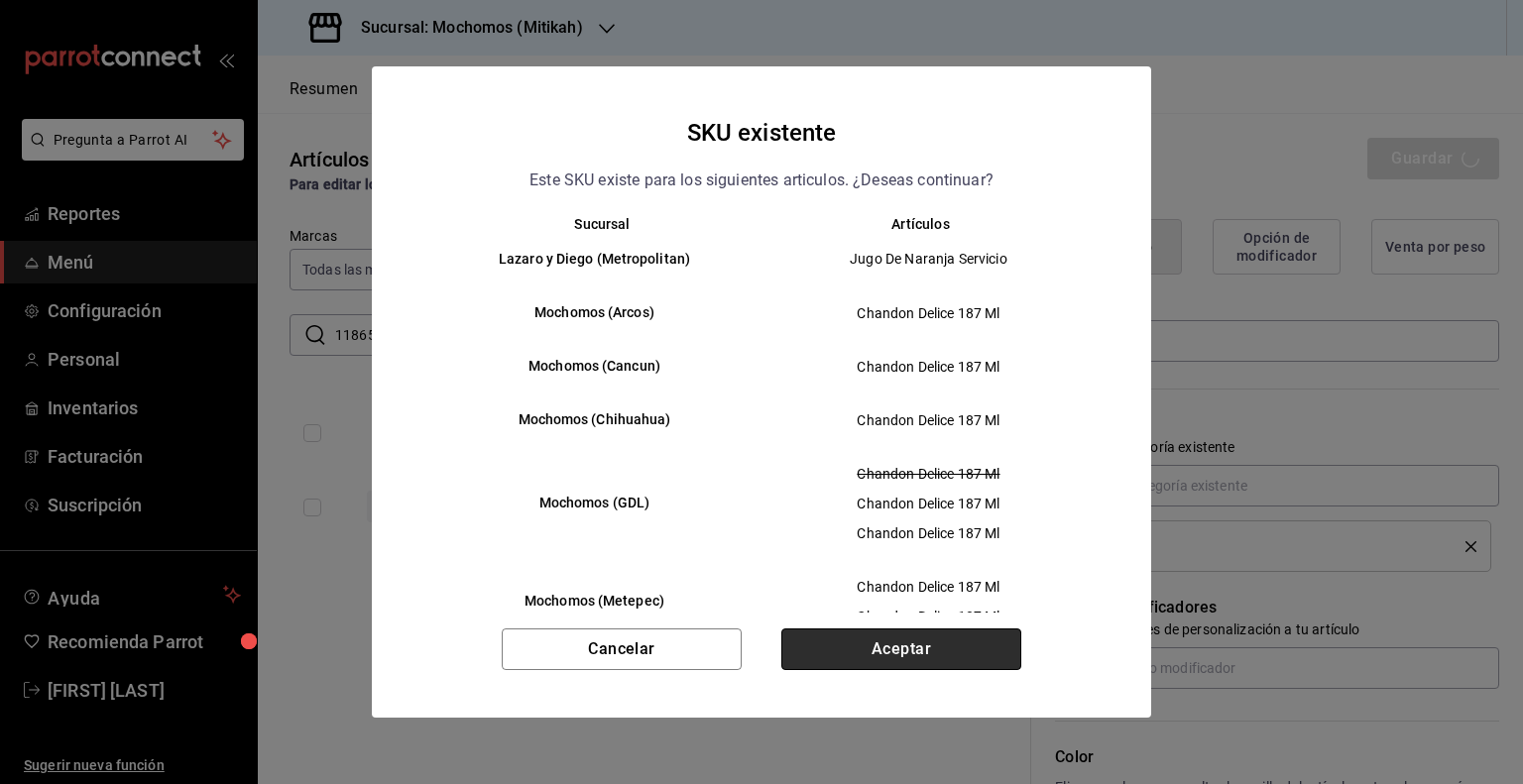 click on "Aceptar" at bounding box center [901, 649] 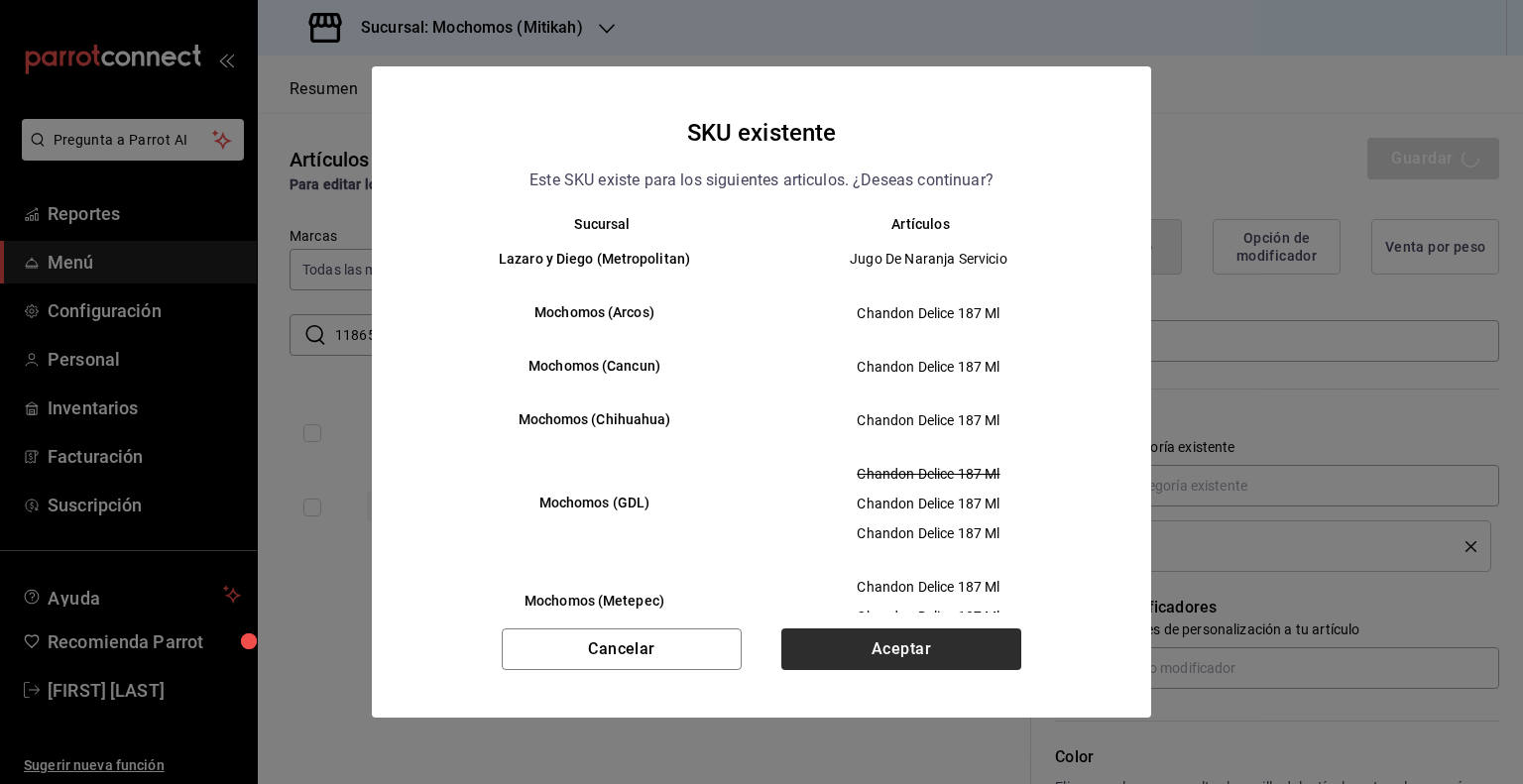 type on "x" 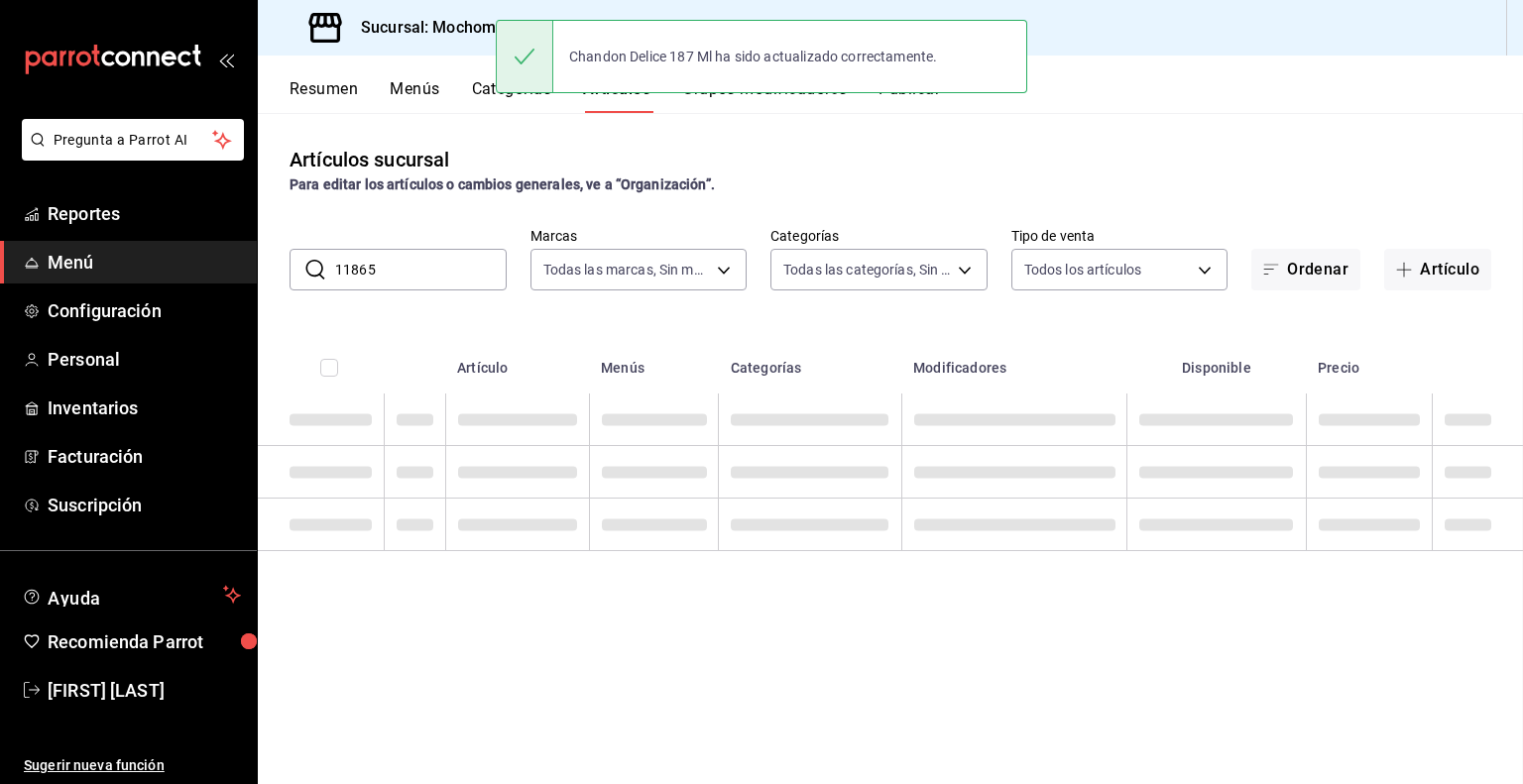 scroll, scrollTop: 0, scrollLeft: 0, axis: both 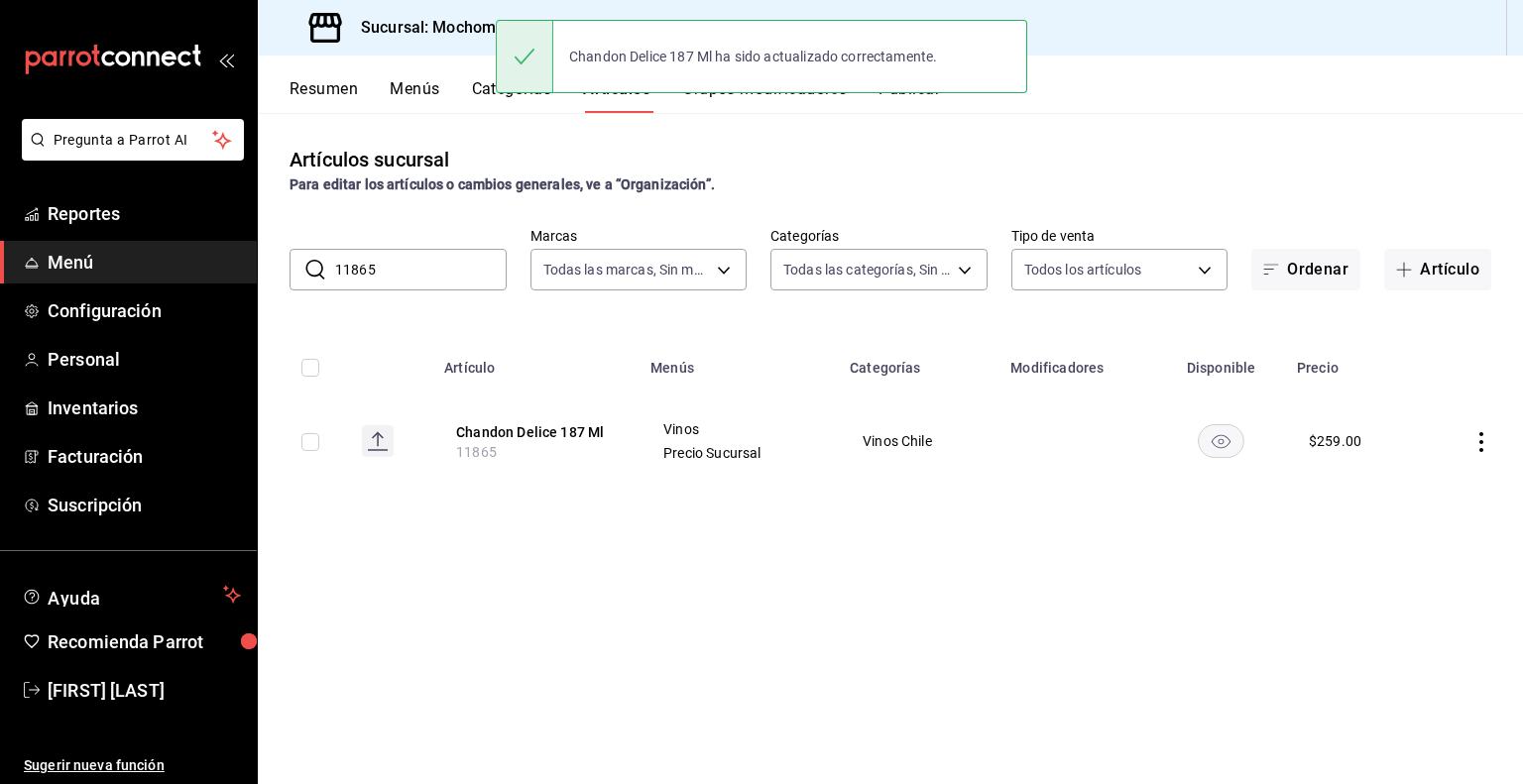 click at bounding box center [310, 442] 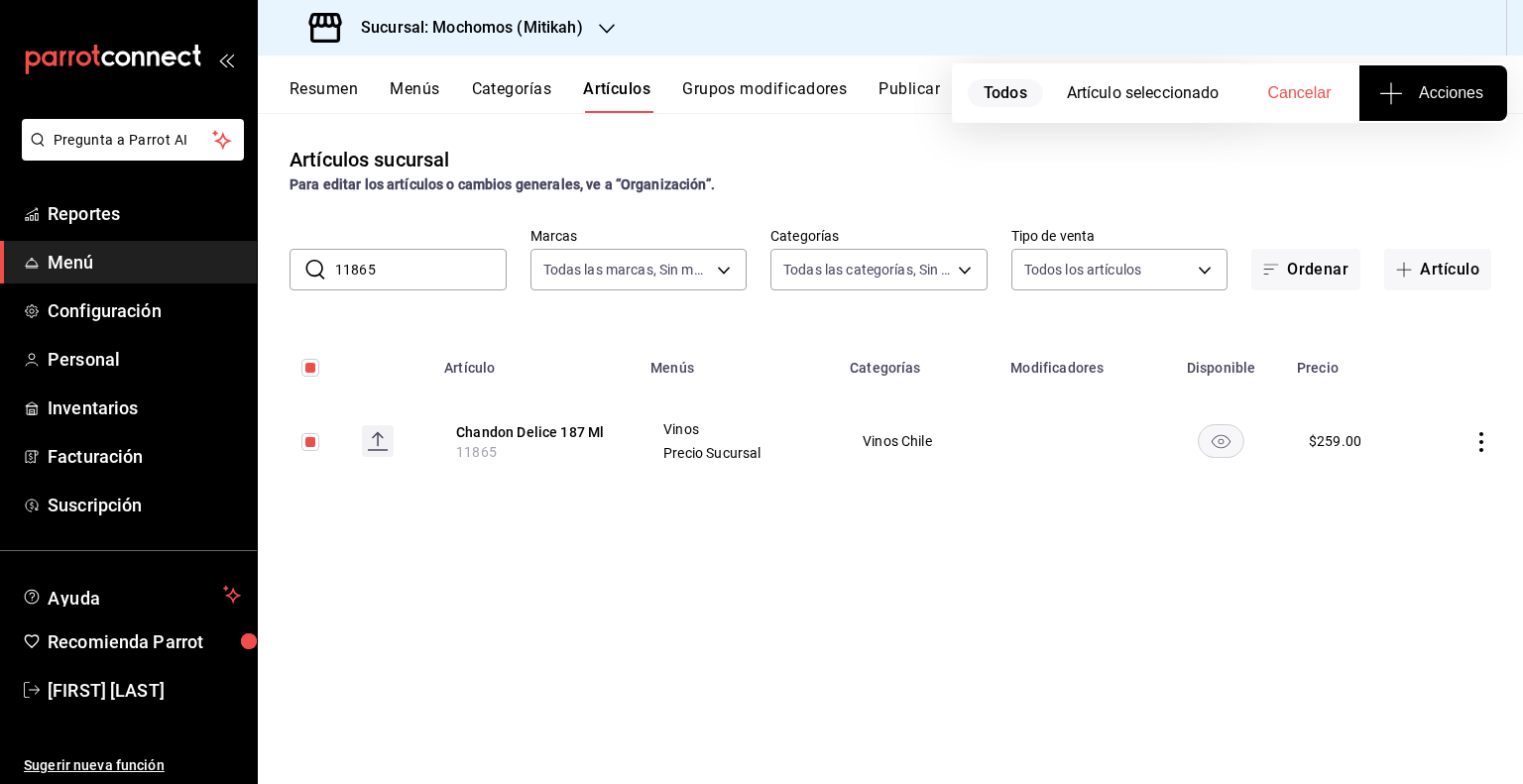 click 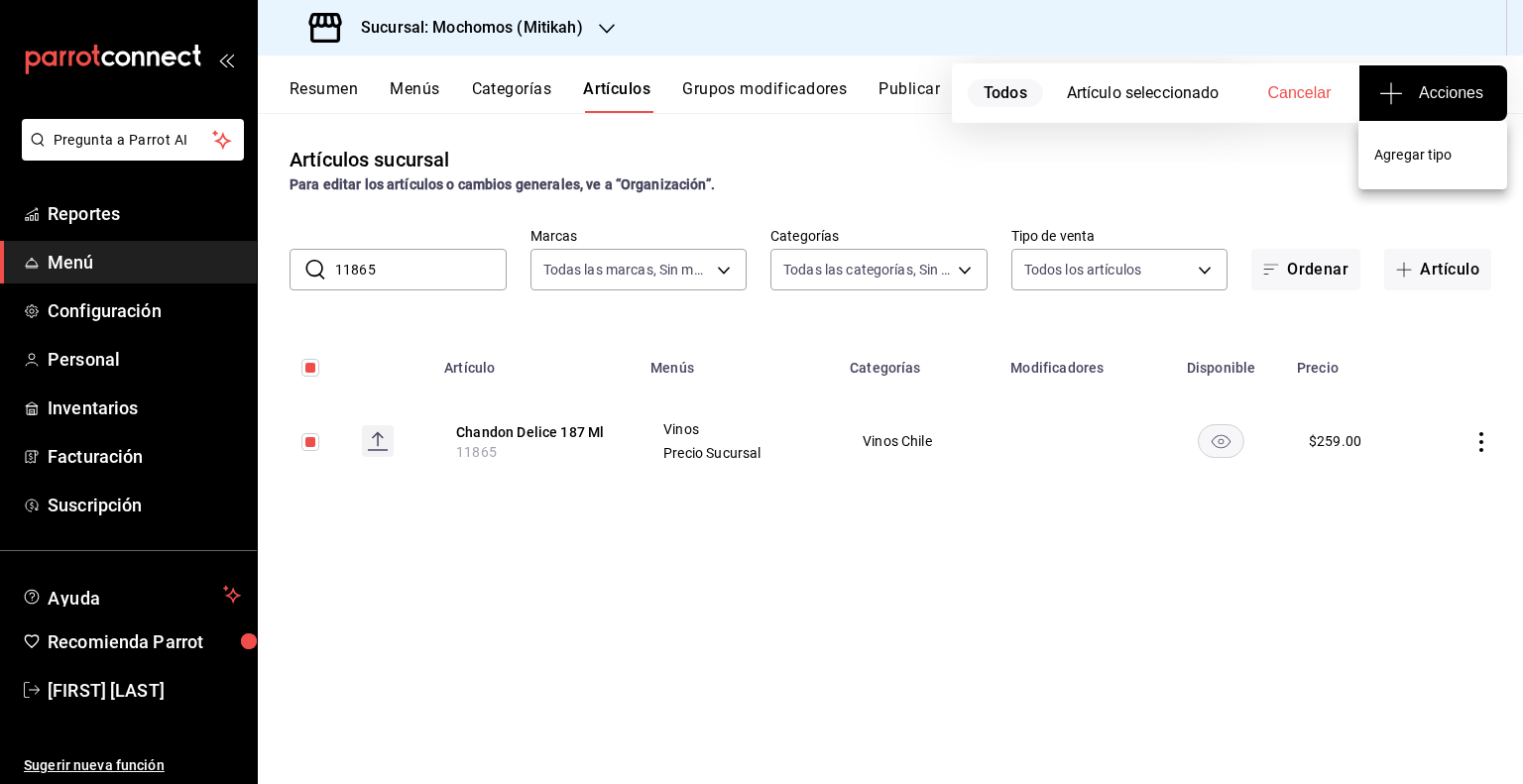 click on "Agregar tipo" at bounding box center [1433, 155] 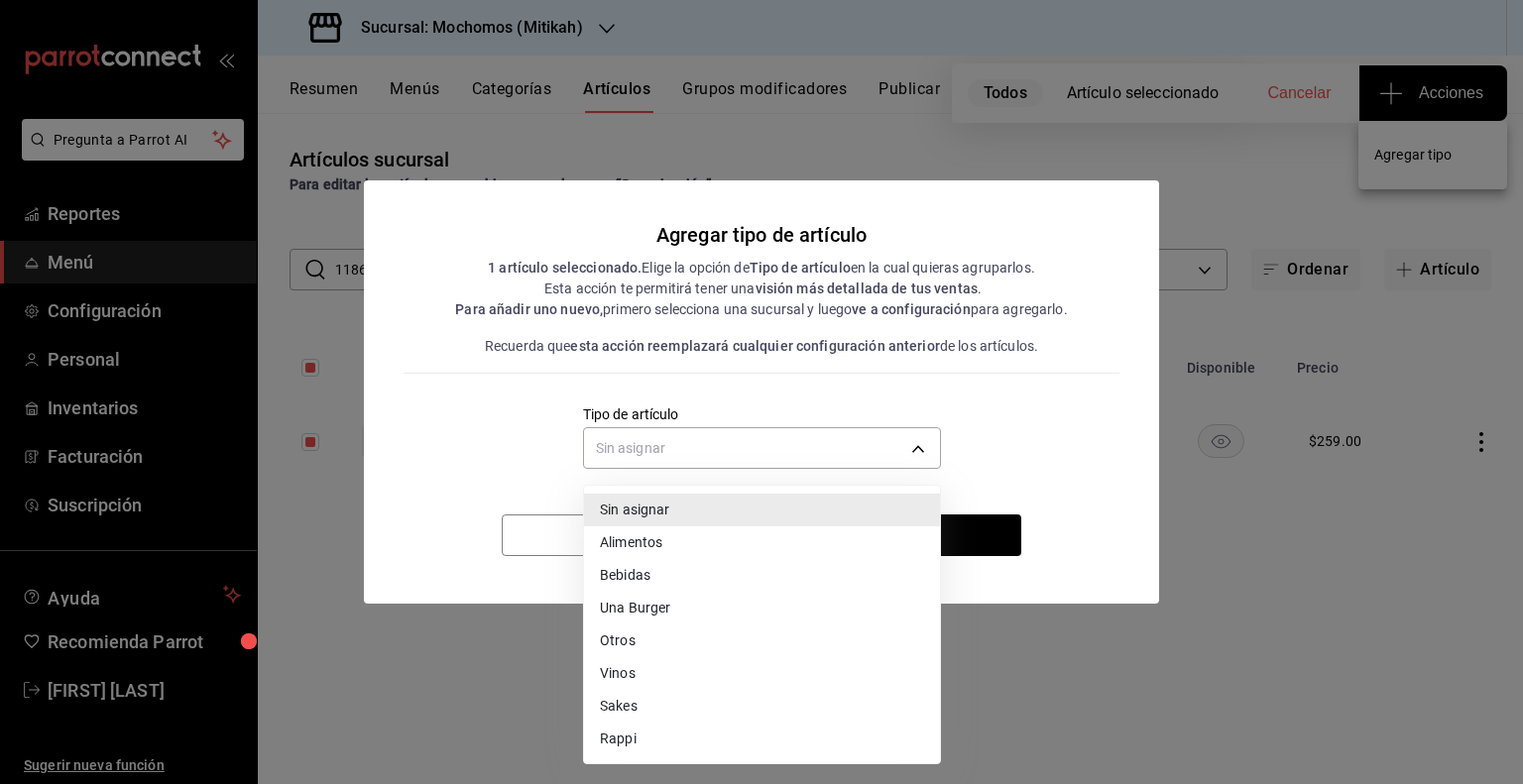click on "Pregunta a Parrot AI Reportes   Menú   Configuración   Personal   Inventarios   Facturación   Suscripción   Ayuda Recomienda Parrot   [FIRST] [LAST]   Sugerir nueva función   Sucursal: Mochomos ([CITY]) Resumen Menús Categorías Artículos Grupos modificadores Publicar Todos Artículo seleccionado Cancelar Acciones Artículos sucursal Para editar los artículos o cambios generales, ve a “Organización”. ​ [NUMBER] ​ Marcas Todas las marcas, Sin marca [UUID] Categorías Todas las categorías, Sin categoría Tipo de venta Todos los artículos ALL Ordenar Artículo Artículo Menús Categorías Modificadores Disponible Precio Chandon Delice 187 Ml [NUMBER] Vinos Precio Sucursal Vinos Chile $ [PRICE] Guardar GANA 1 MES GRATIS EN TU SUSCRIPCIÓN AQUÍ Ver video tutorial Ir a video Pregunta a Parrot AI Reportes   Menú   Configuración   Personal   Inventarios   Facturación   Suscripción   Ayuda Recomienda Parrot   [FIRST] [LAST]   Sugerir nueva función   Editar Duplicar Eliminar ." at bounding box center [762, 392] 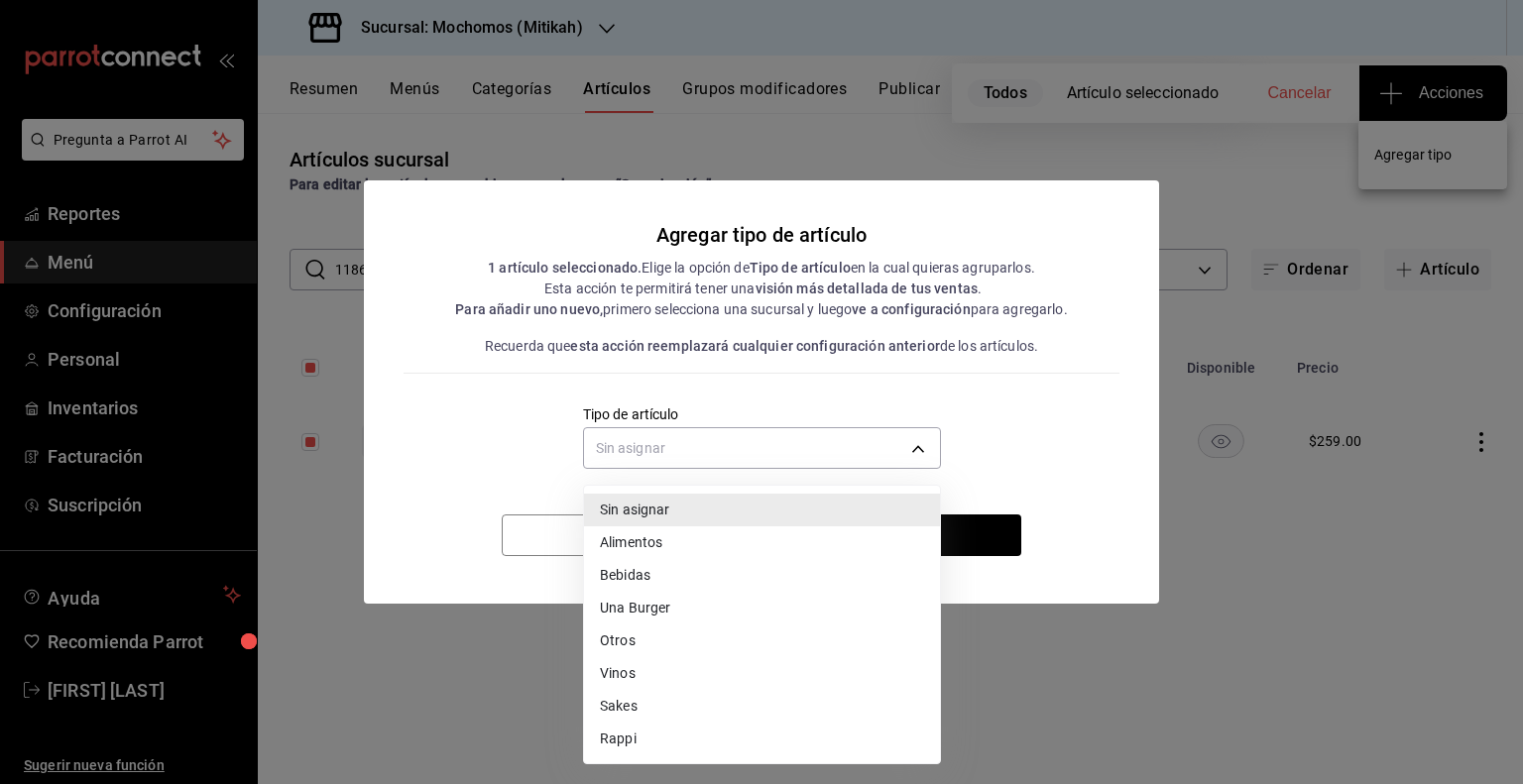 click on "Vinos" at bounding box center (762, 673) 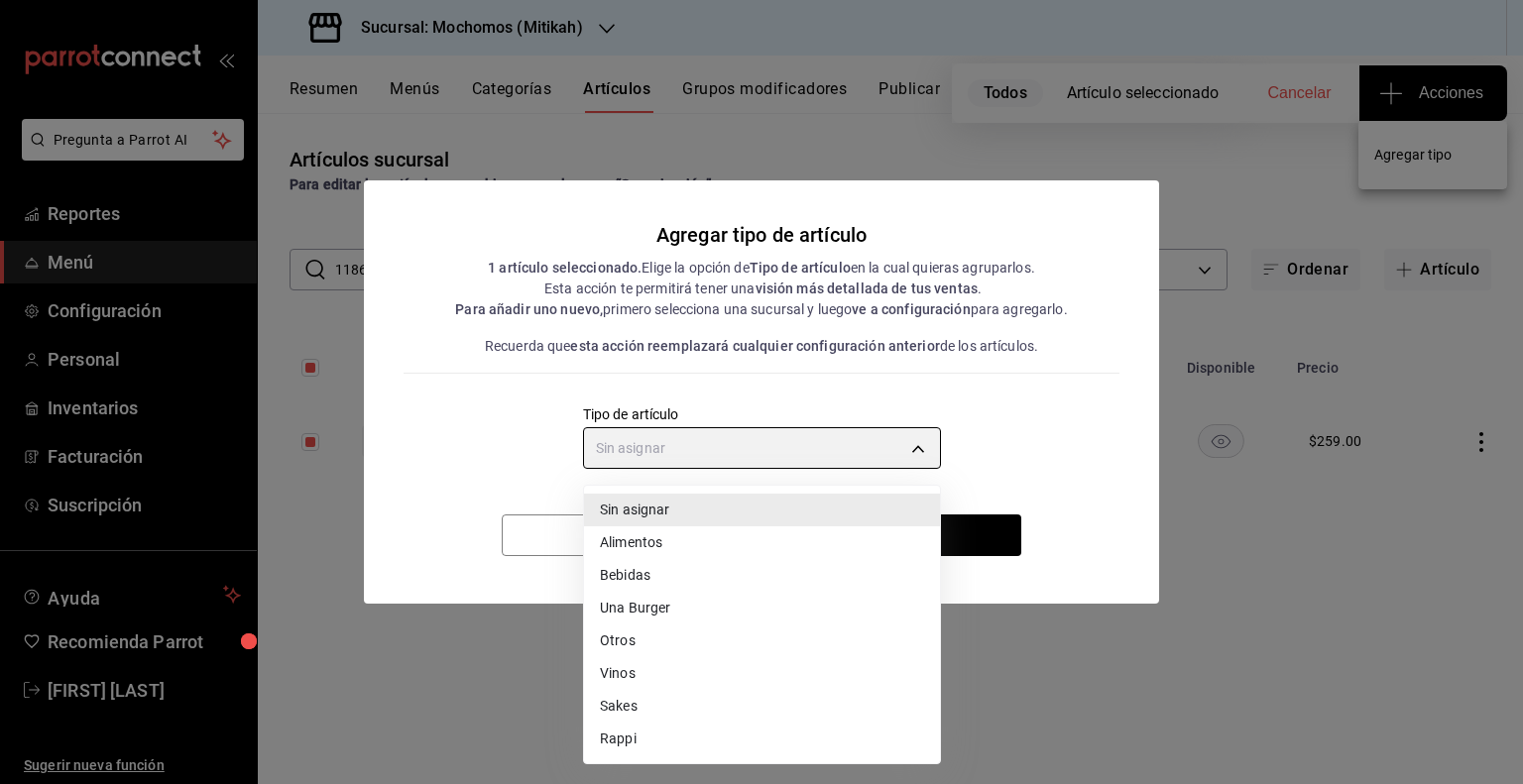type on "5e5ed354-df1d-4710-be9b-81bb722e4d79" 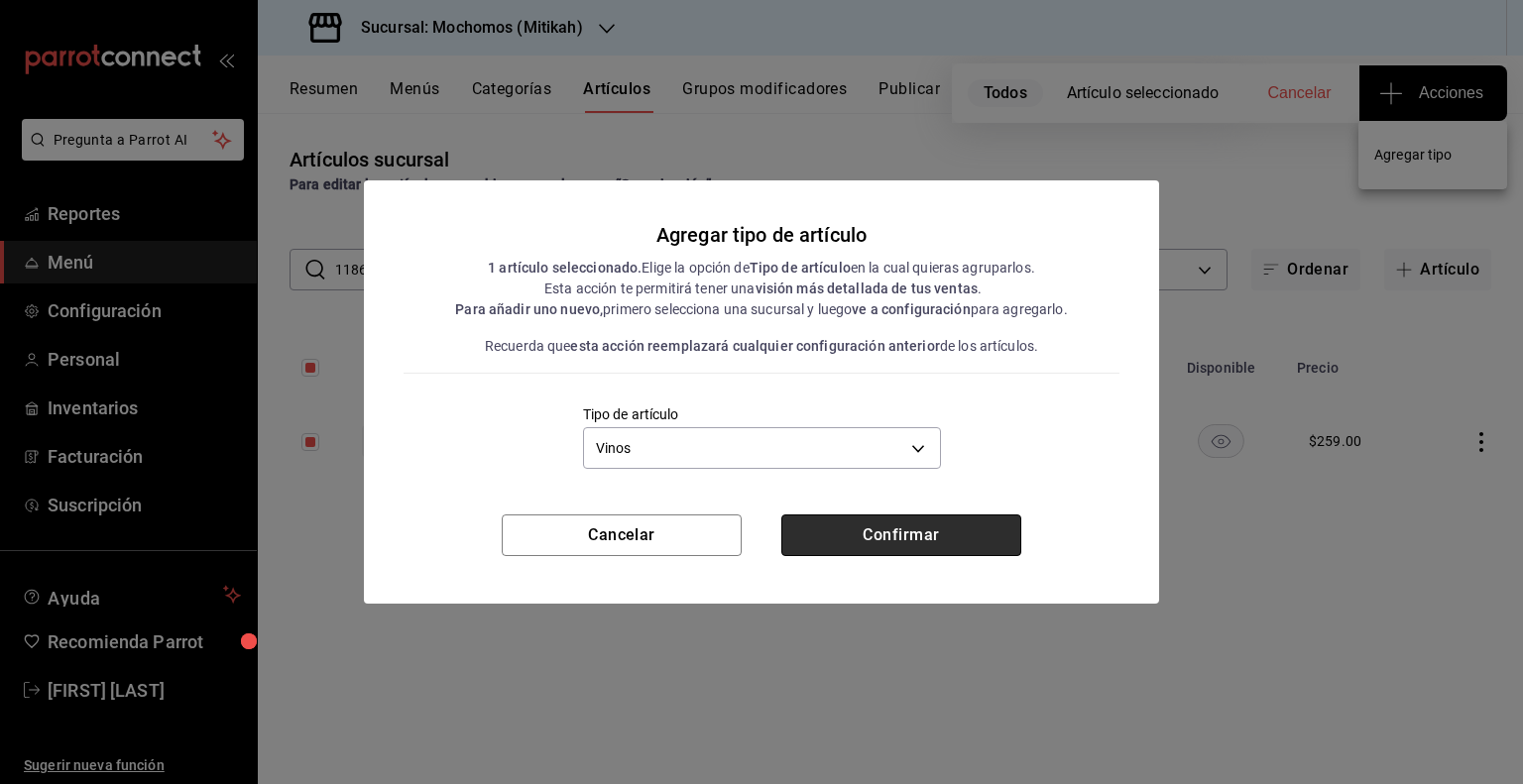 click on "Confirmar" at bounding box center [901, 535] 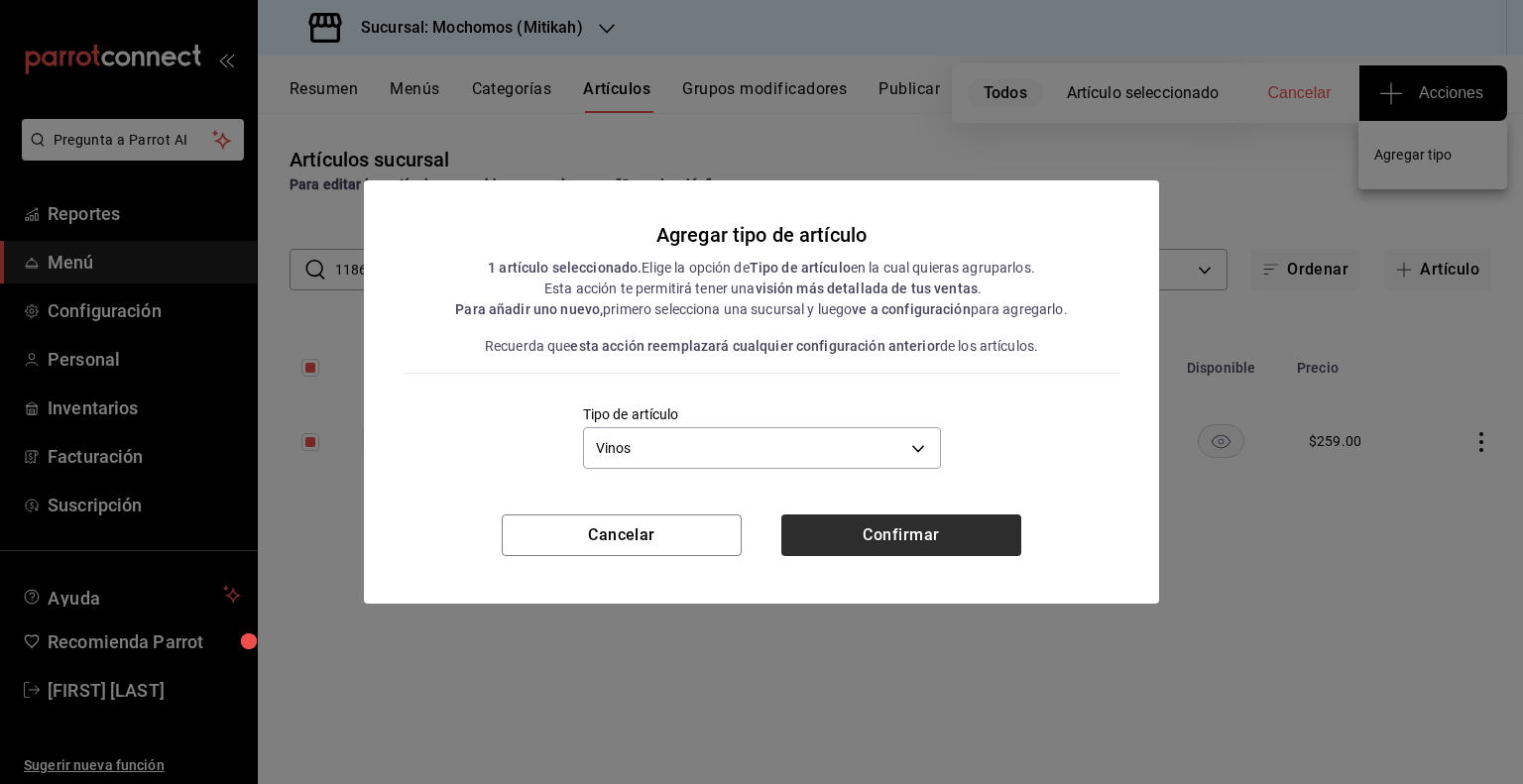 type 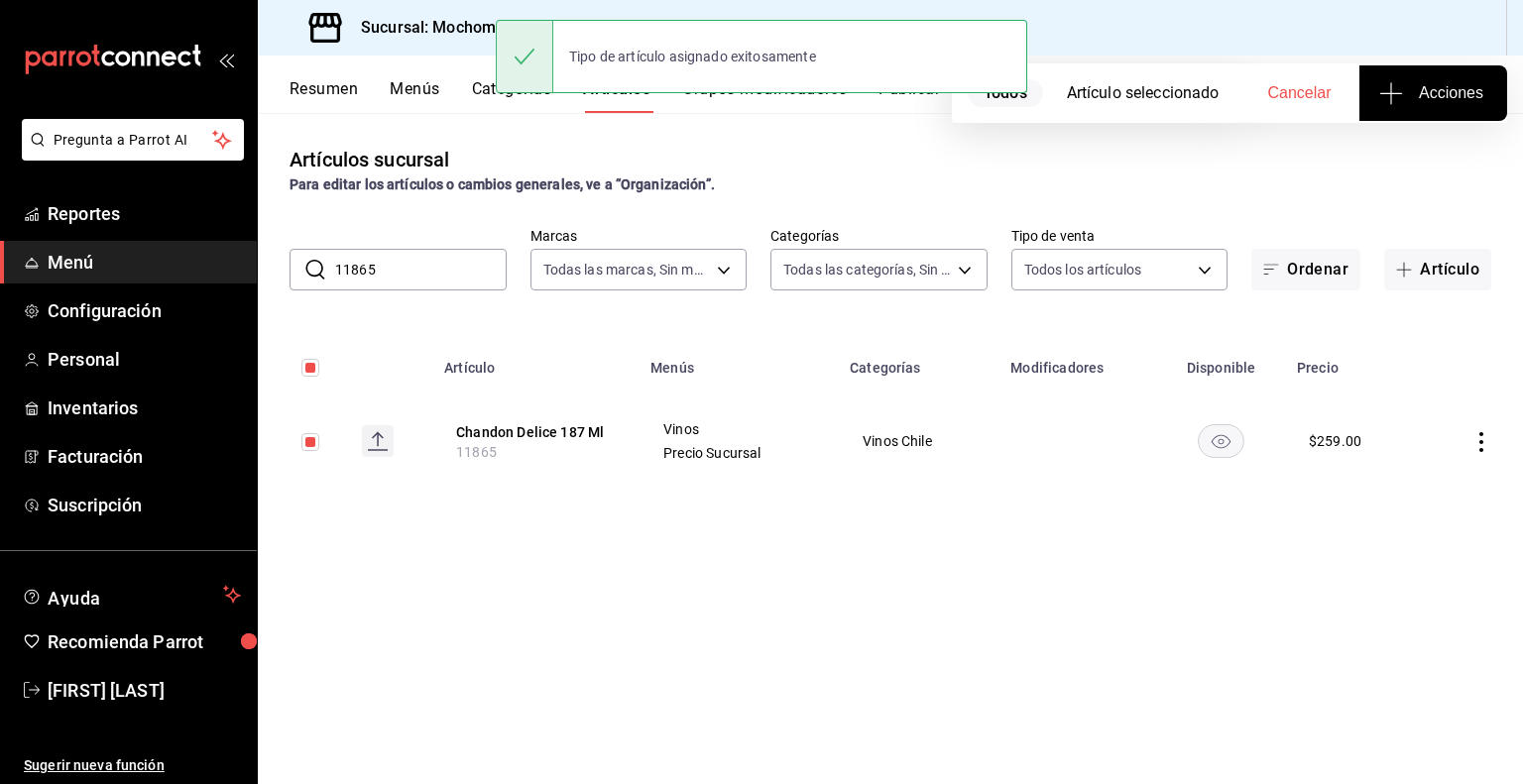 click on "Publicar" at bounding box center [909, 96] 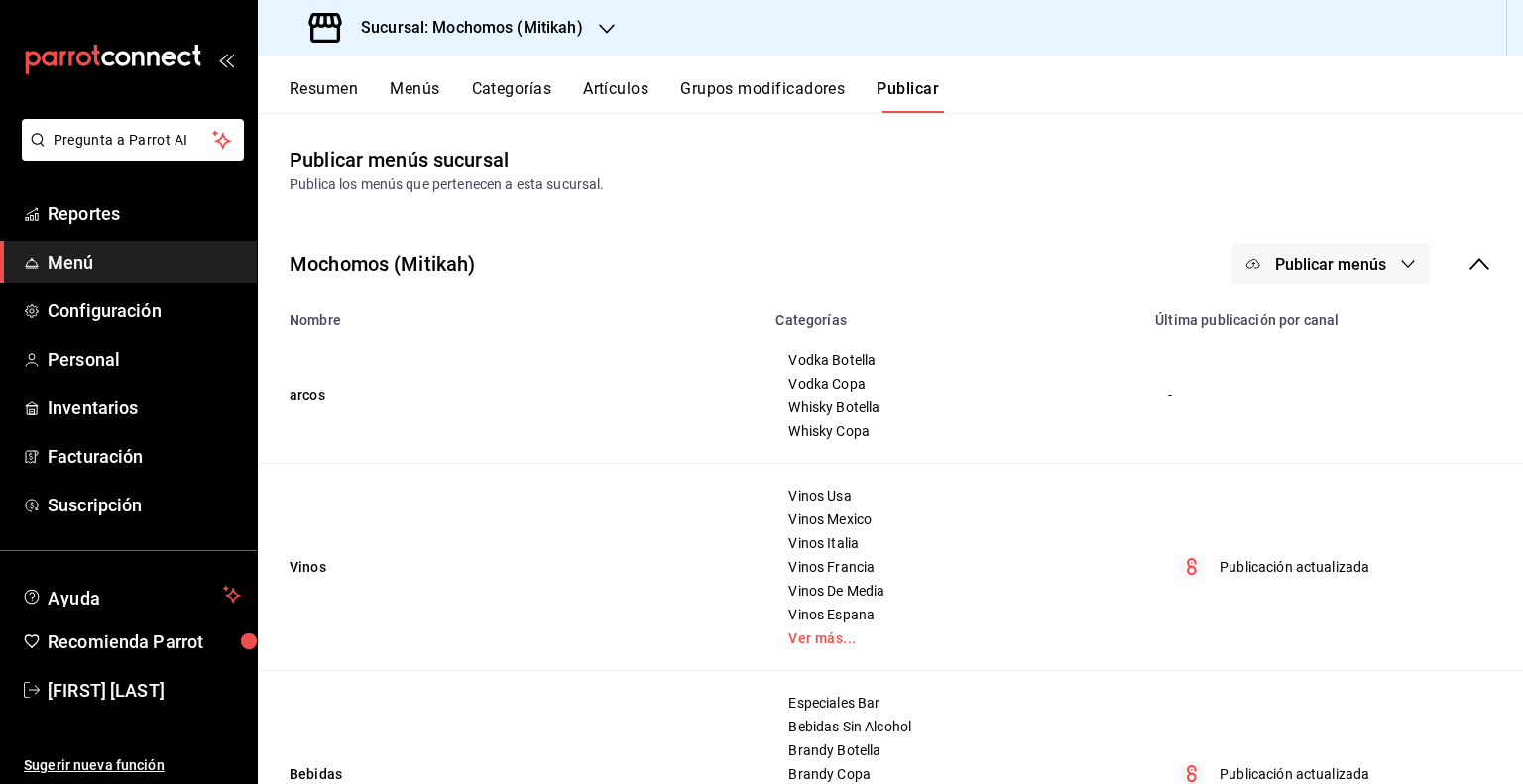 click on "Publicar menús" at bounding box center (1331, 264) 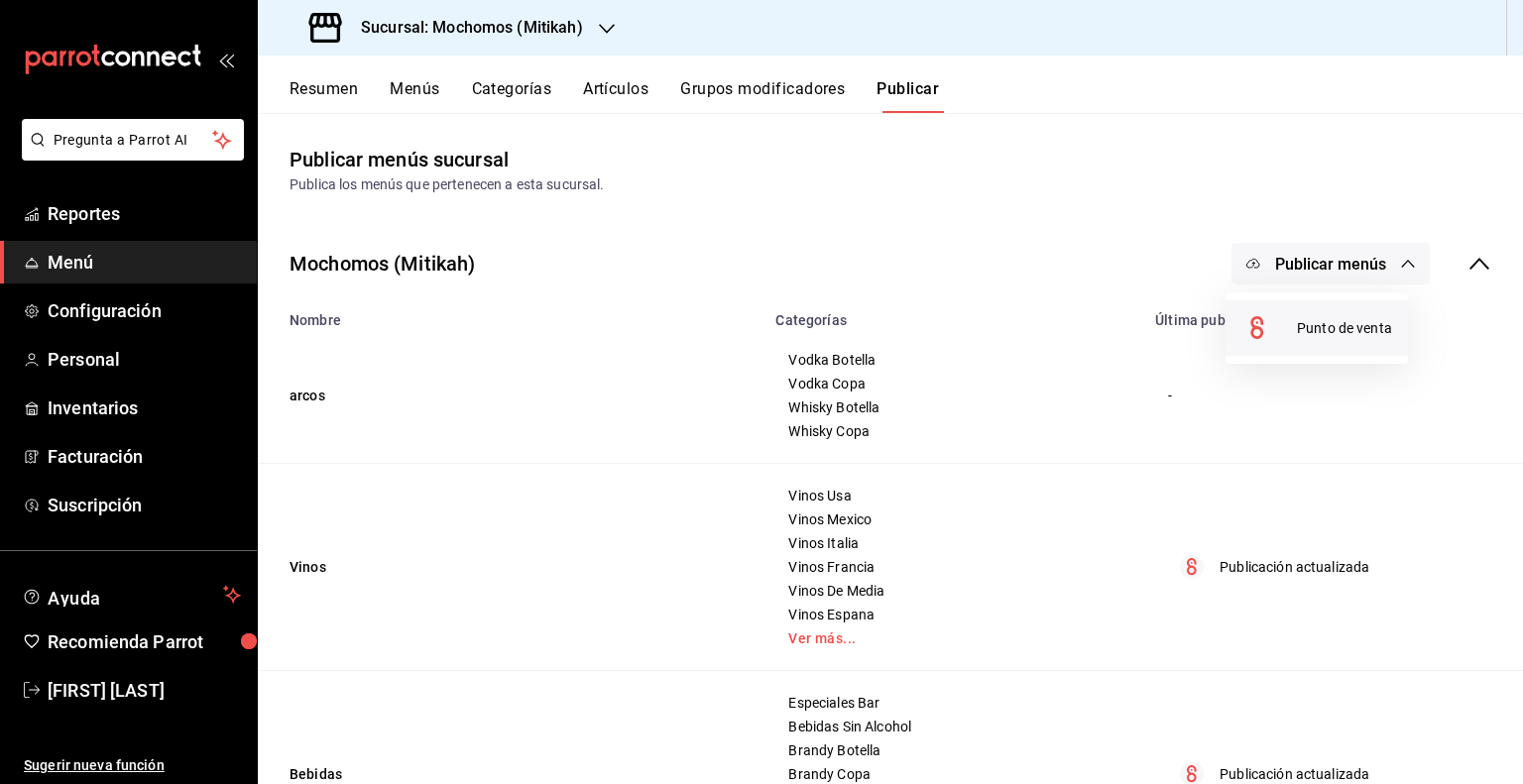 click on "Punto de venta" at bounding box center (1345, 328) 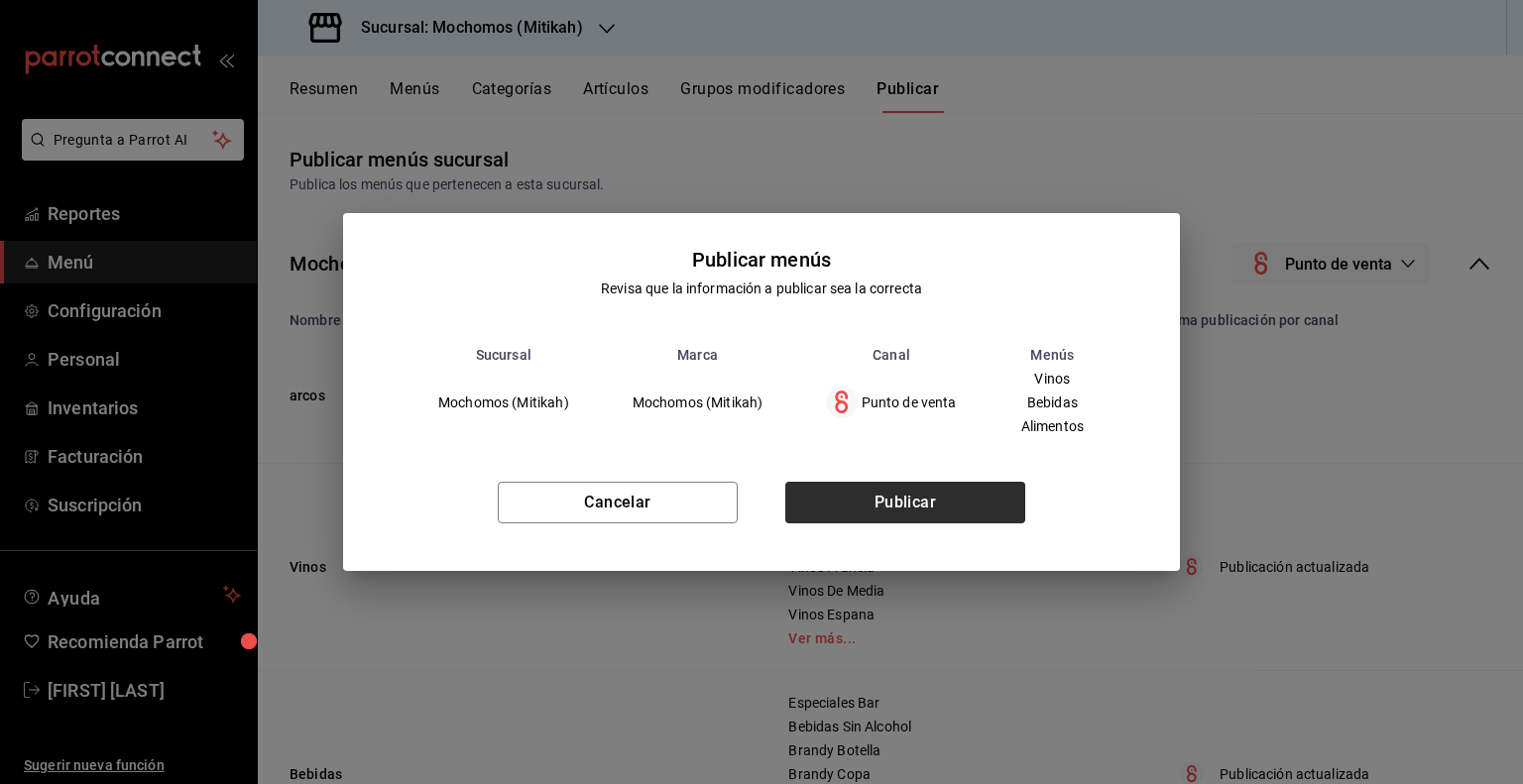 drag, startPoint x: 988, startPoint y: 463, endPoint x: 963, endPoint y: 484, distance: 32.649655 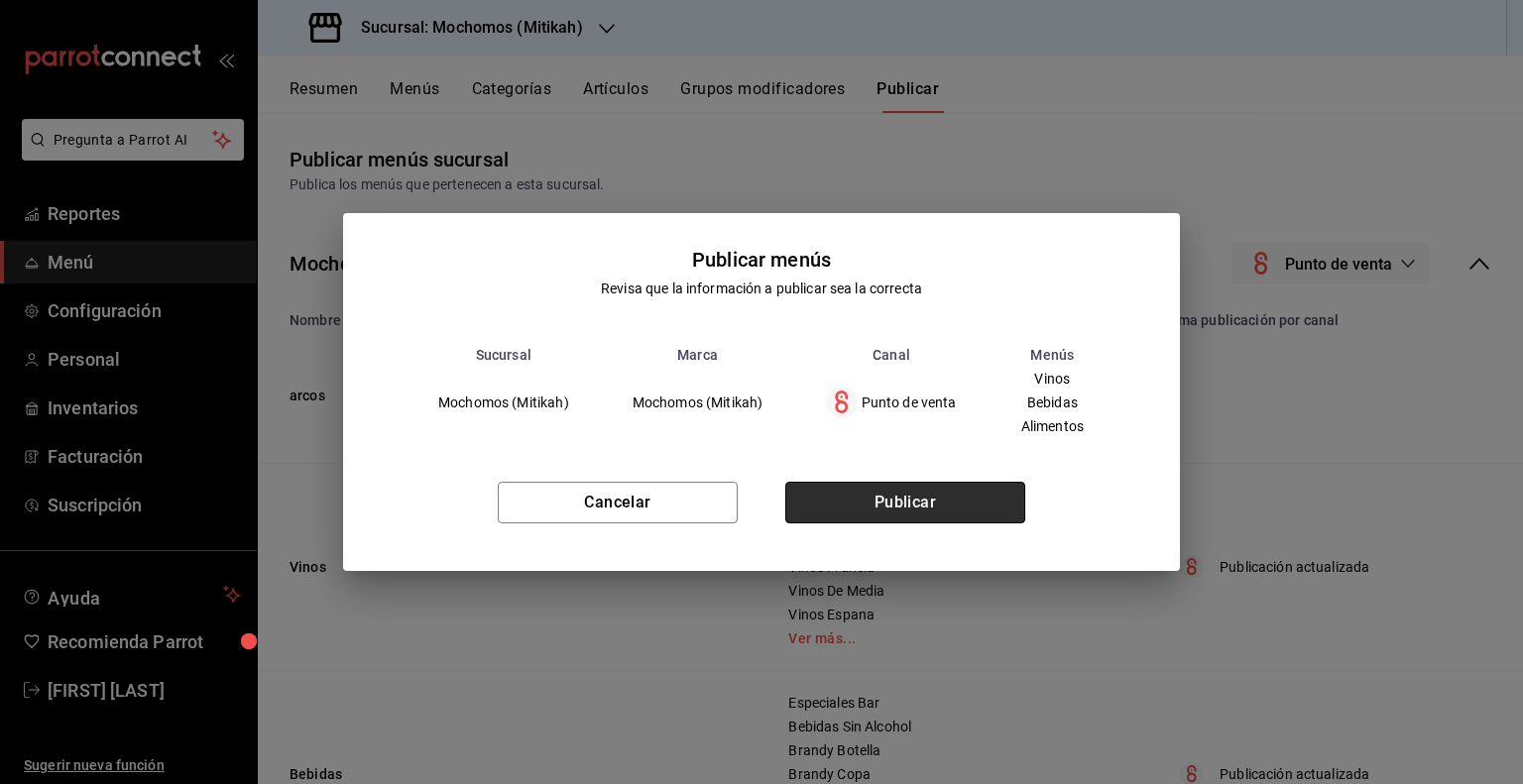 click on "Publicar" at bounding box center (905, 503) 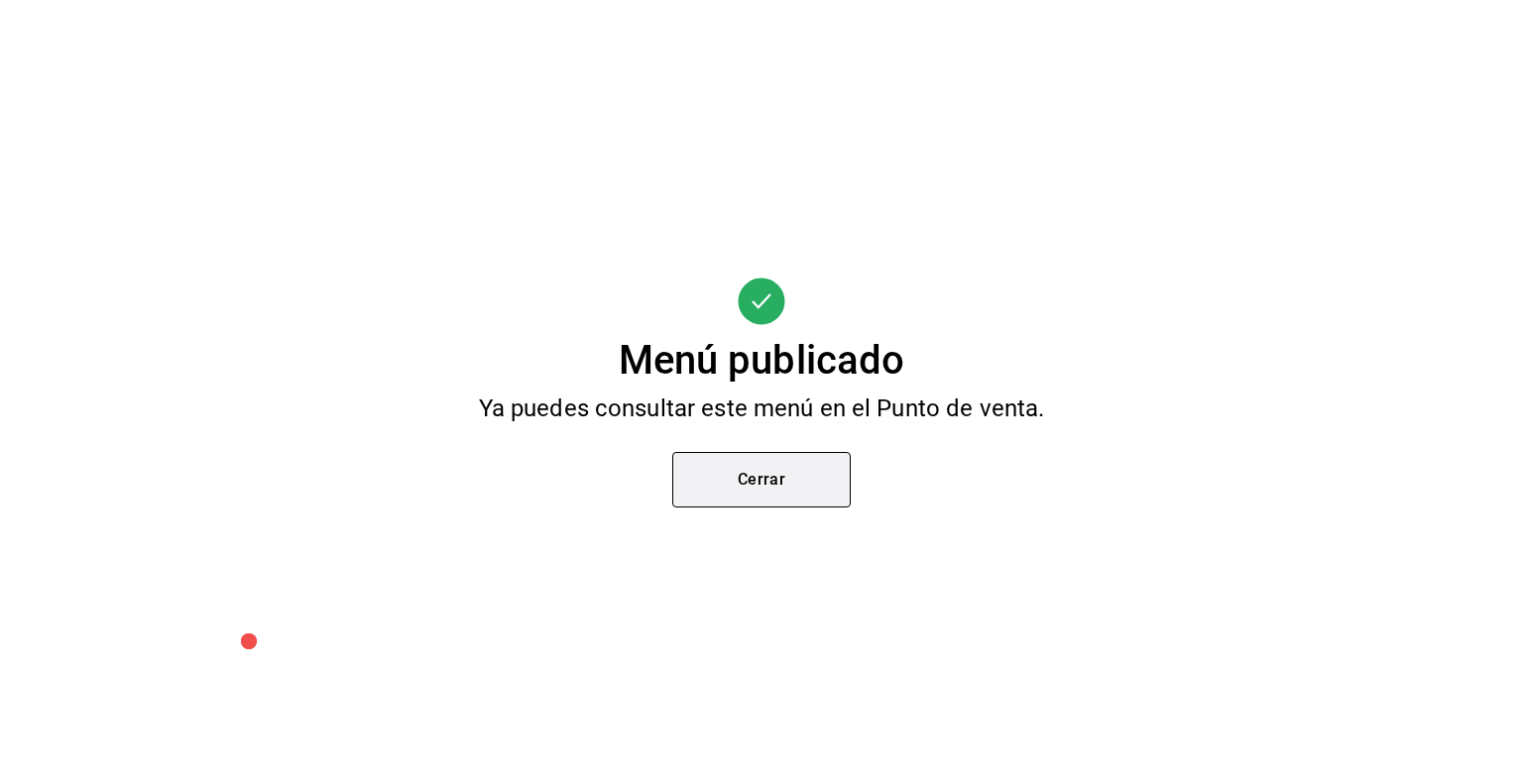 click on "Cerrar" at bounding box center [762, 480] 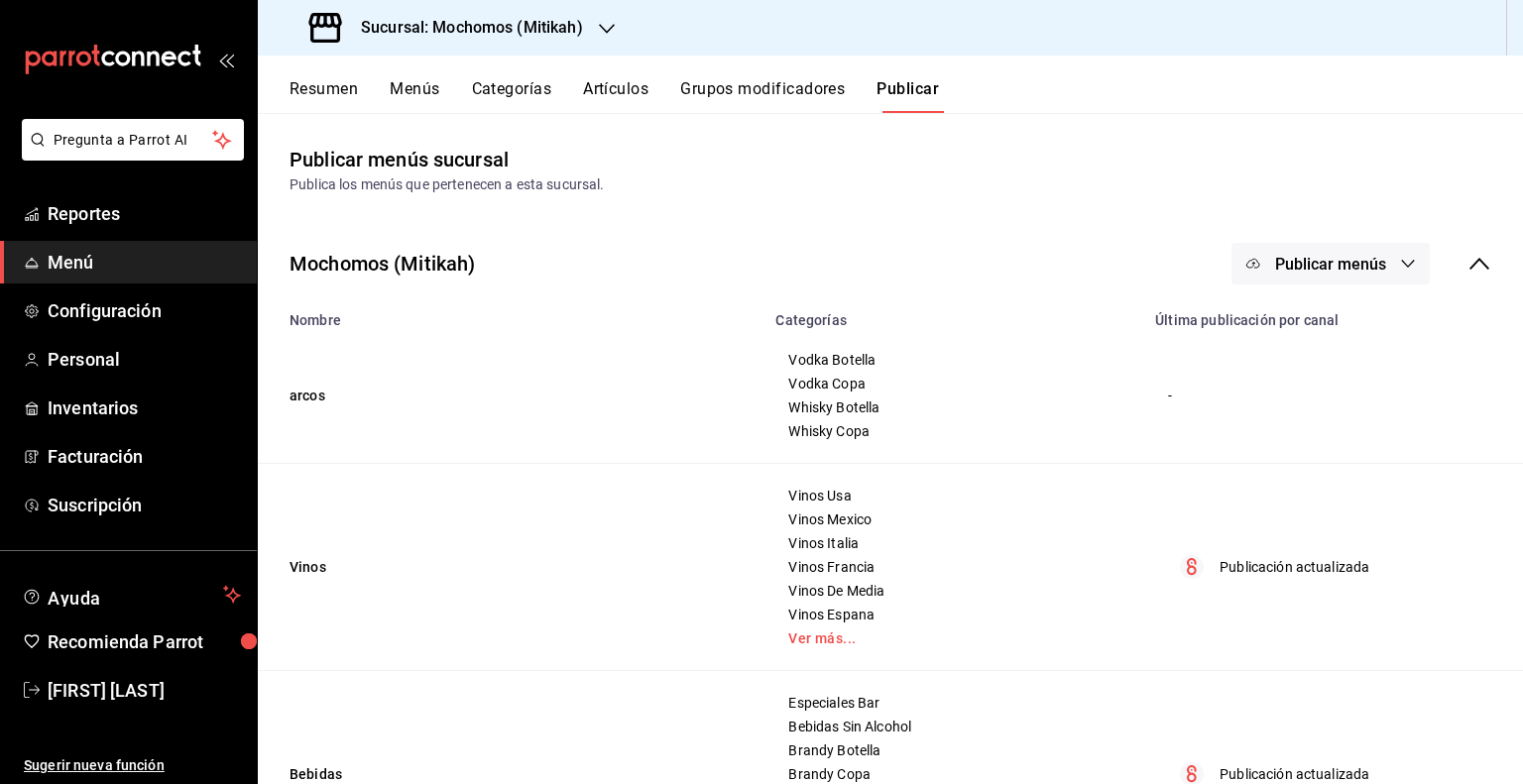 click on "Publicar" at bounding box center (907, 96) 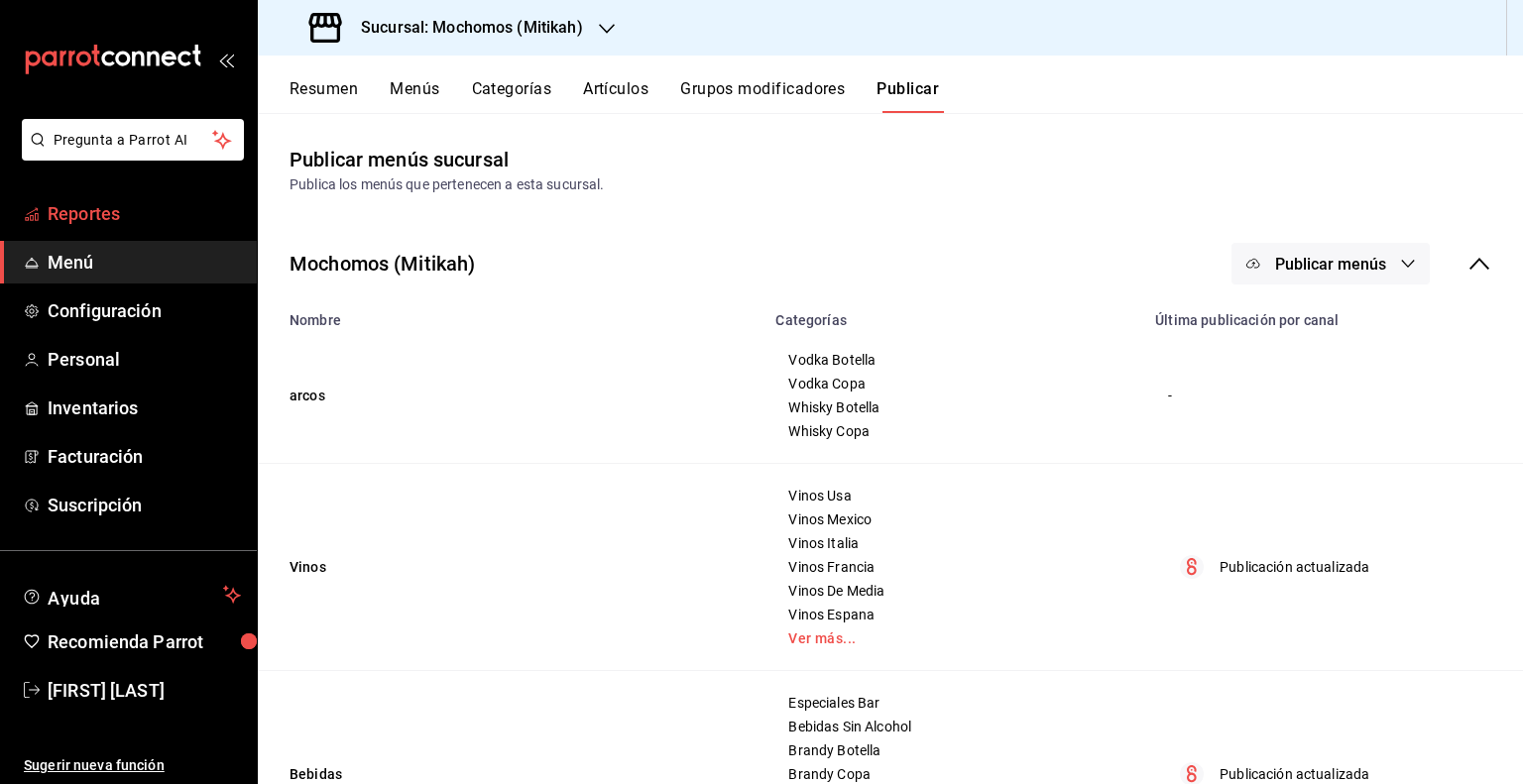 click on "Reportes" at bounding box center [144, 213] 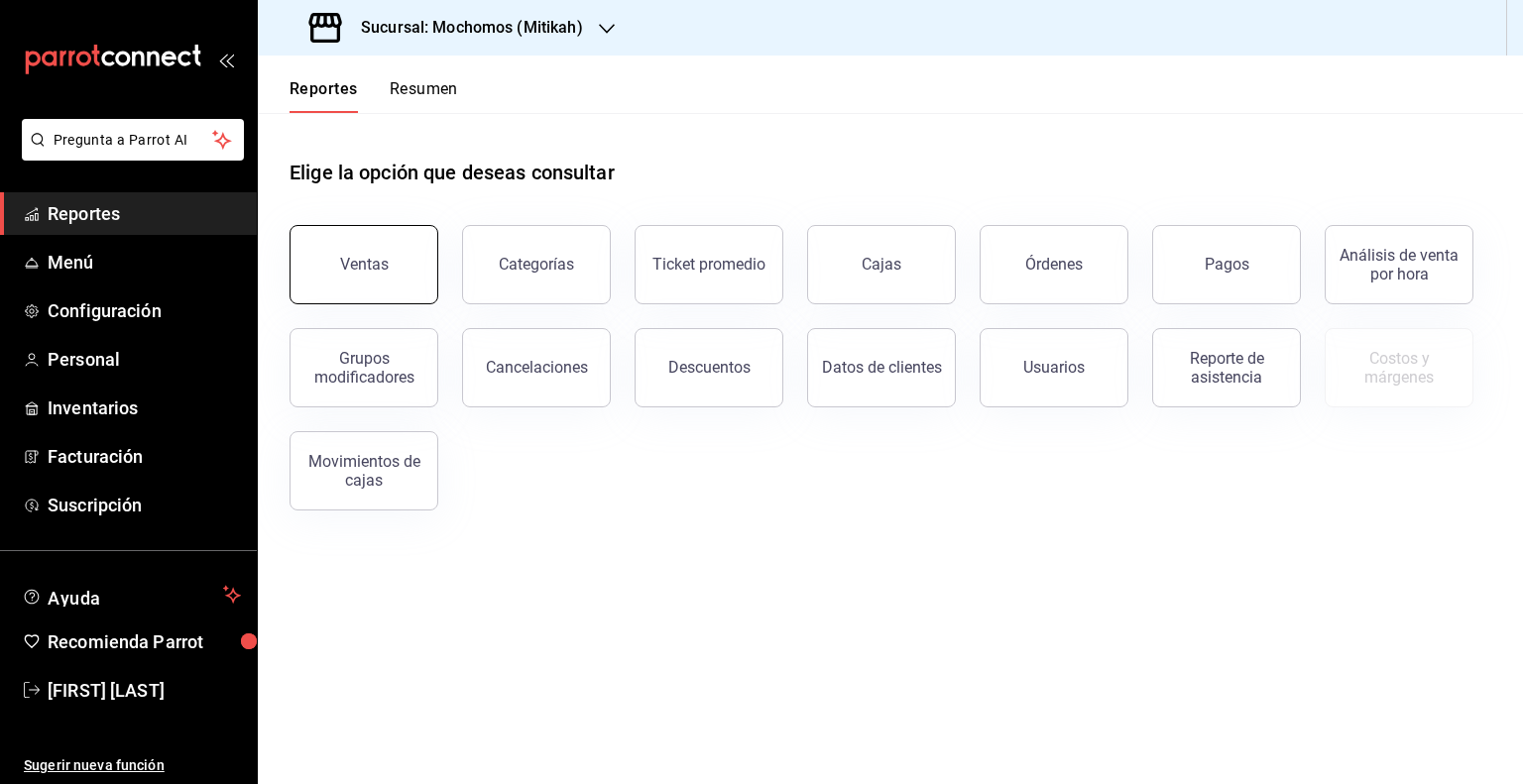 click on "Ventas" at bounding box center [364, 265] 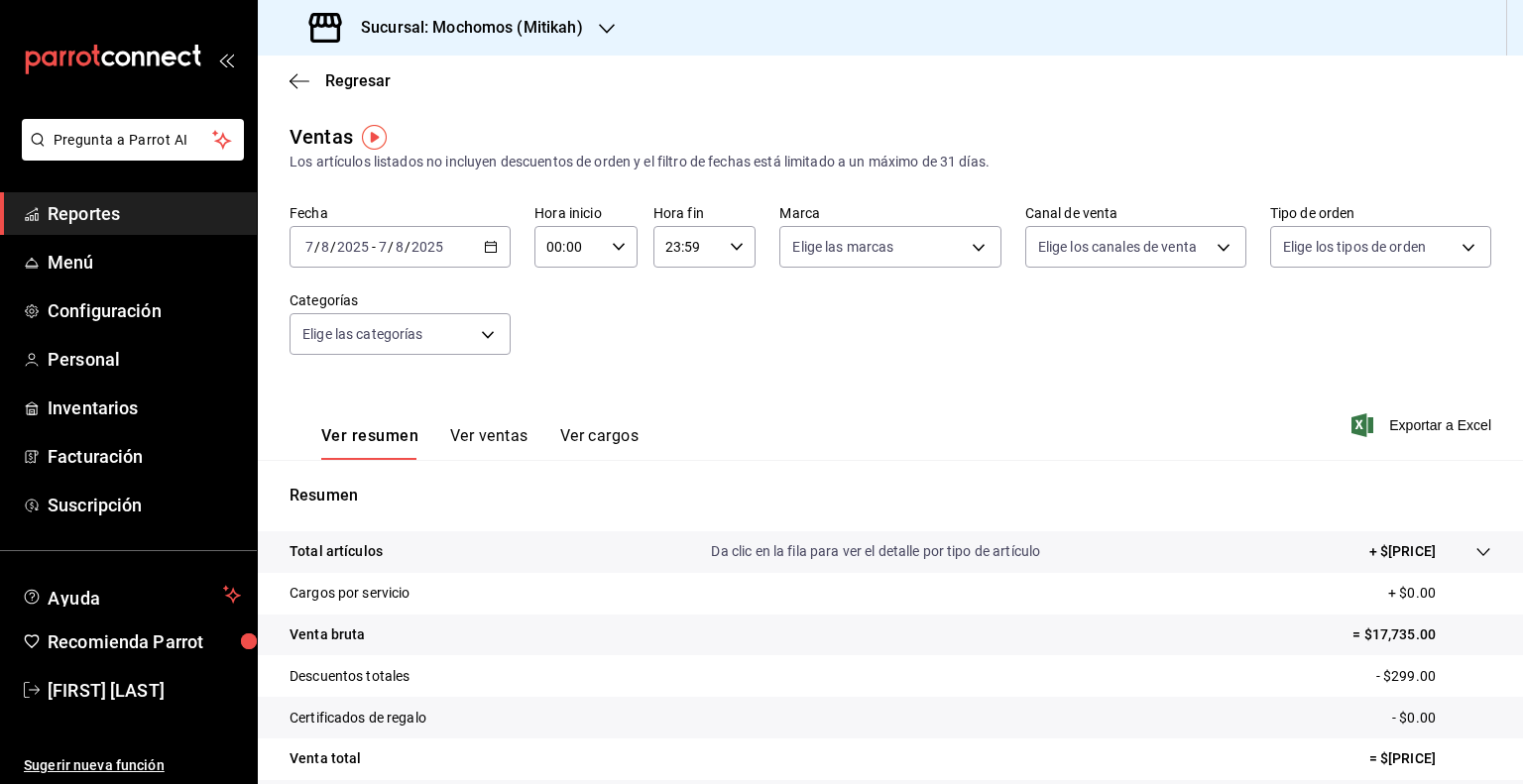 click on "Ver ventas" at bounding box center [489, 443] 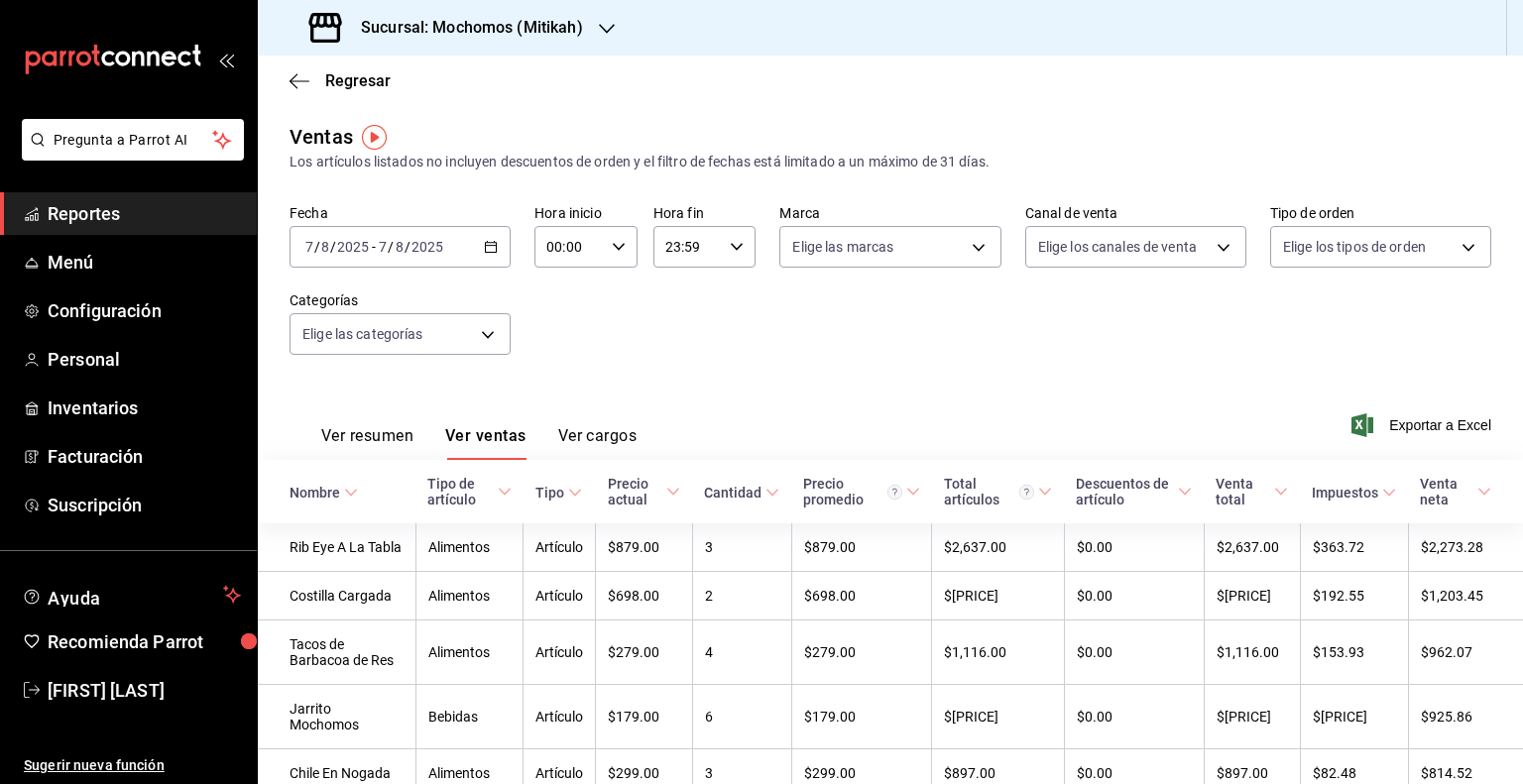 click on "Ver resumen" at bounding box center (367, 443) 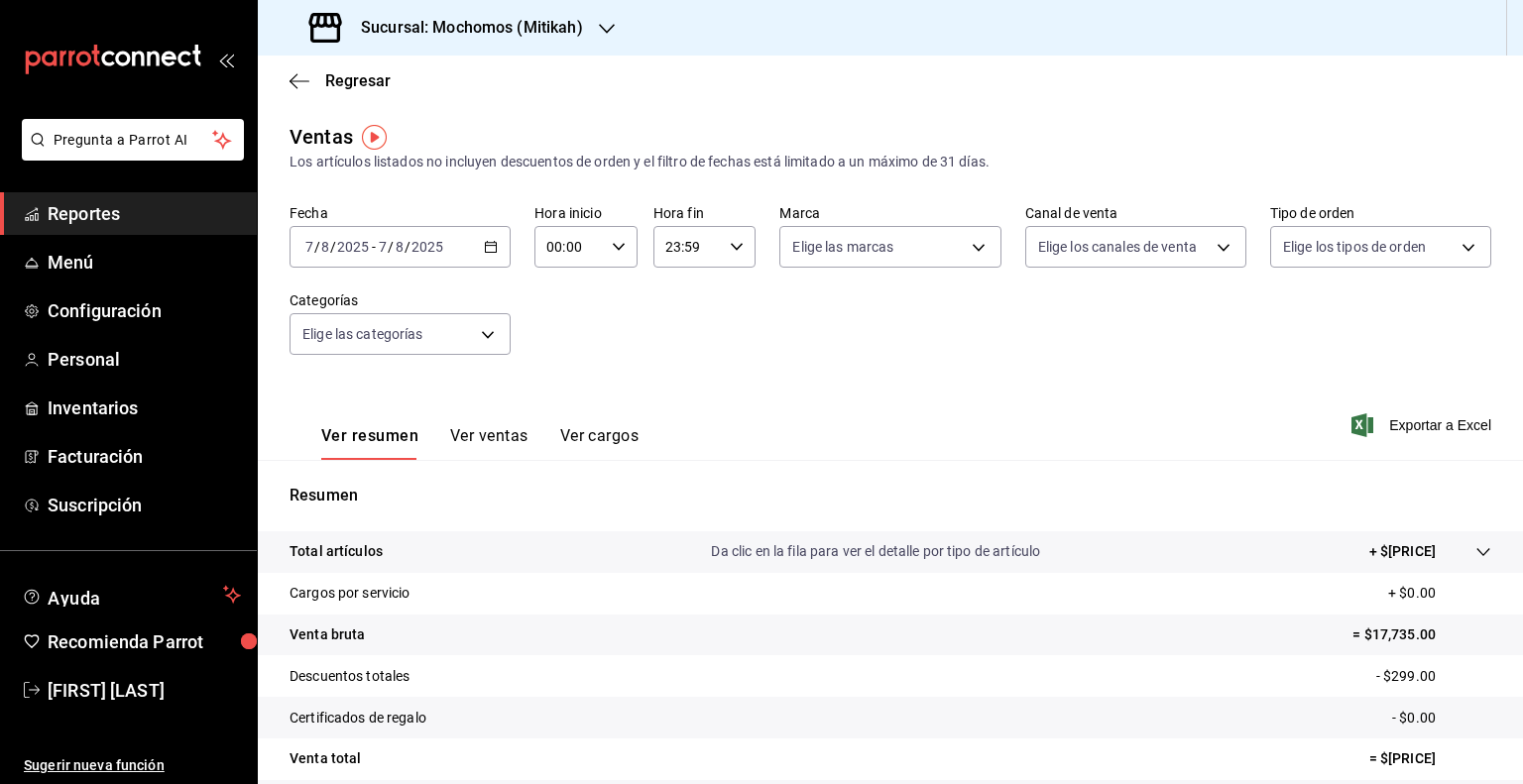click 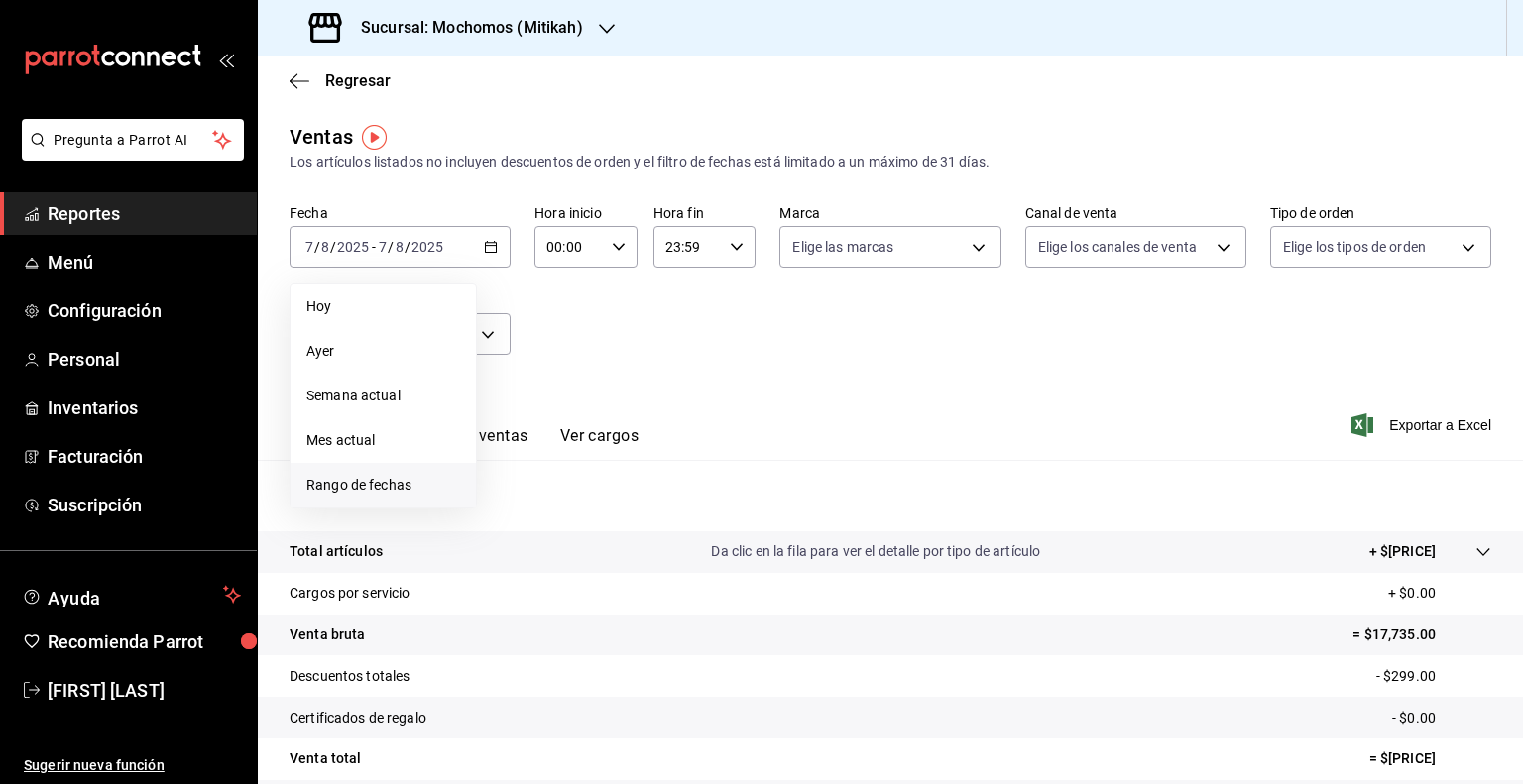 click on "Rango de fechas" at bounding box center (383, 485) 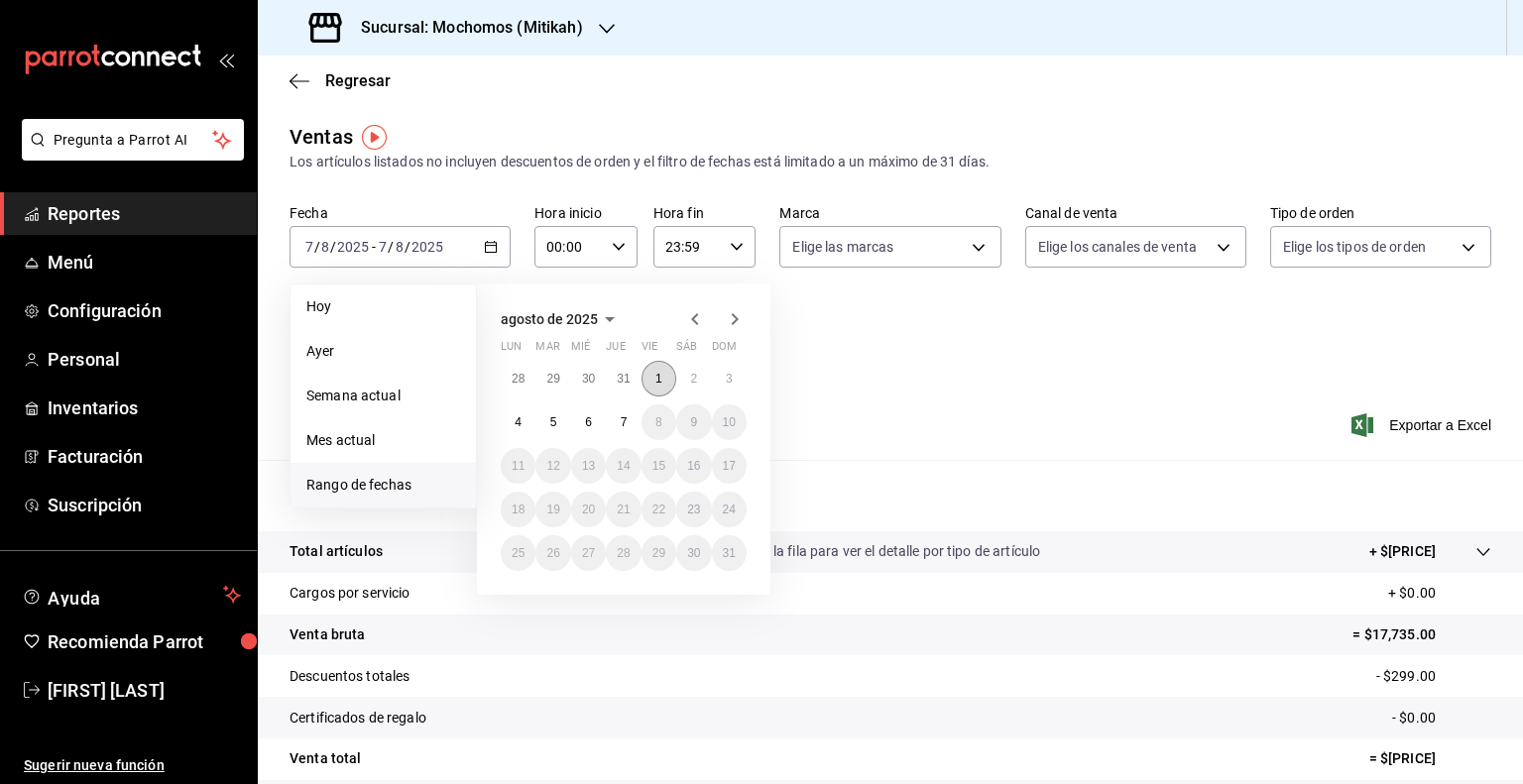 click on "1" at bounding box center [658, 379] 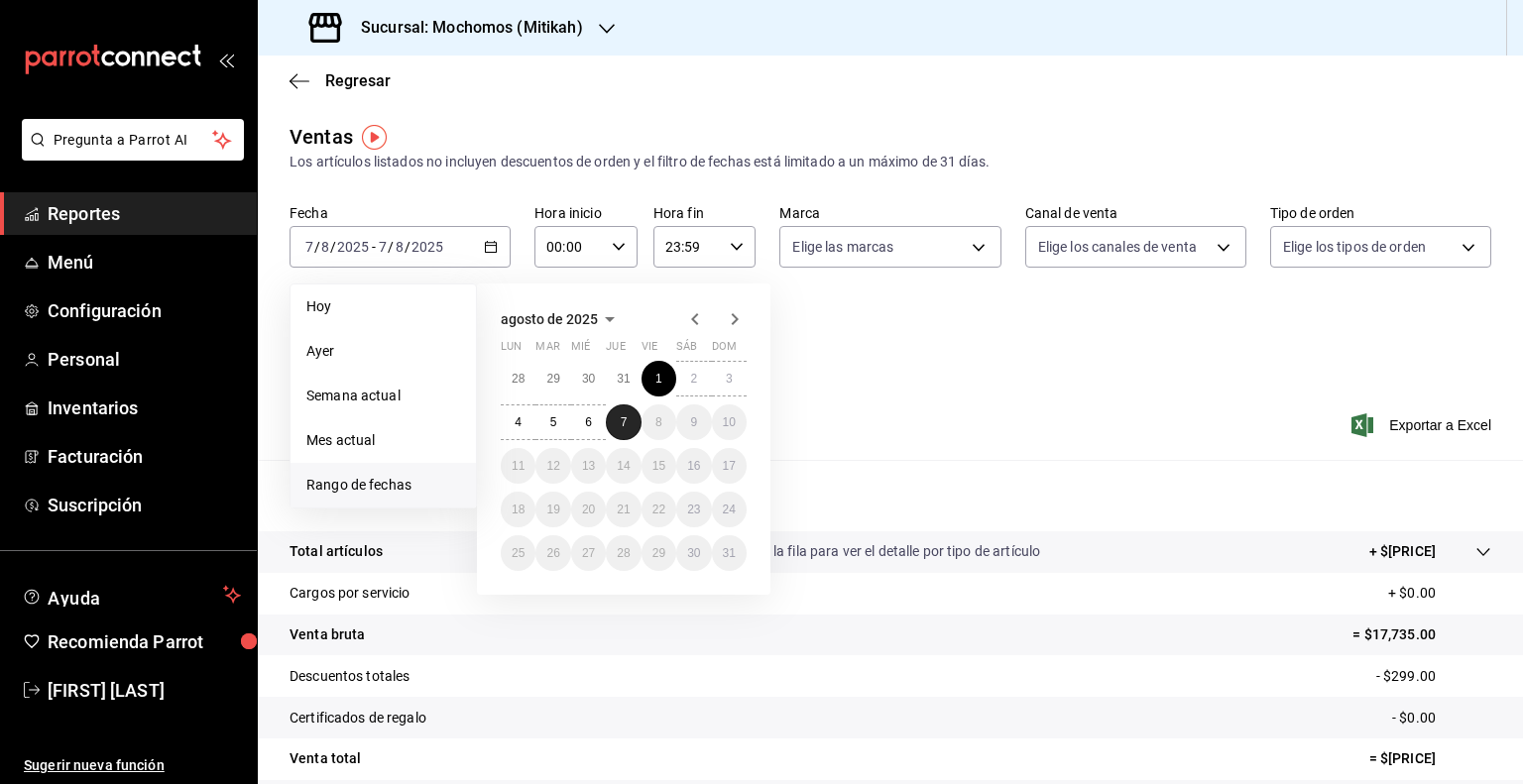 click on "7" at bounding box center [623, 422] 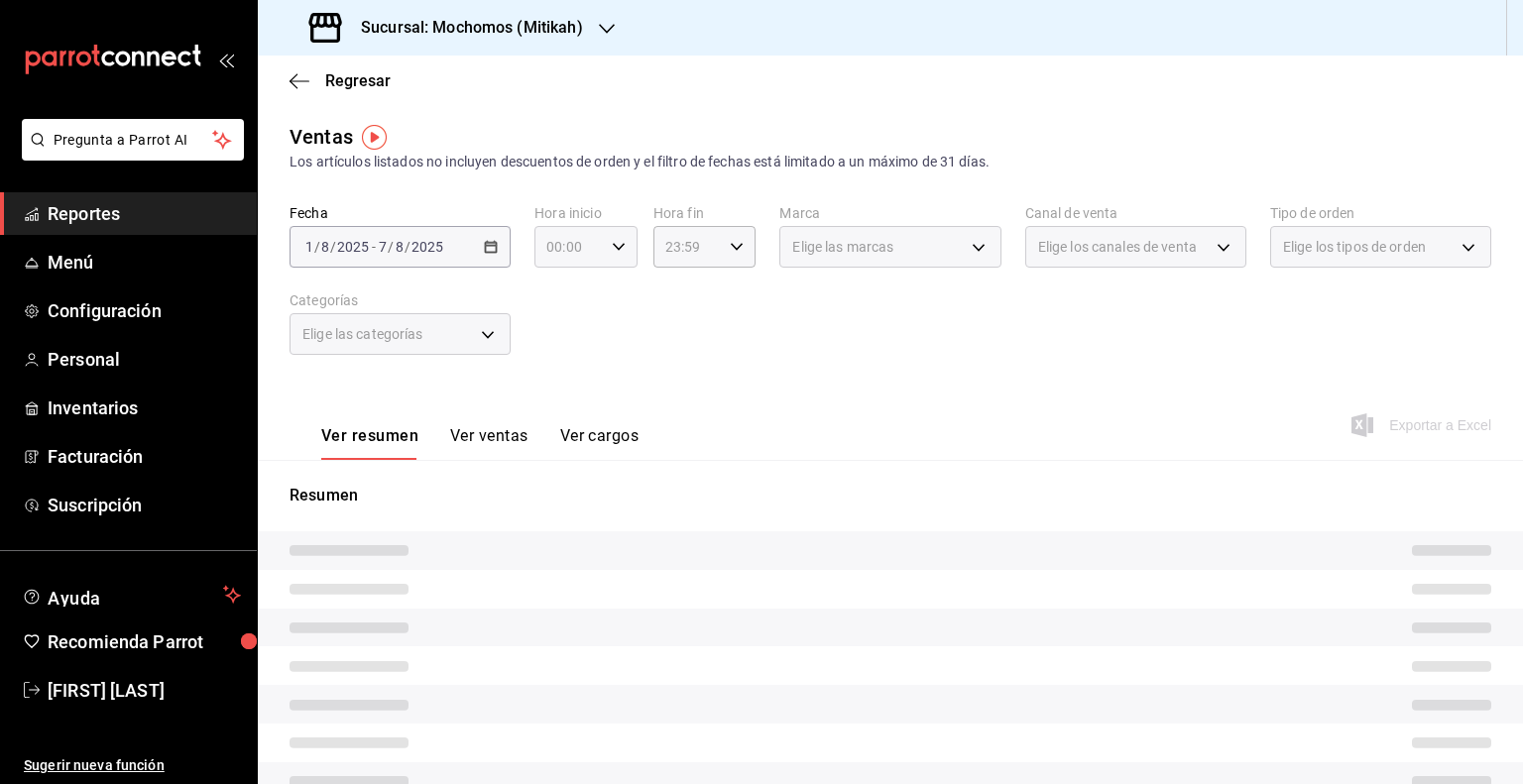 click 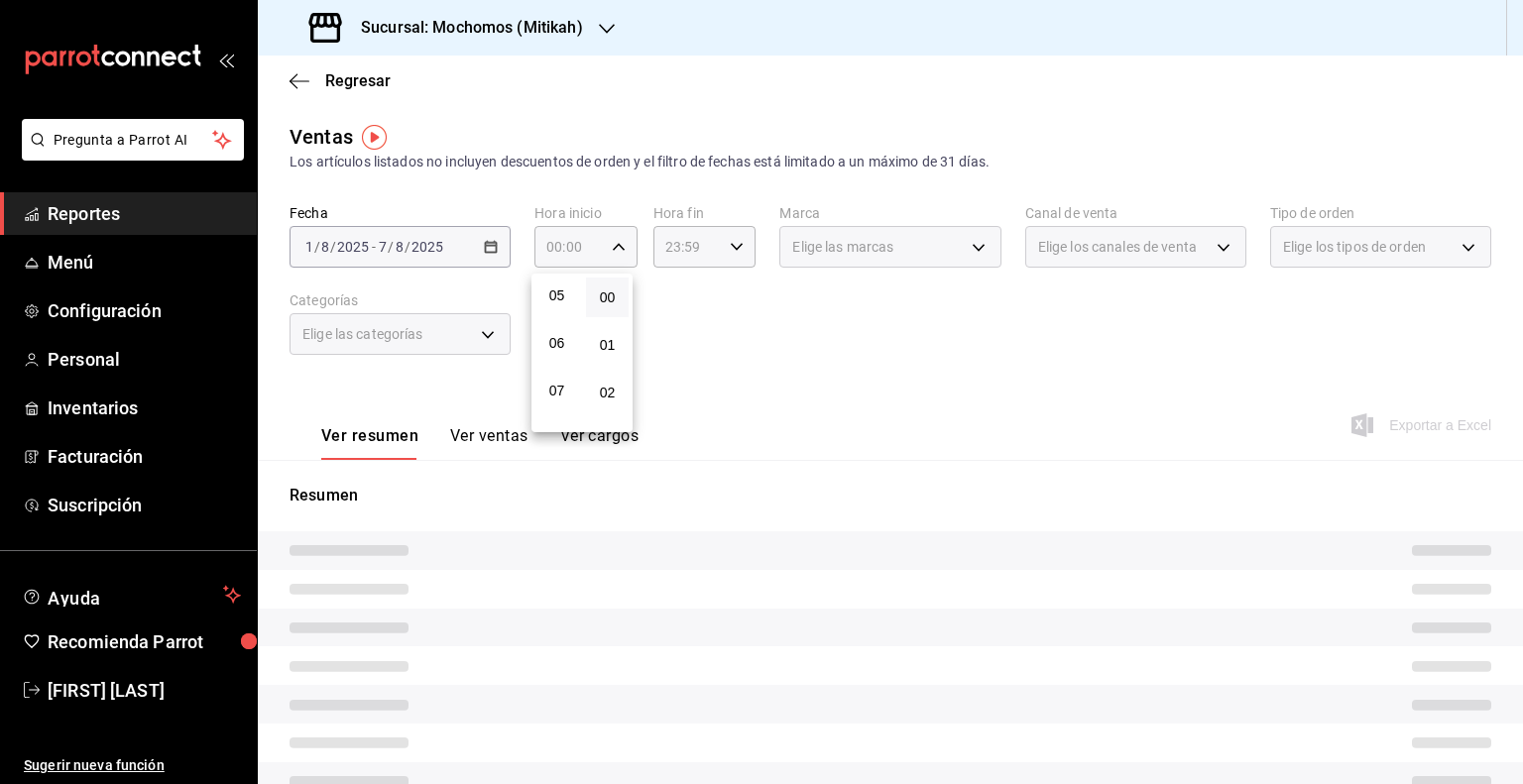 scroll, scrollTop: 198, scrollLeft: 0, axis: vertical 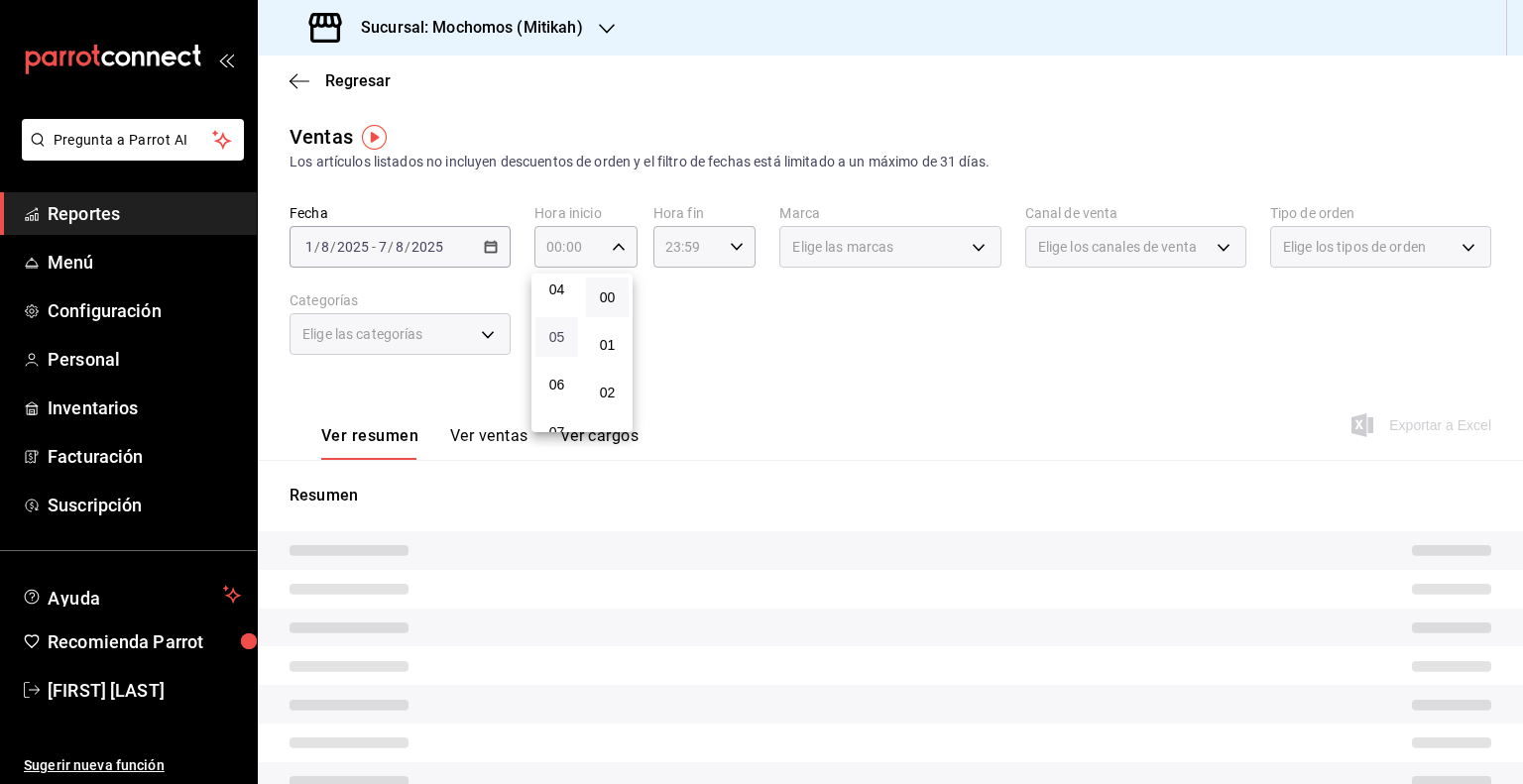 click on "05" at bounding box center (556, 337) 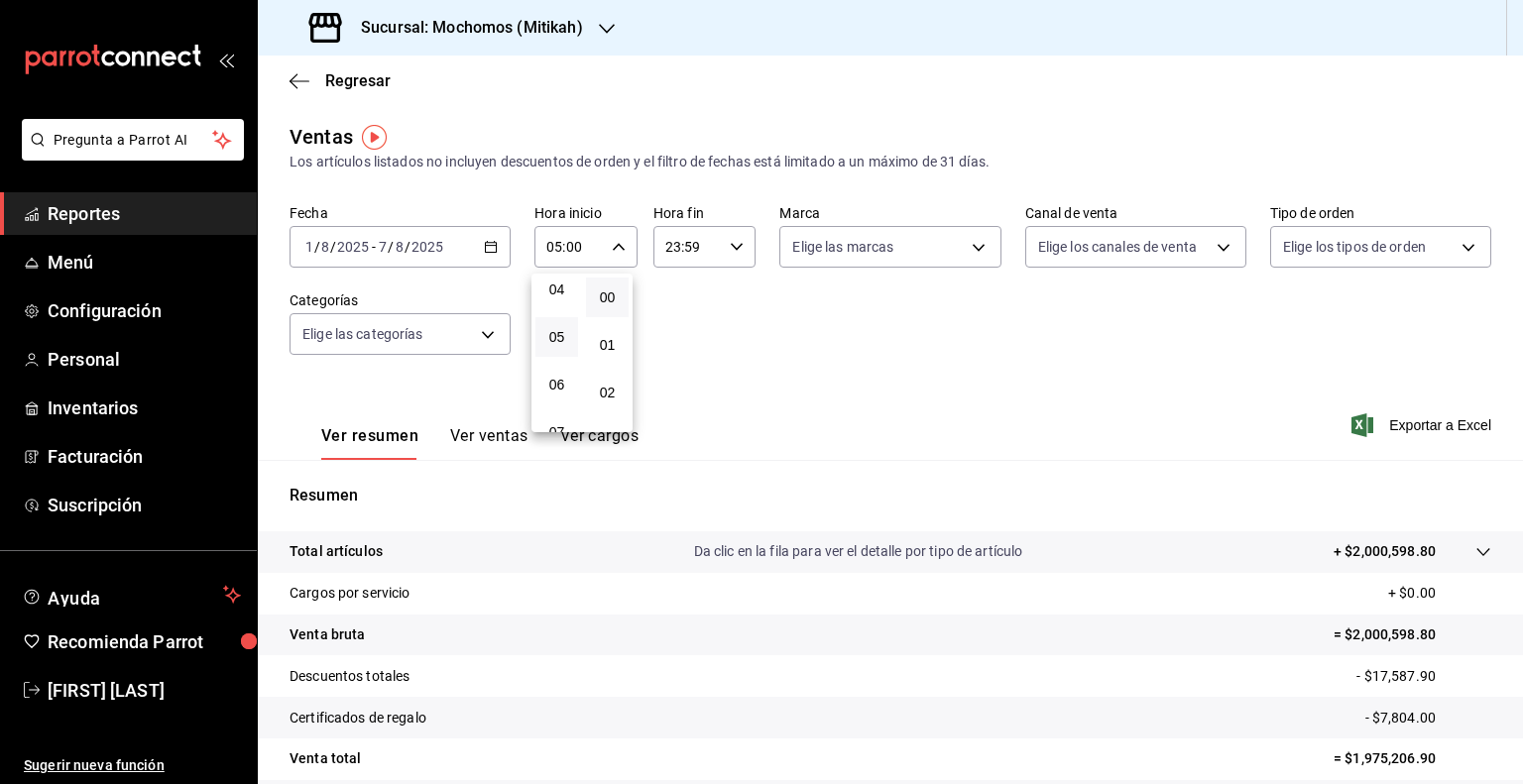 click on "00" at bounding box center [607, 297] 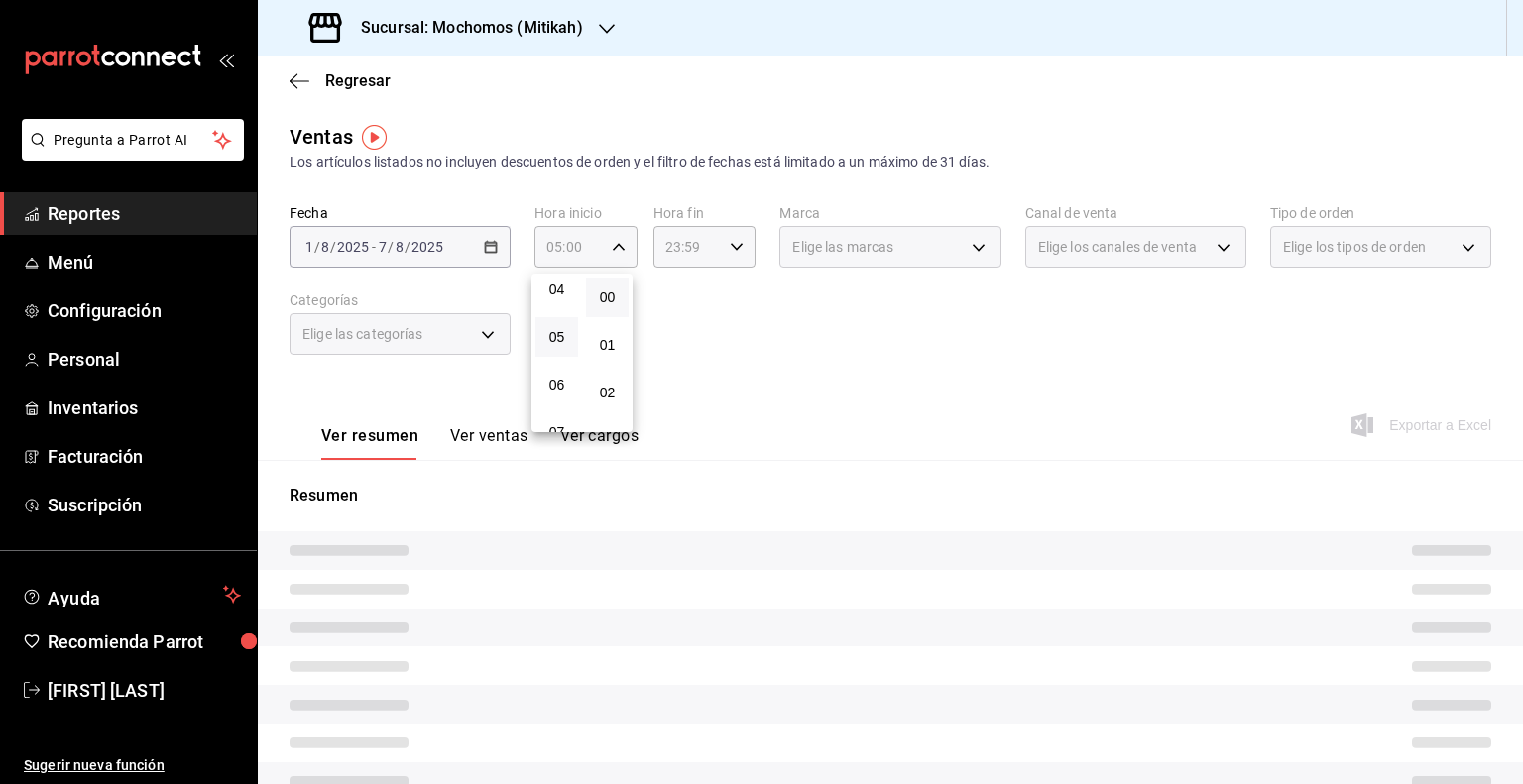 click at bounding box center [762, 392] 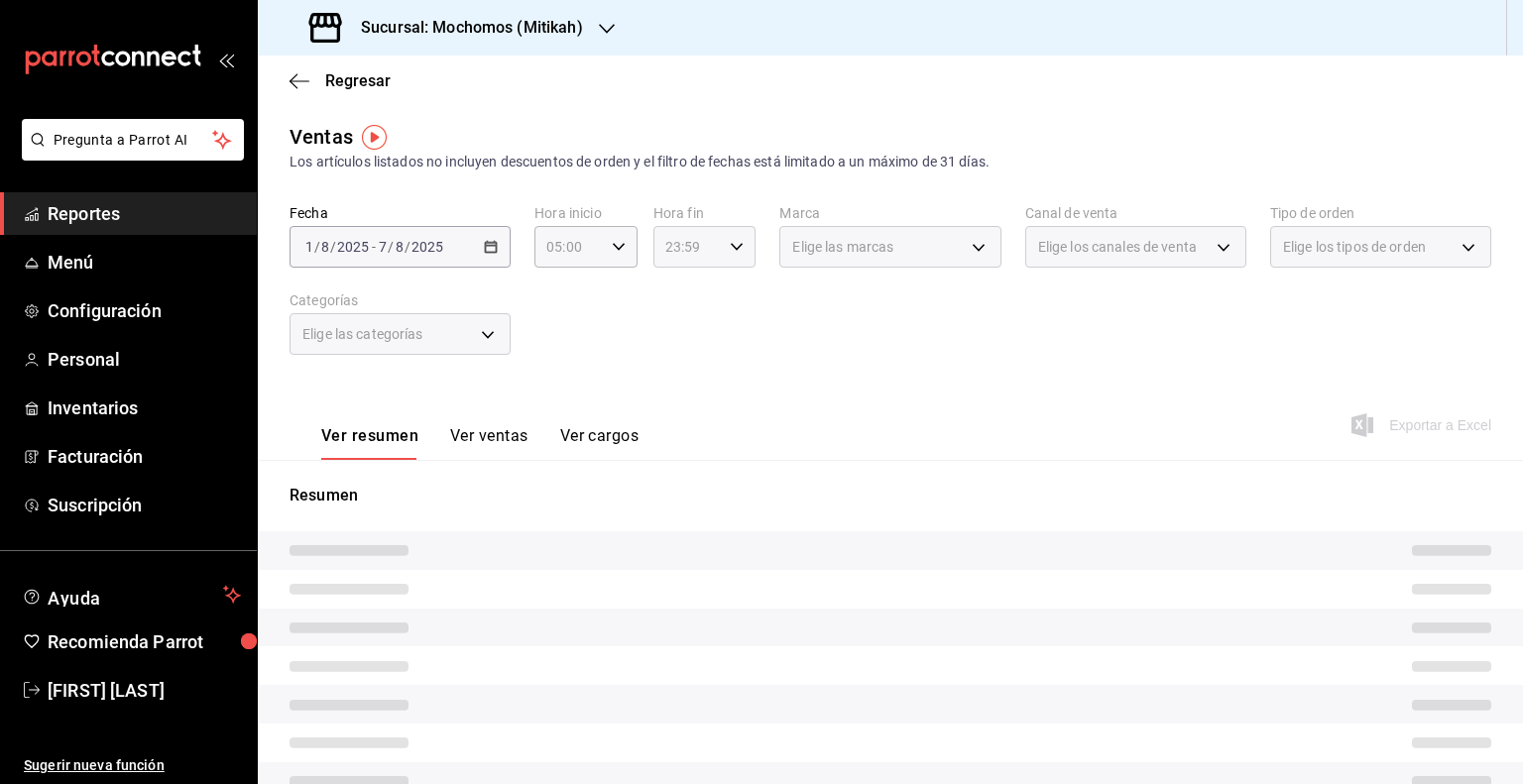 click 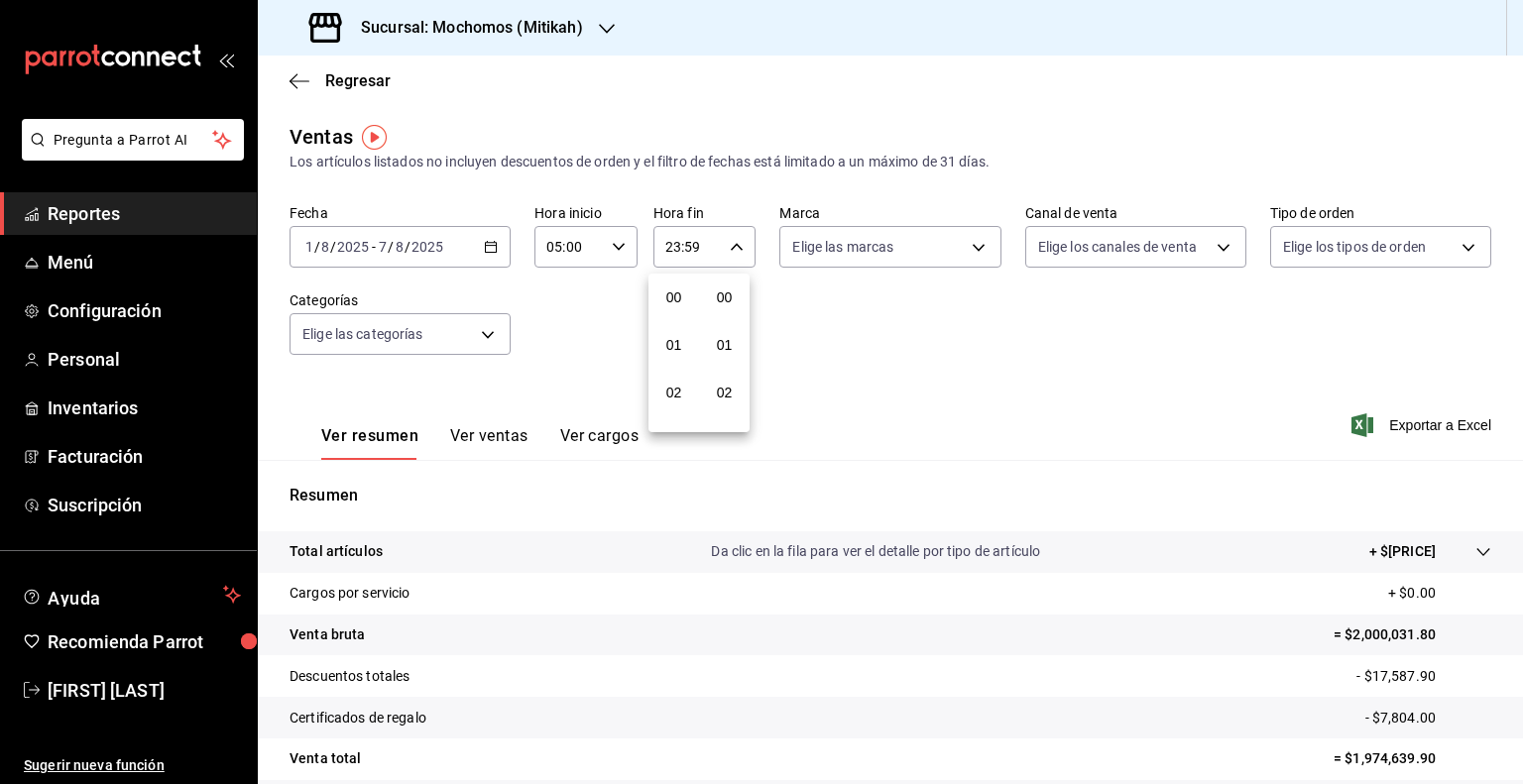 scroll, scrollTop: 1002, scrollLeft: 0, axis: vertical 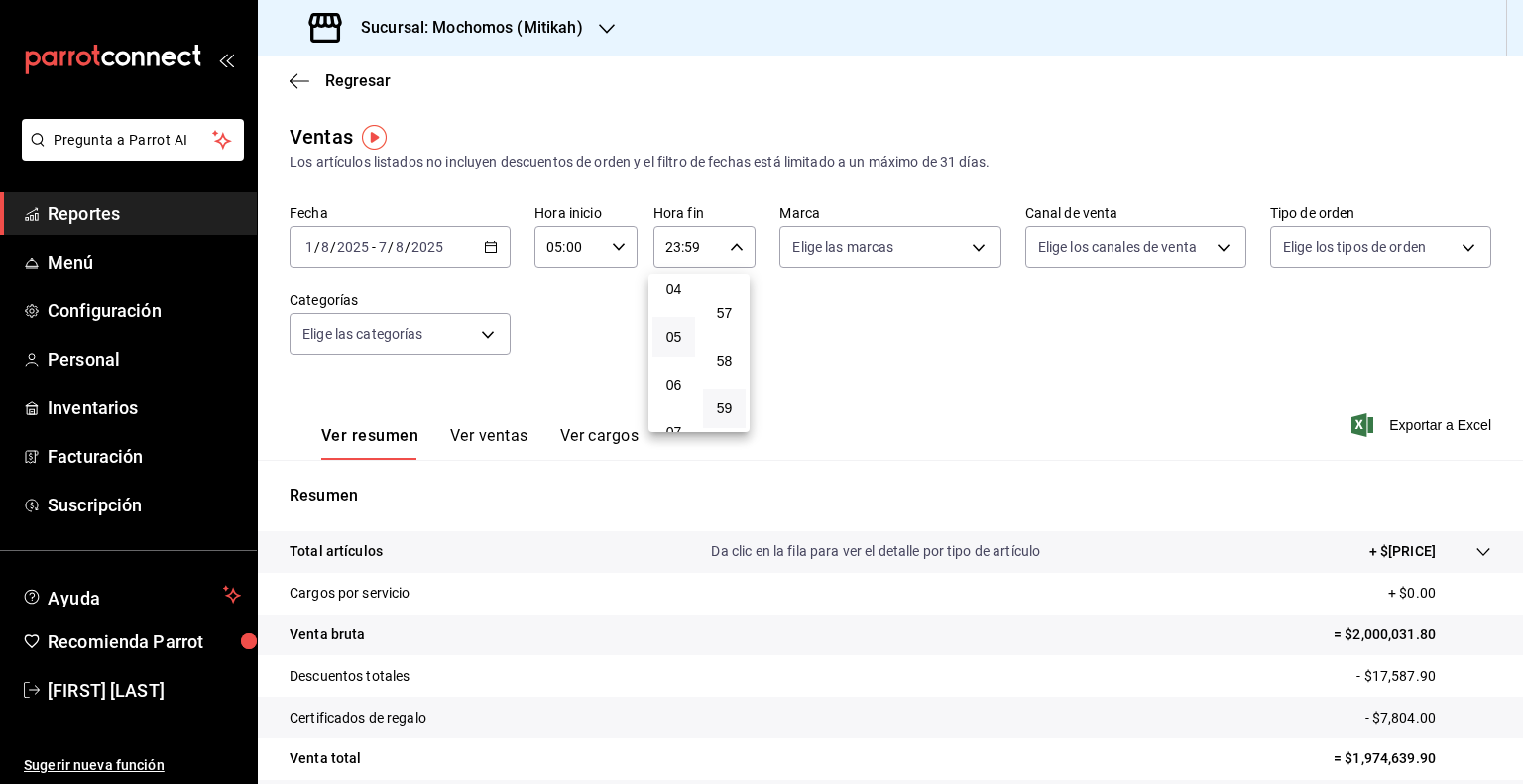 click on "05" at bounding box center (673, 337) 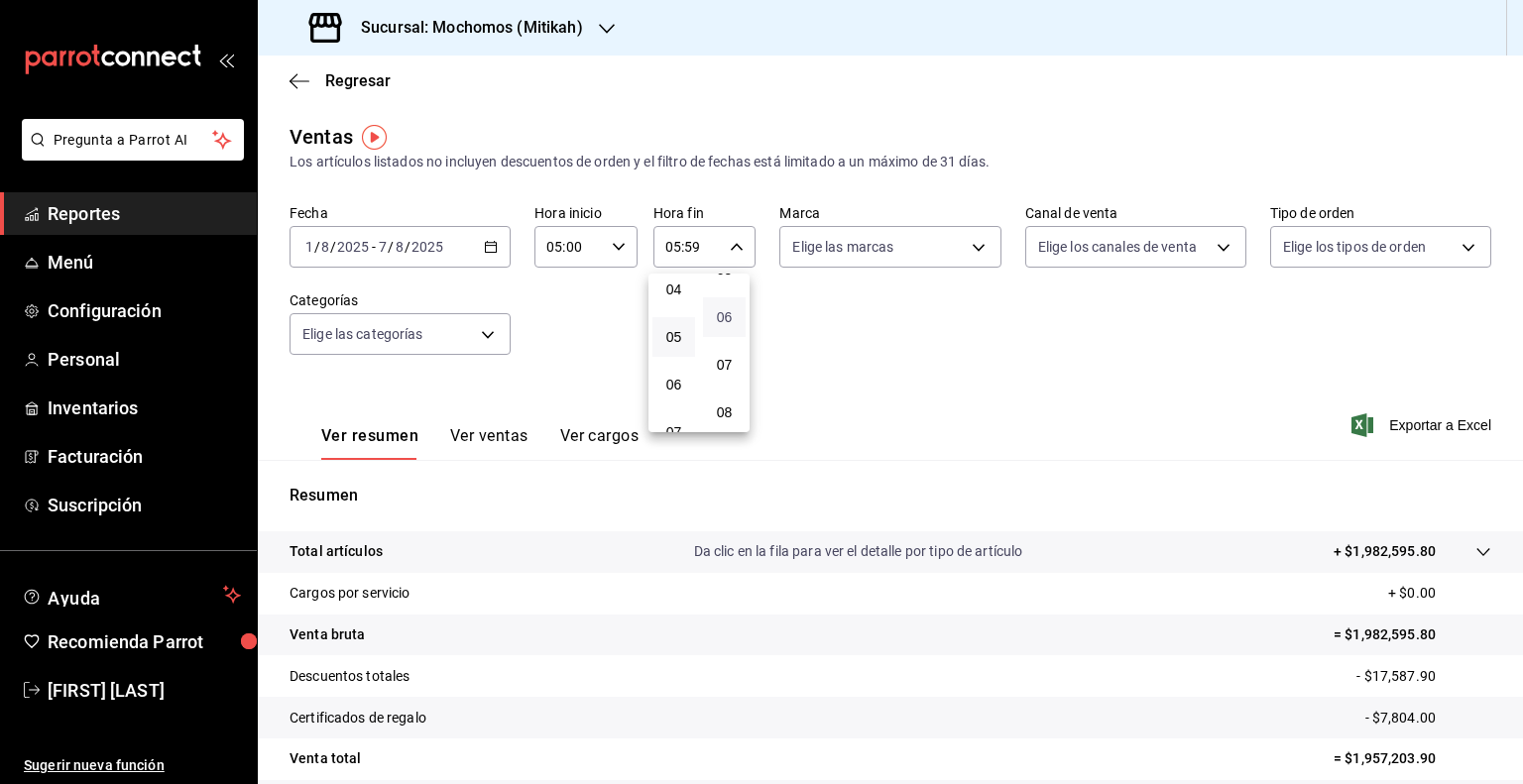 scroll, scrollTop: 0, scrollLeft: 0, axis: both 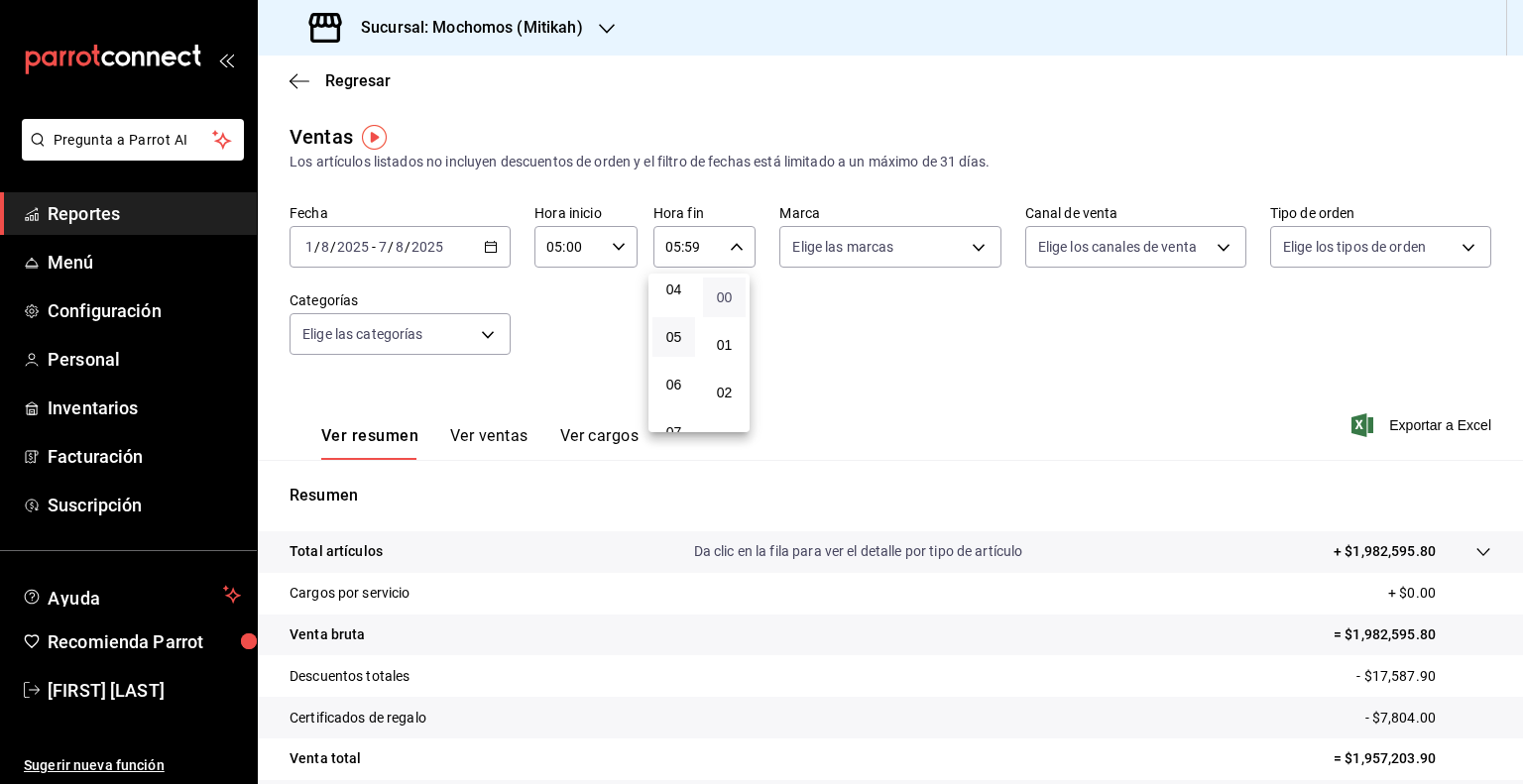 click on "00" at bounding box center [724, 297] 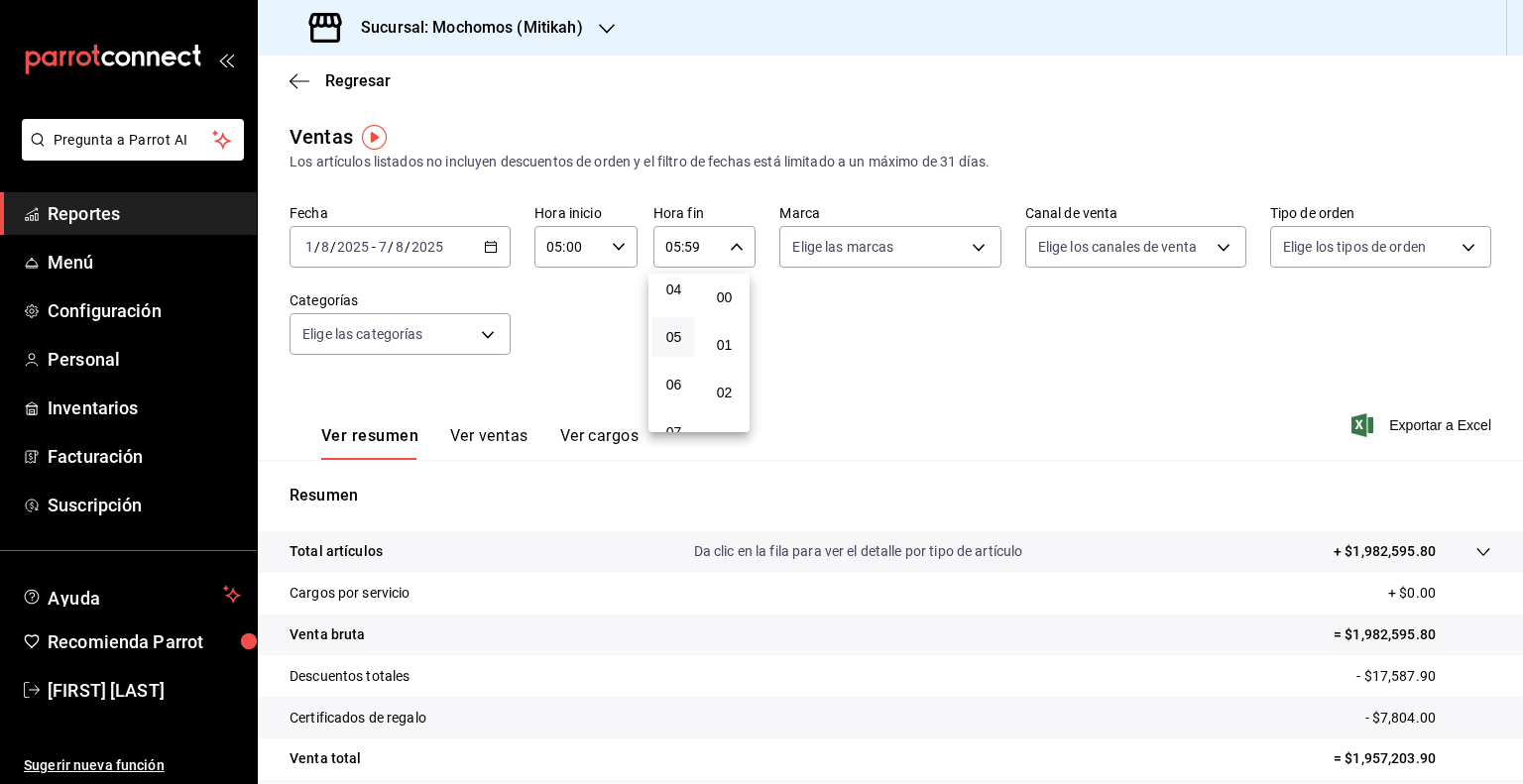 type on "05:00" 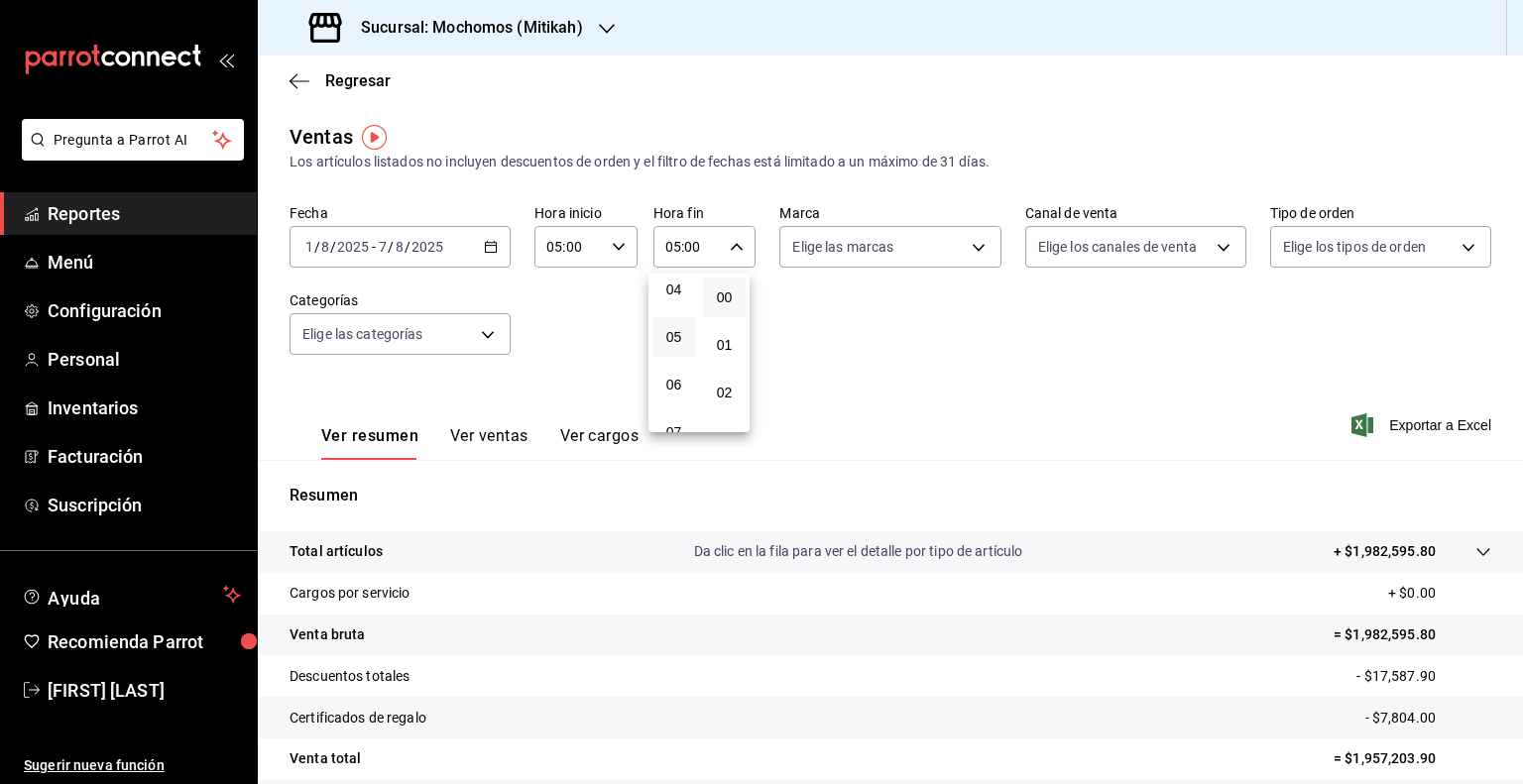 click at bounding box center [762, 392] 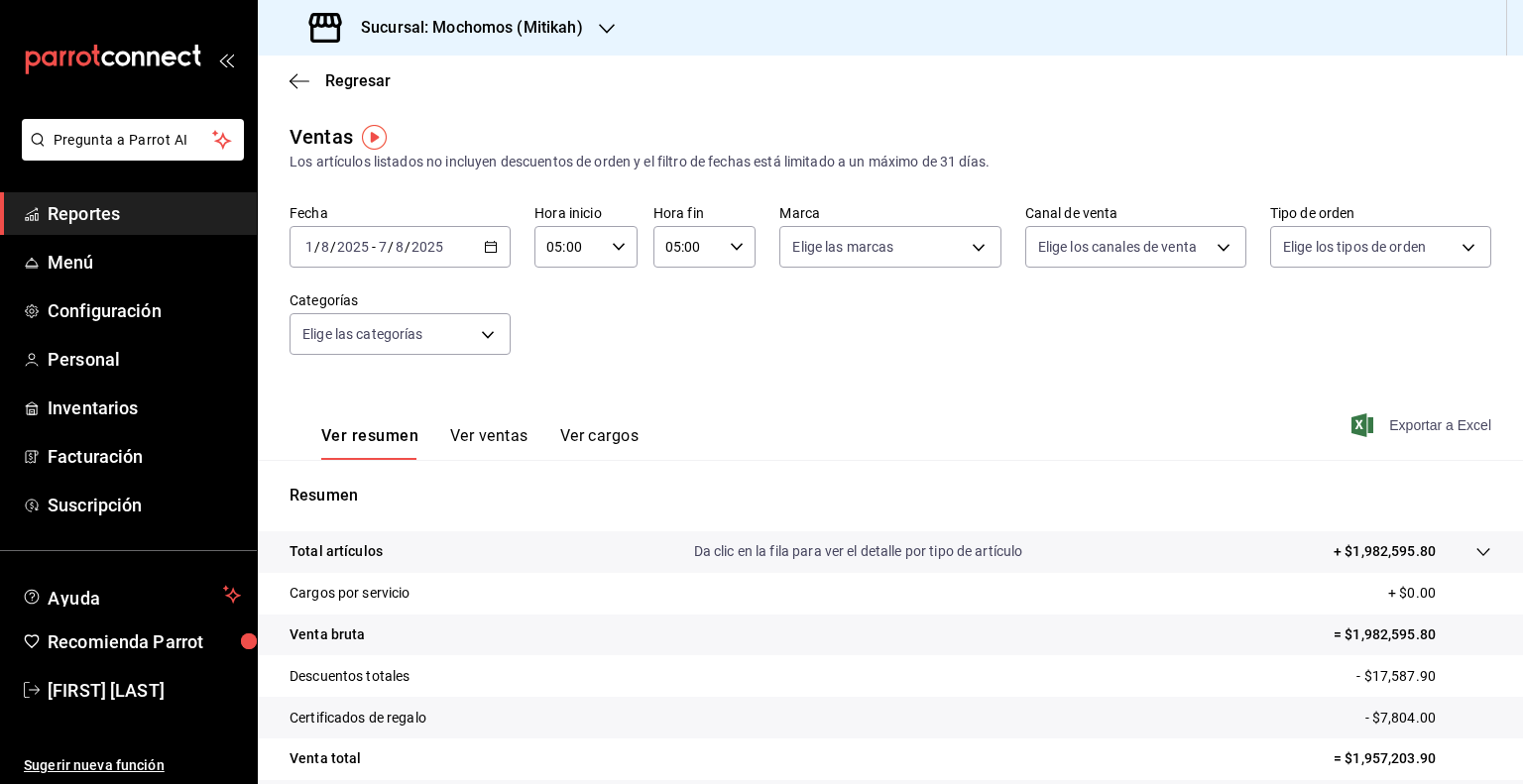 click 